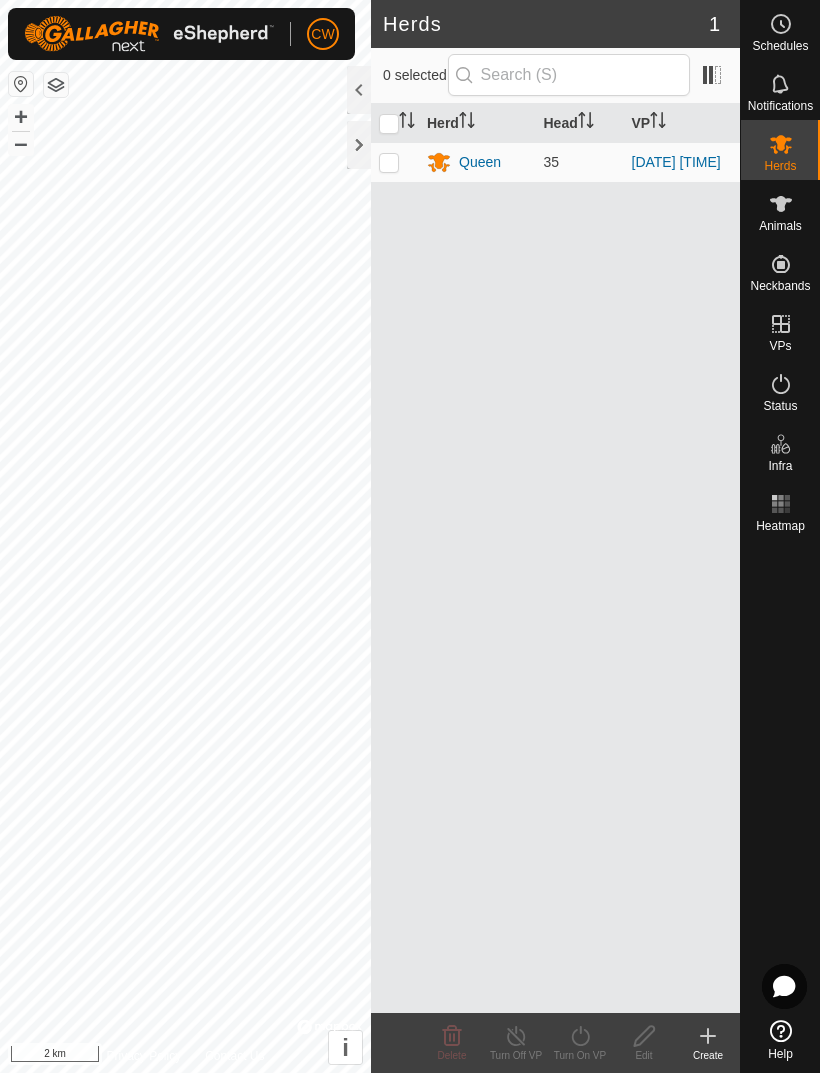 scroll, scrollTop: 0, scrollLeft: 0, axis: both 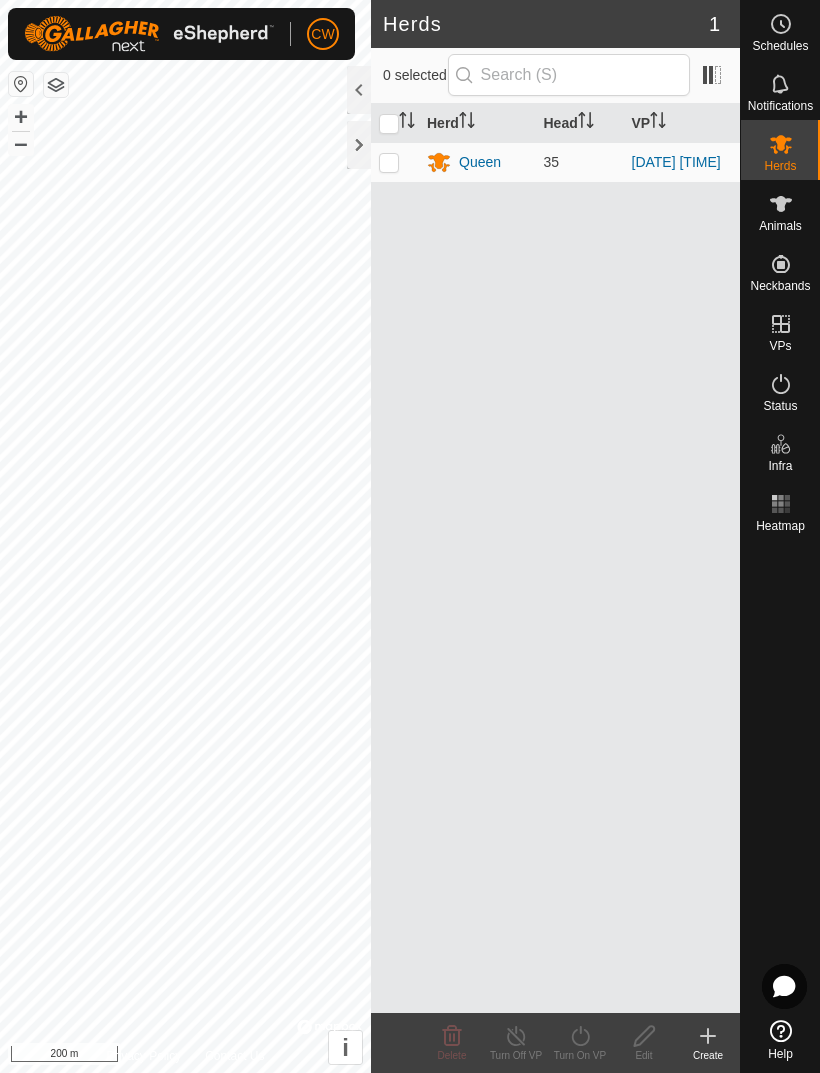 click at bounding box center [395, 162] 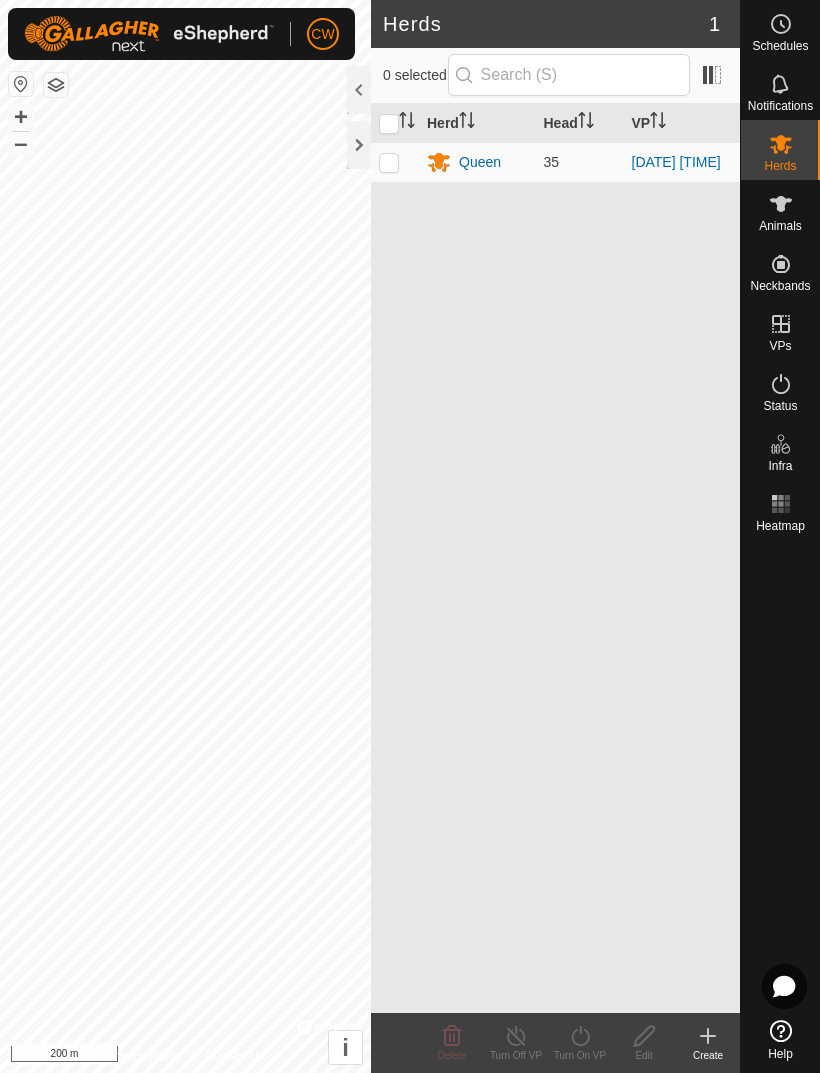 checkbox on "true" 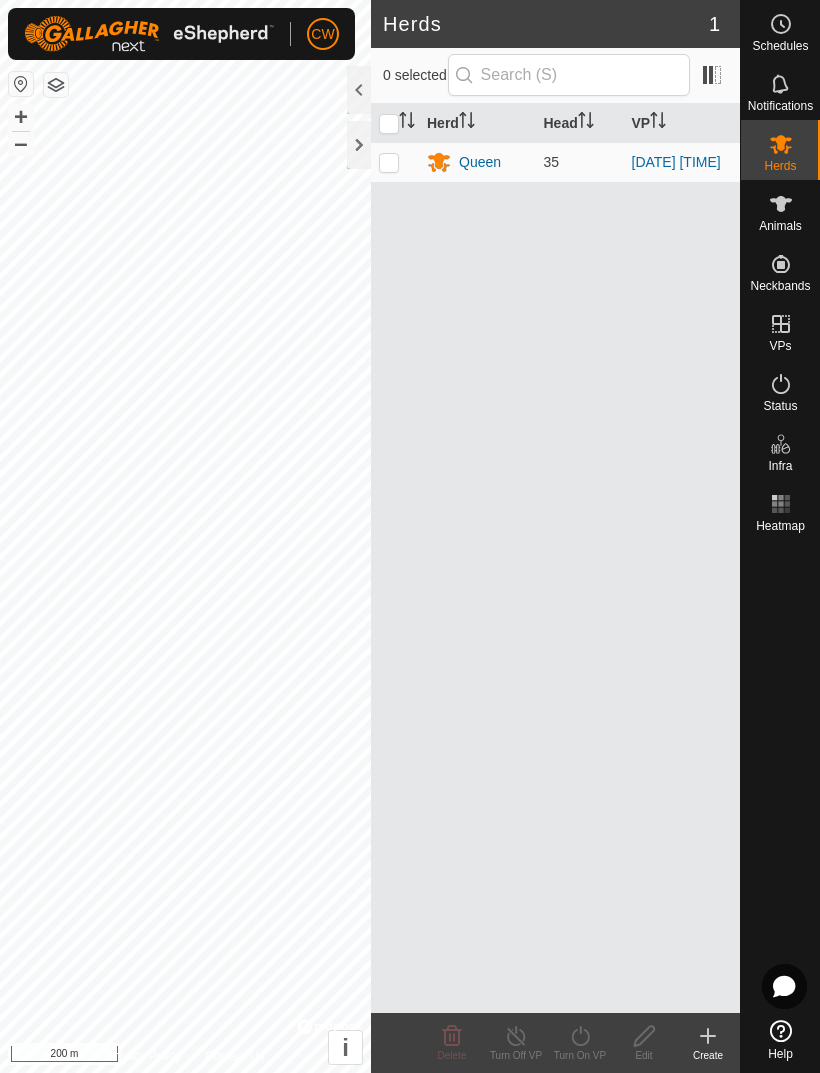 checkbox on "true" 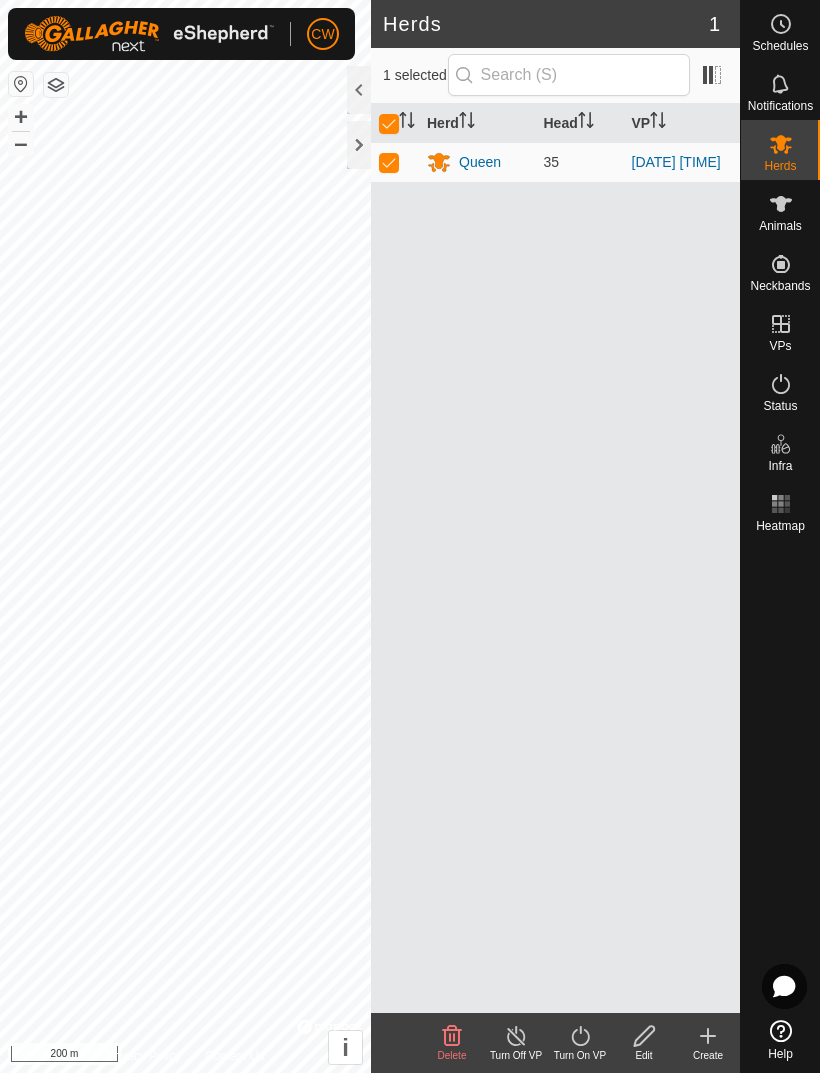 click at bounding box center (389, 162) 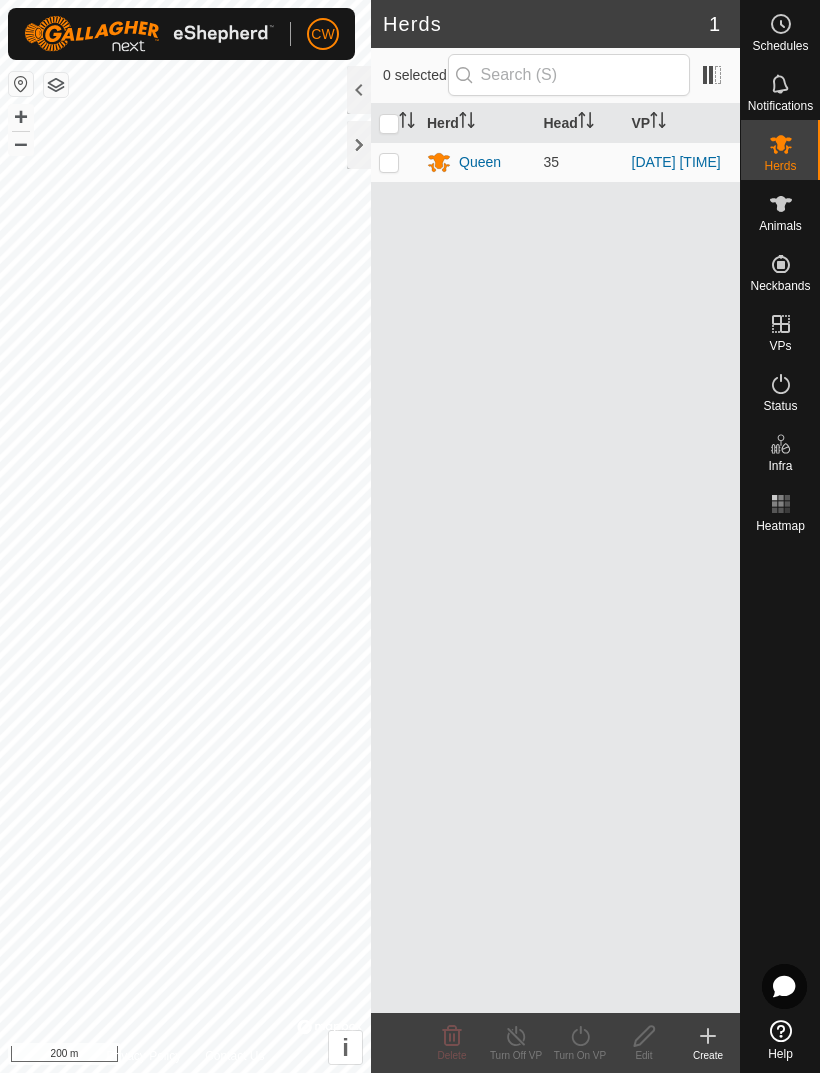 checkbox on "false" 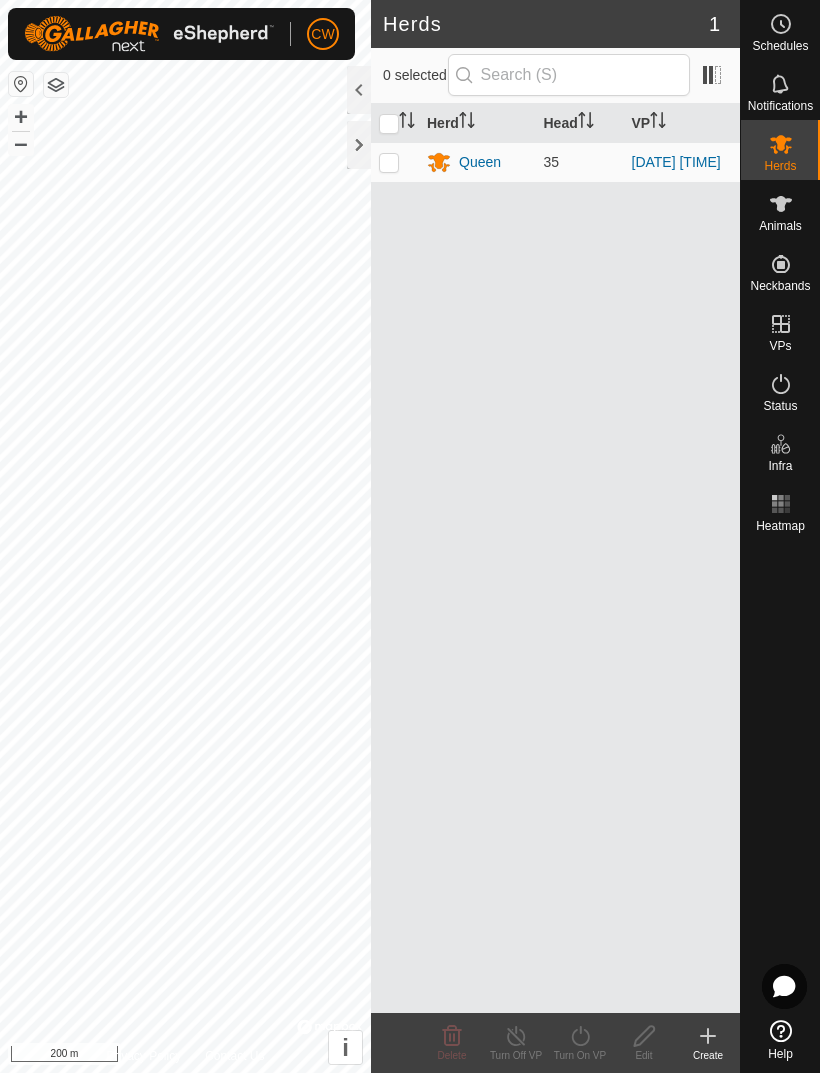 checkbox on "false" 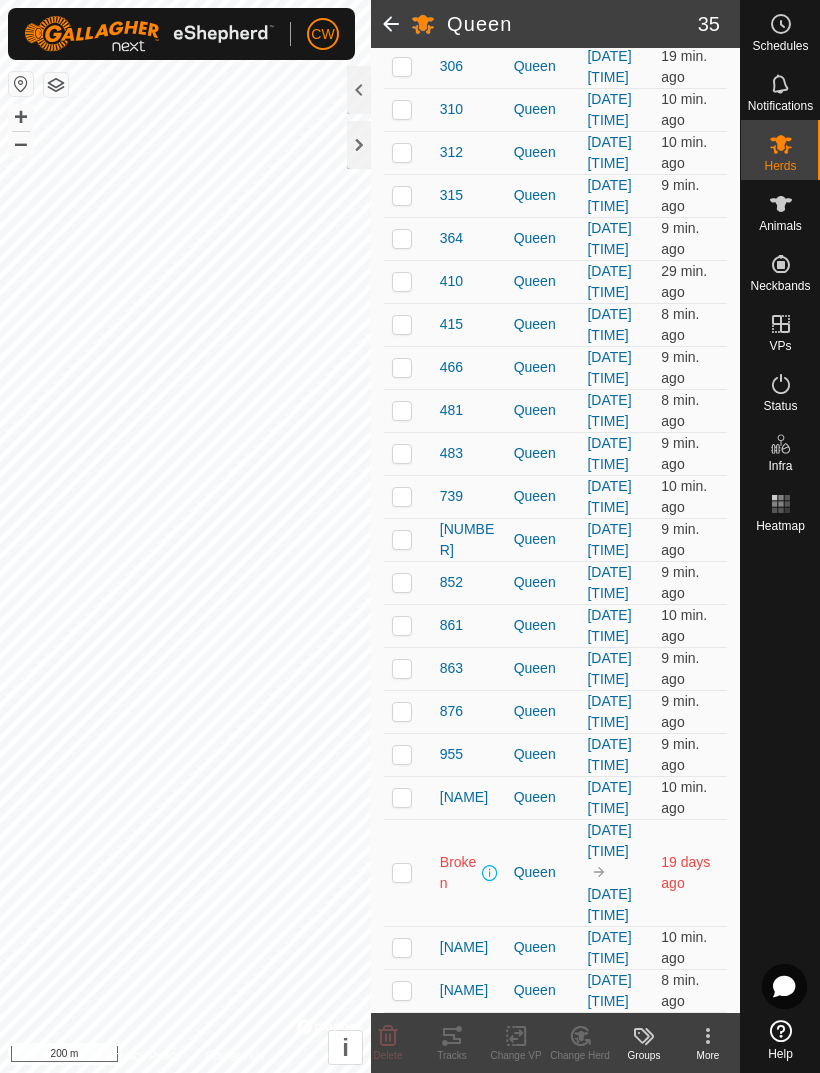 scroll, scrollTop: 1656, scrollLeft: 0, axis: vertical 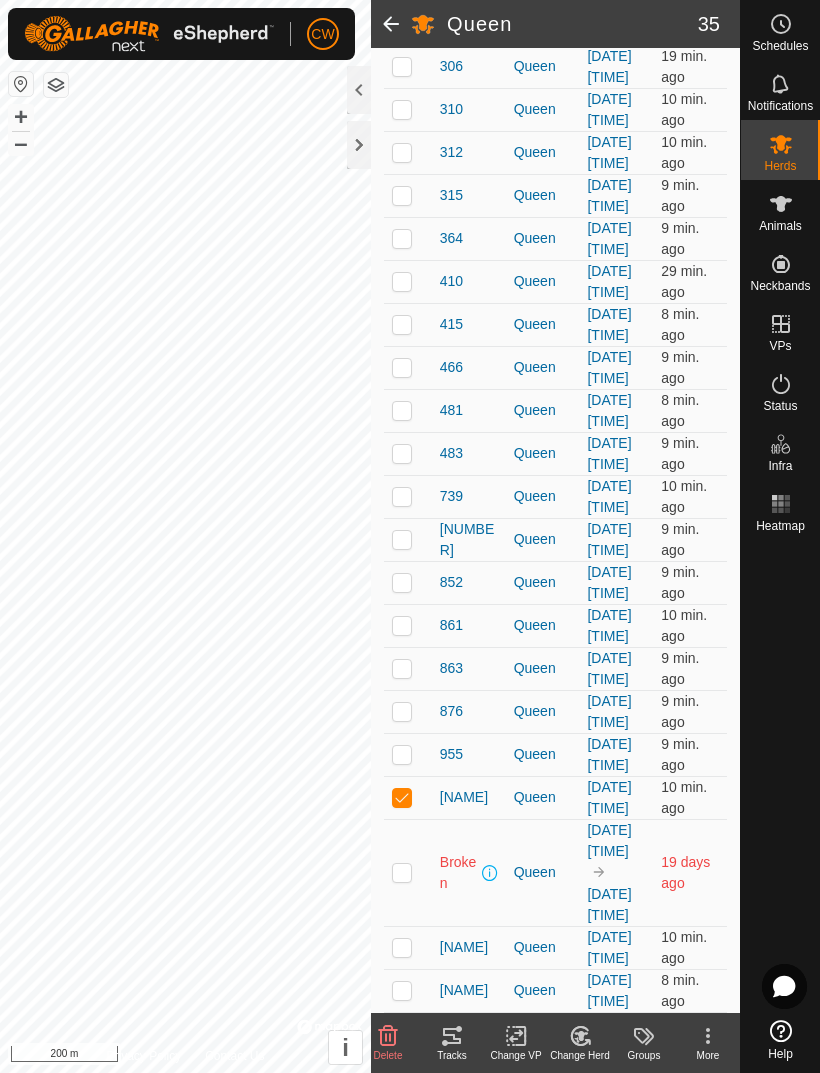 click 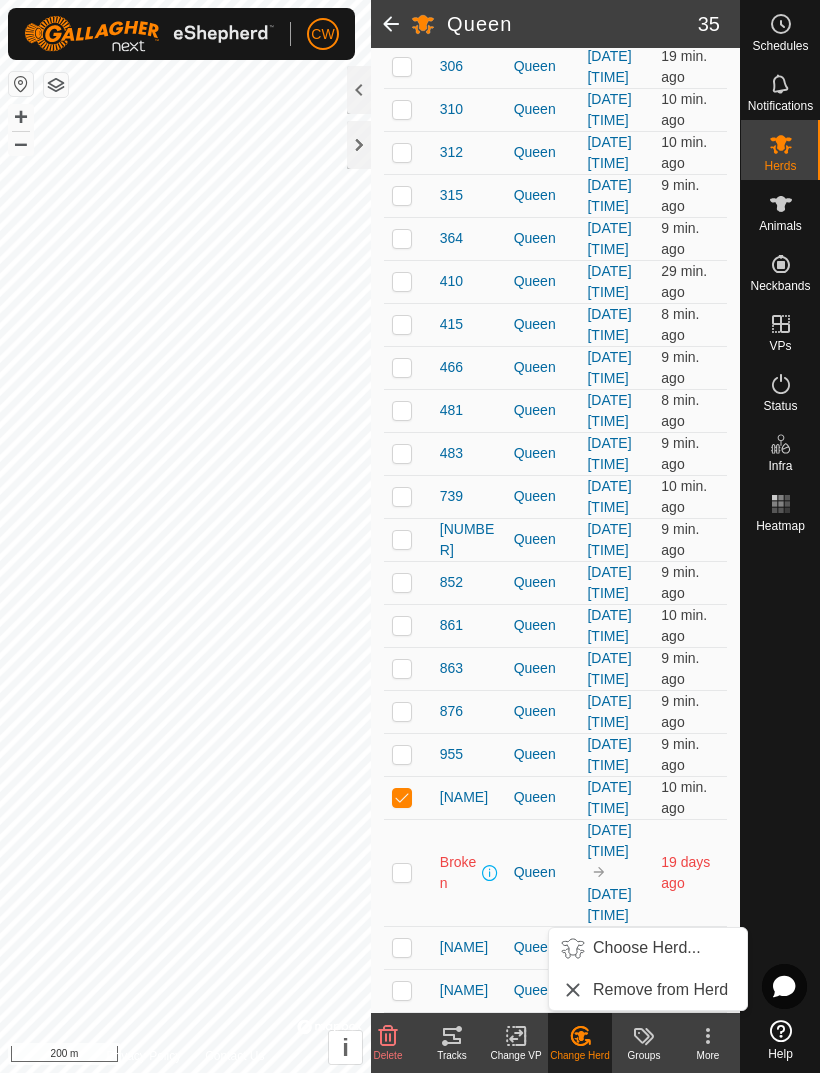 click on "Choose Herd..." at bounding box center [647, 948] 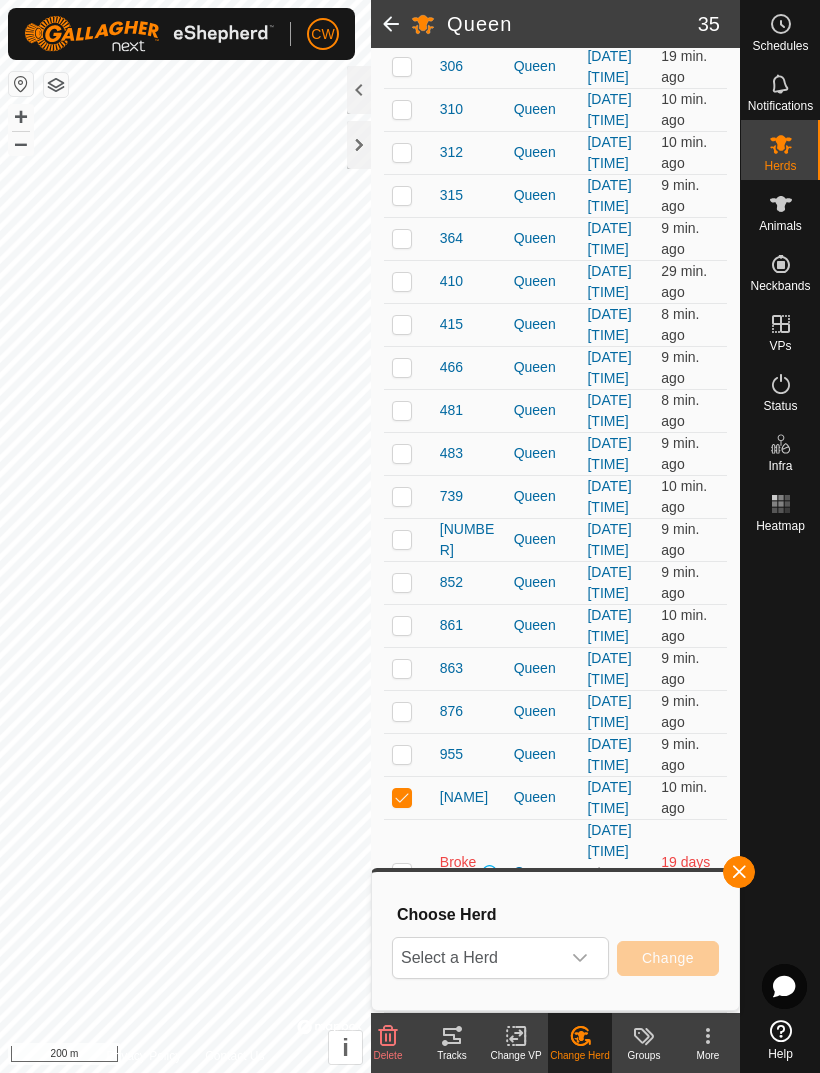 click at bounding box center [580, 958] 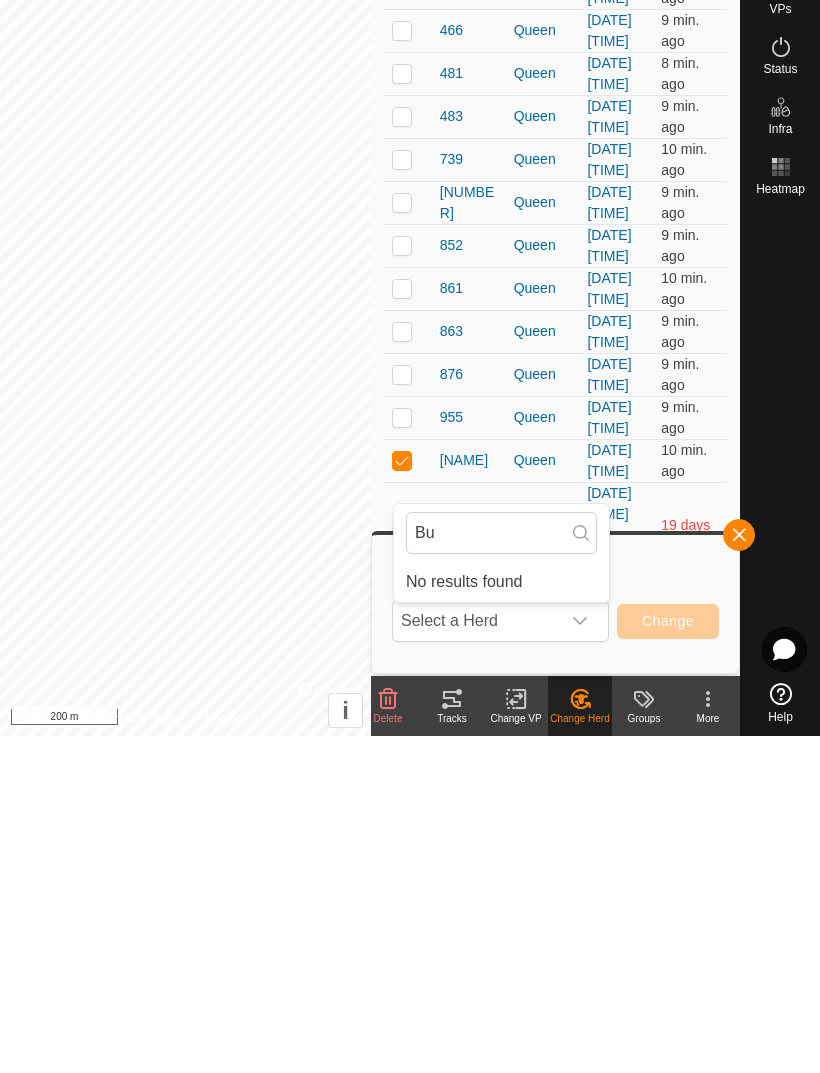 type on "B" 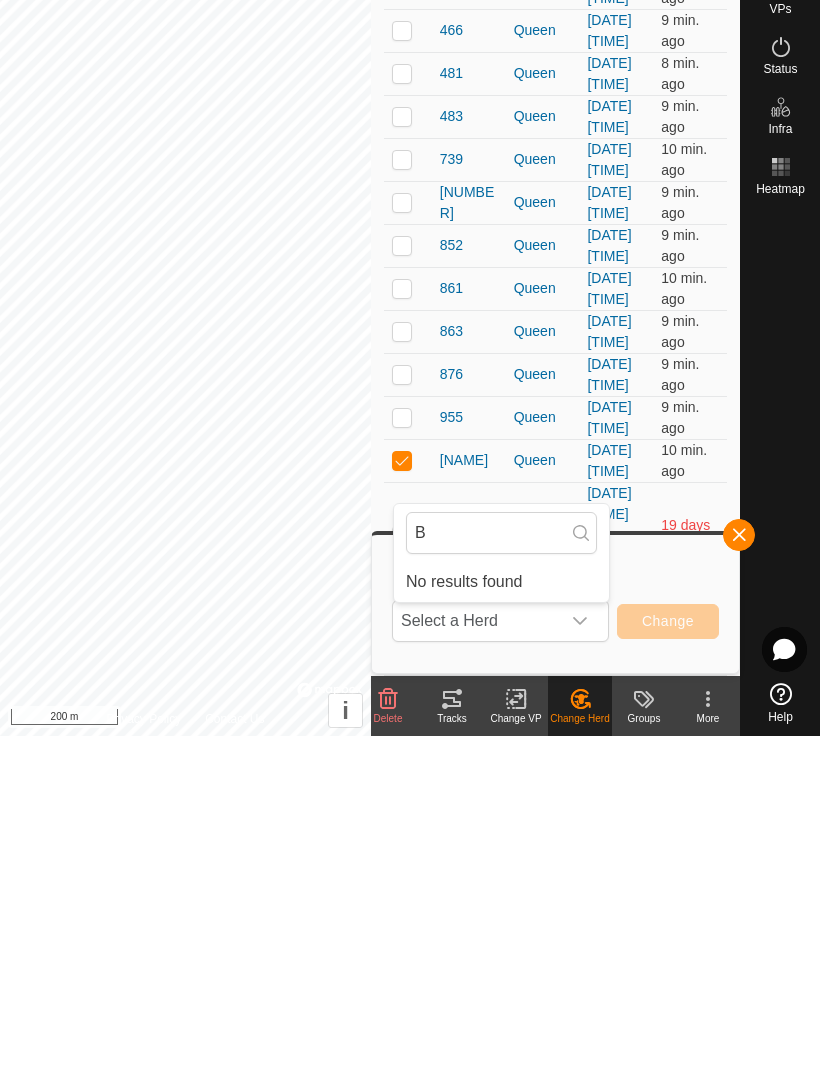 type 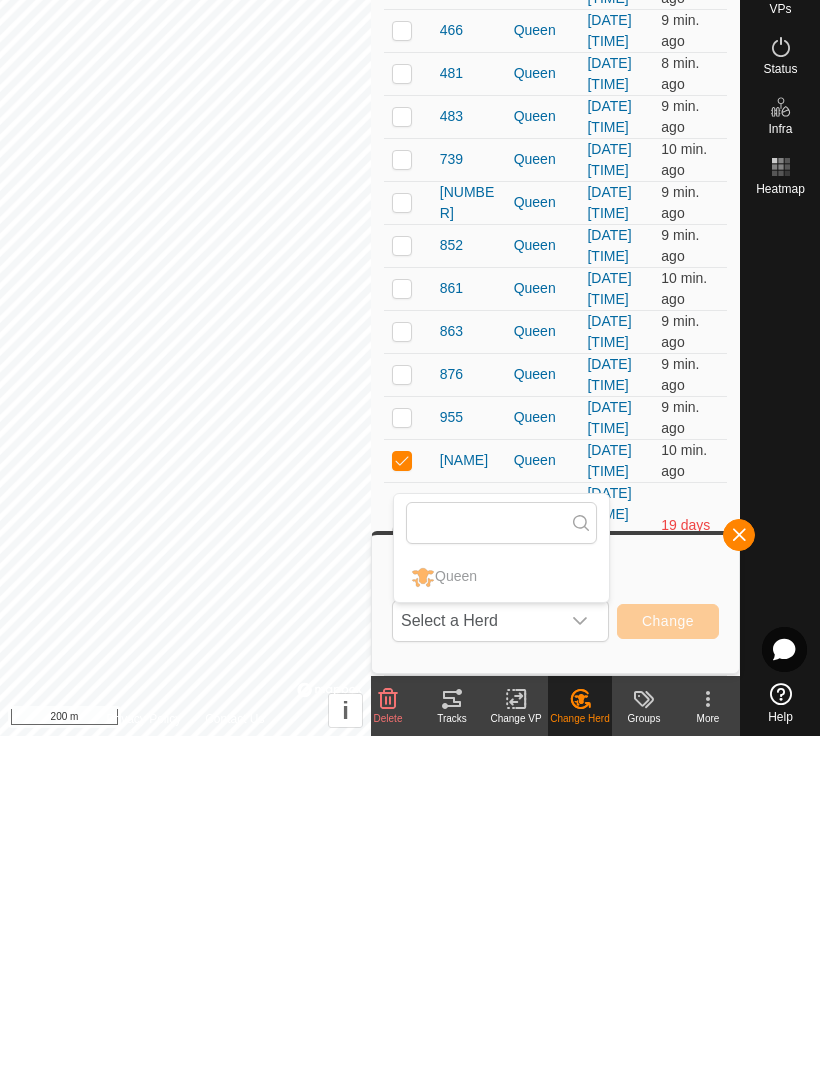 click at bounding box center (739, 872) 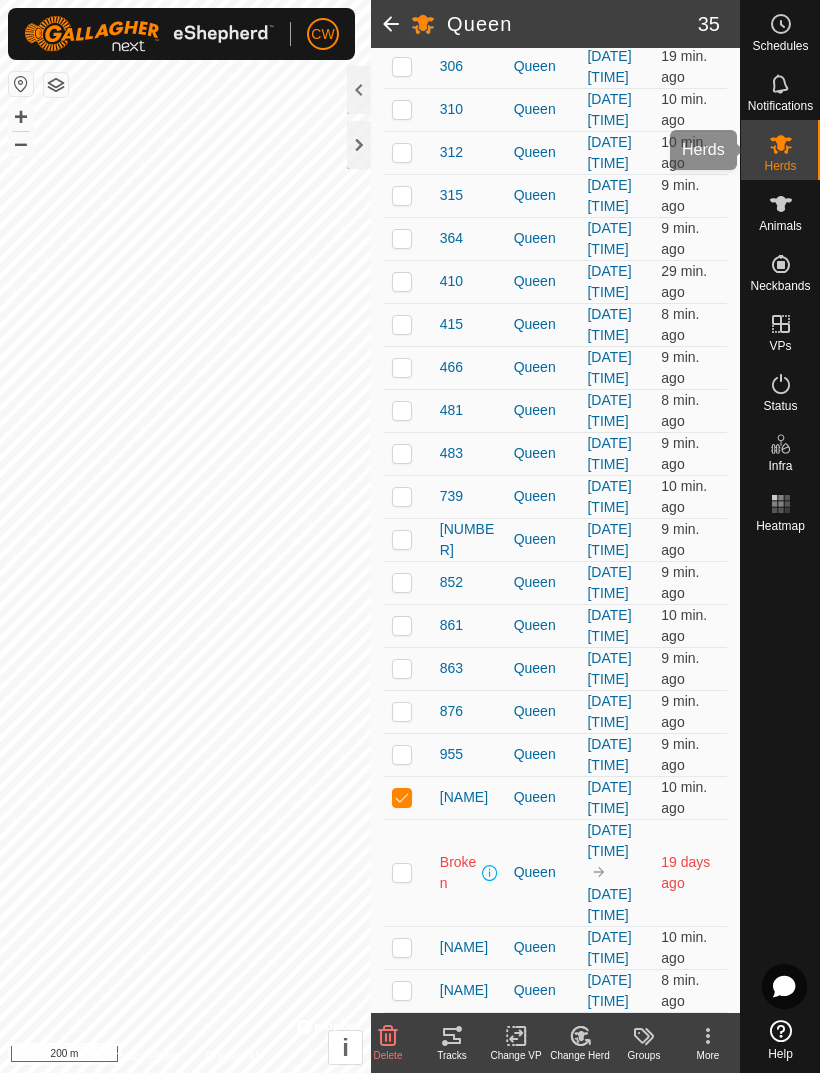 click 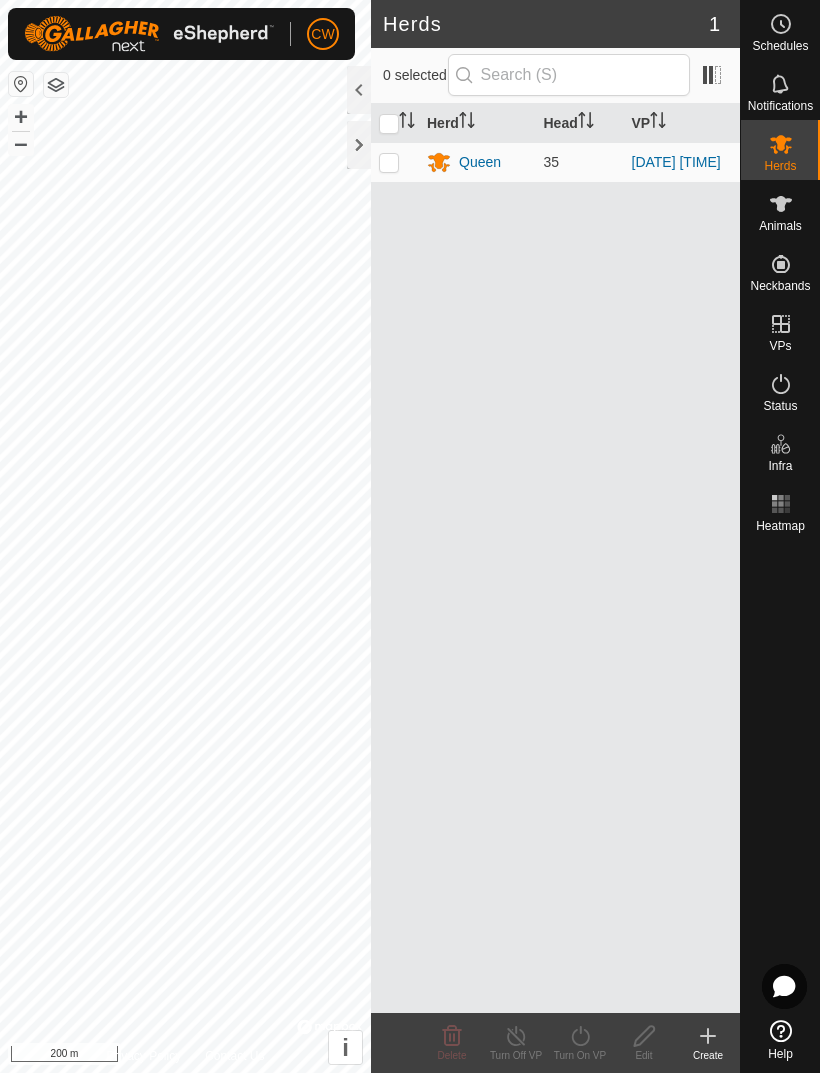 click 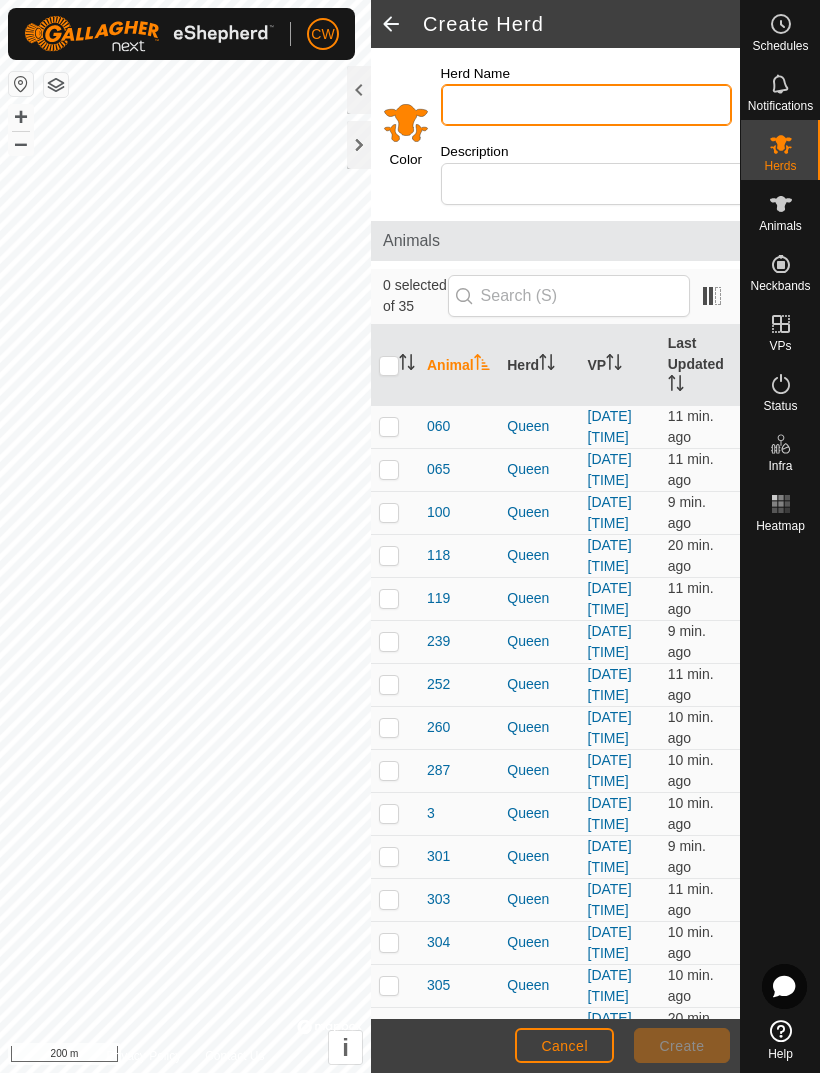 click on "Herd Name" at bounding box center (586, 105) 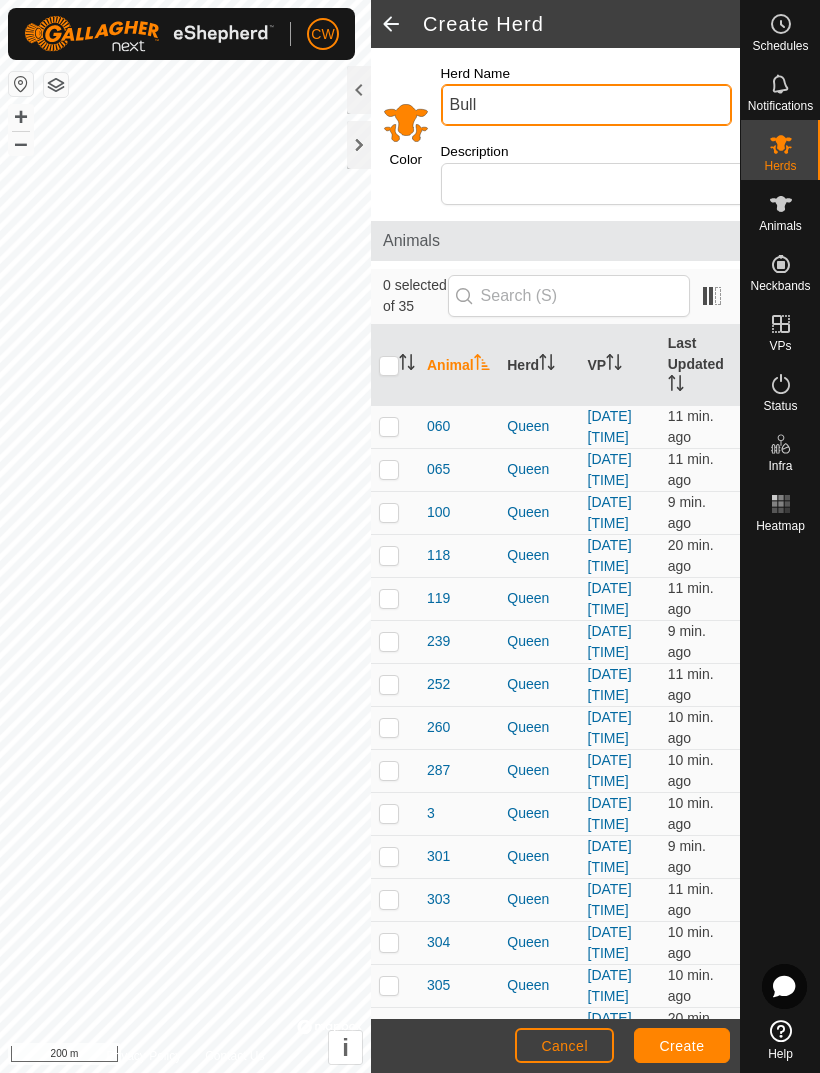 type on "Bull" 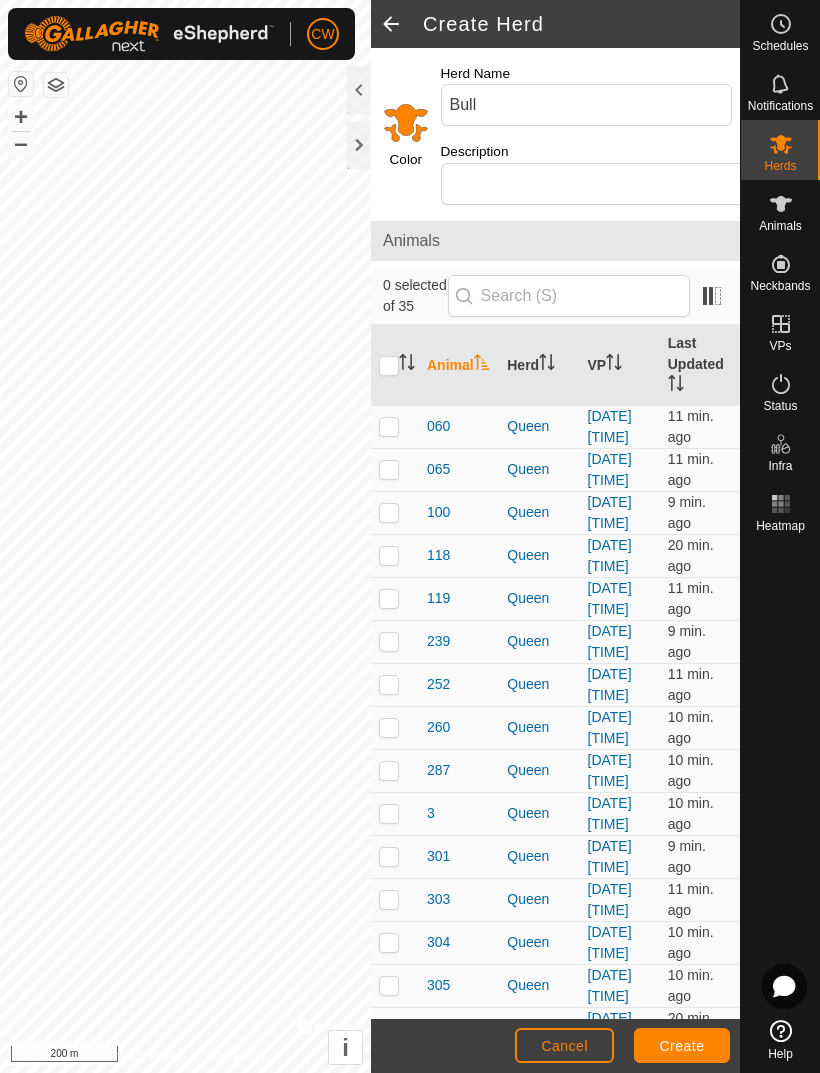click on "Color" 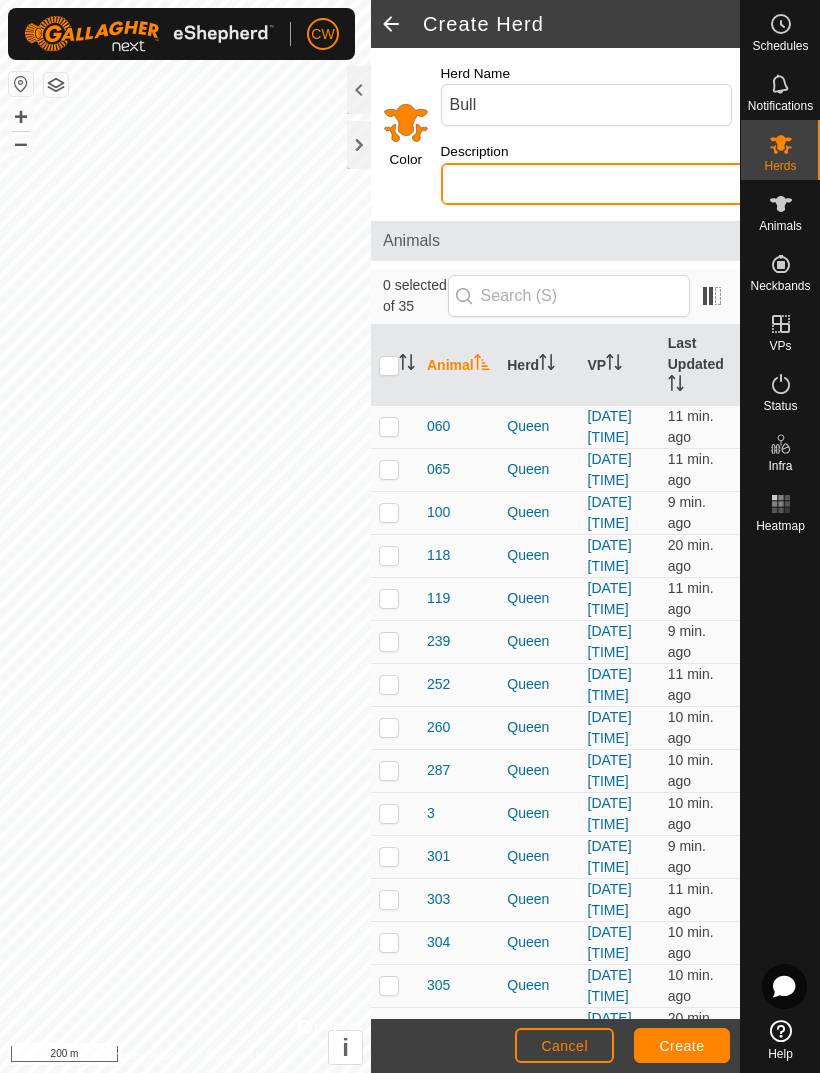 click on "Description" at bounding box center [597, 184] 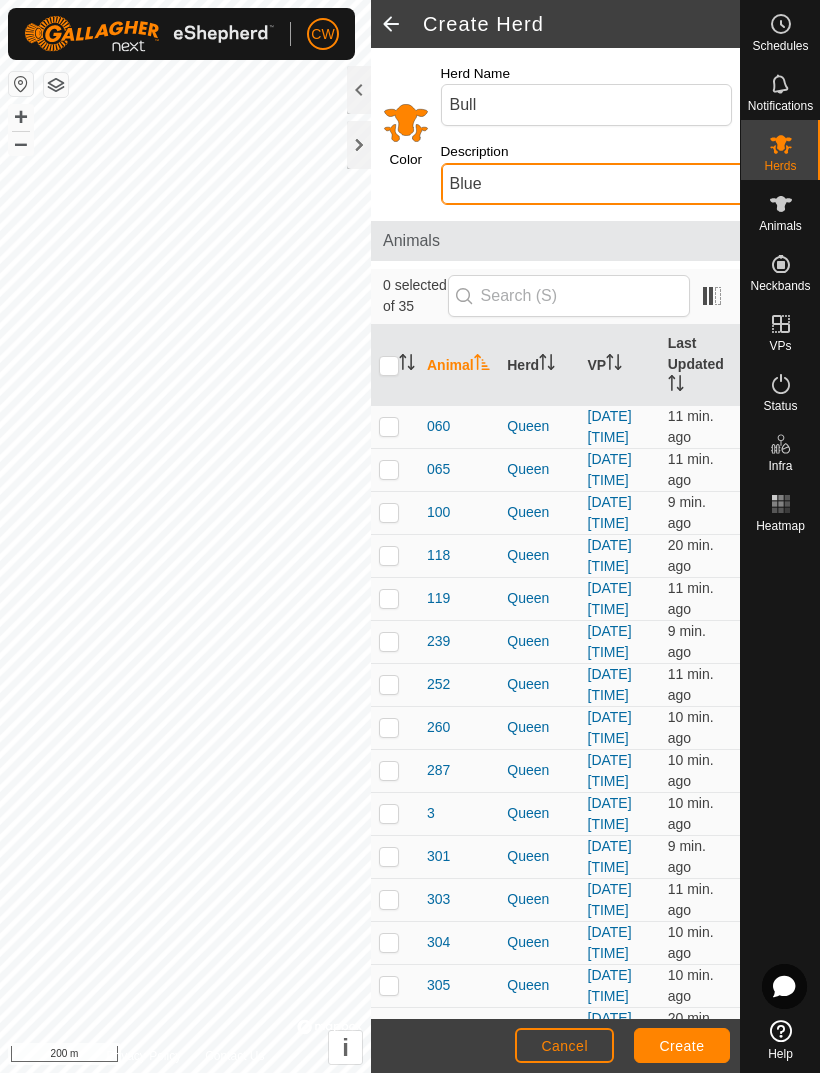 type on "Blue" 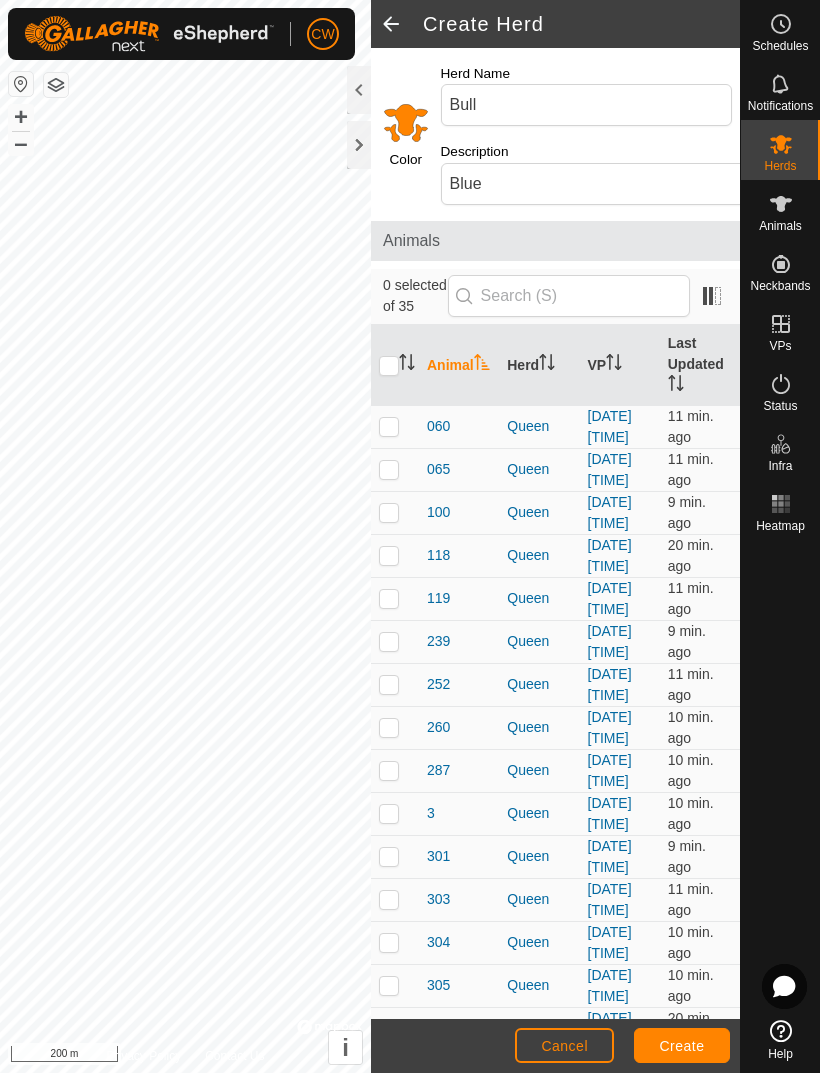 click 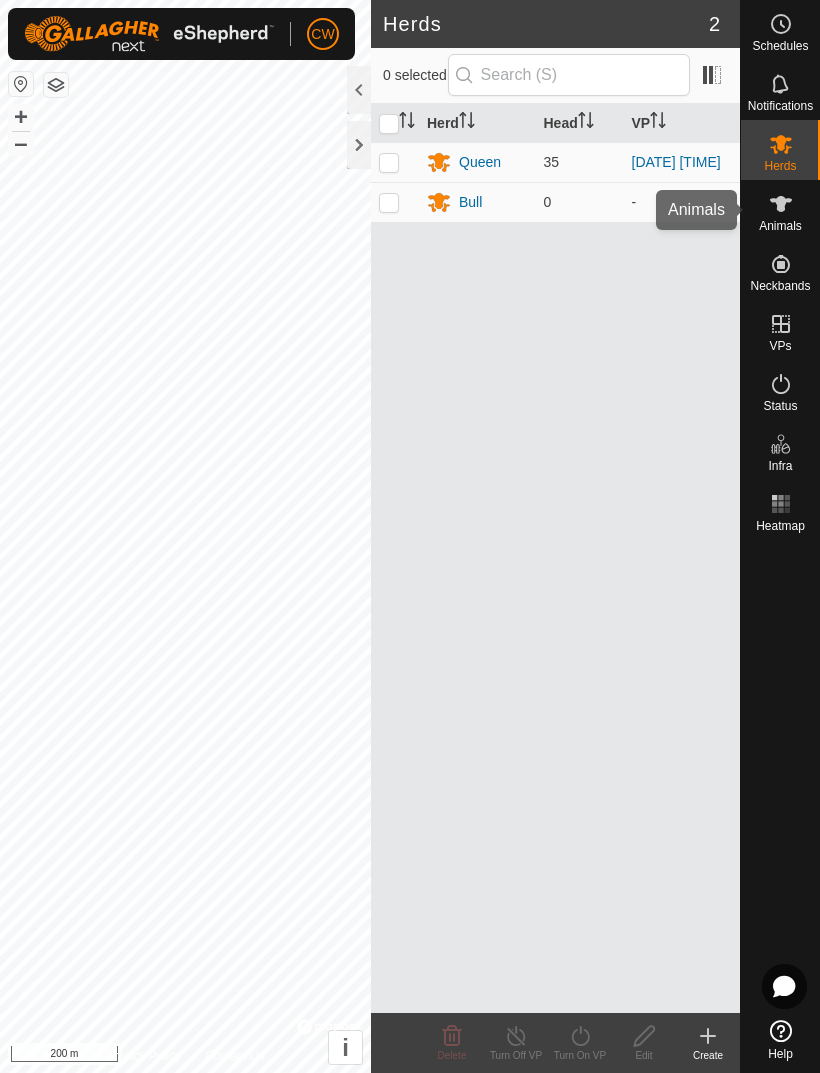 click 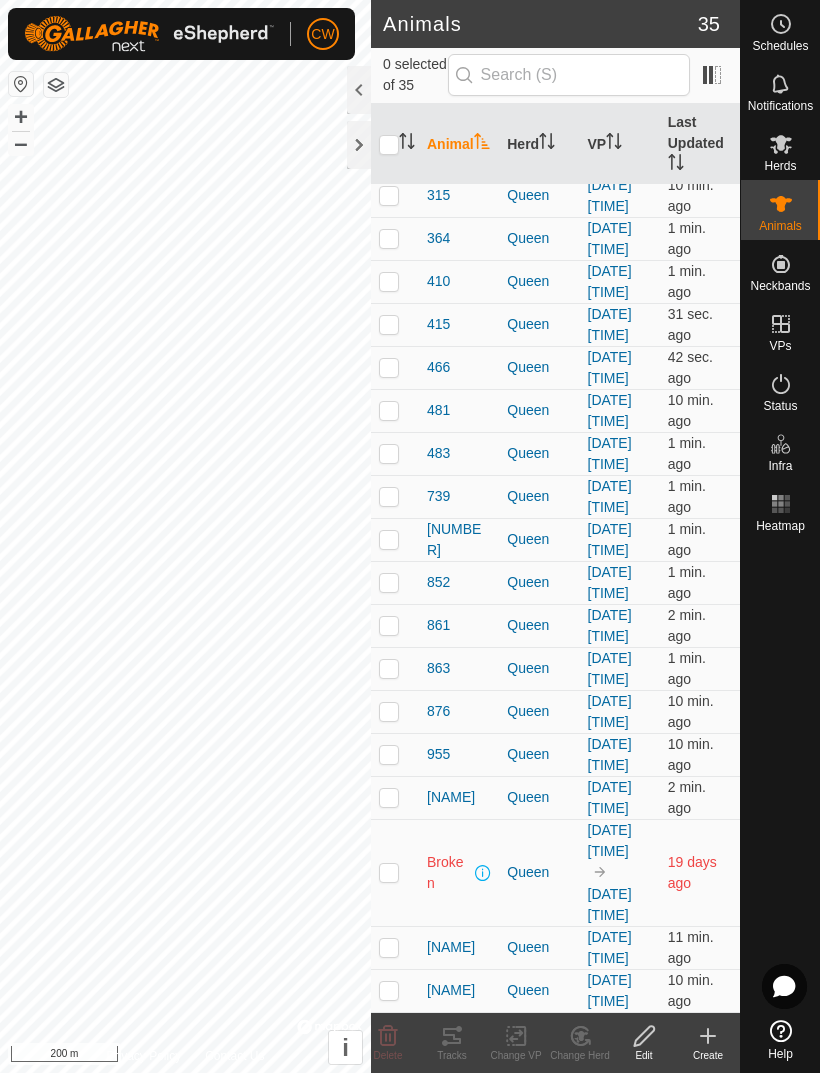 scroll, scrollTop: 1476, scrollLeft: 0, axis: vertical 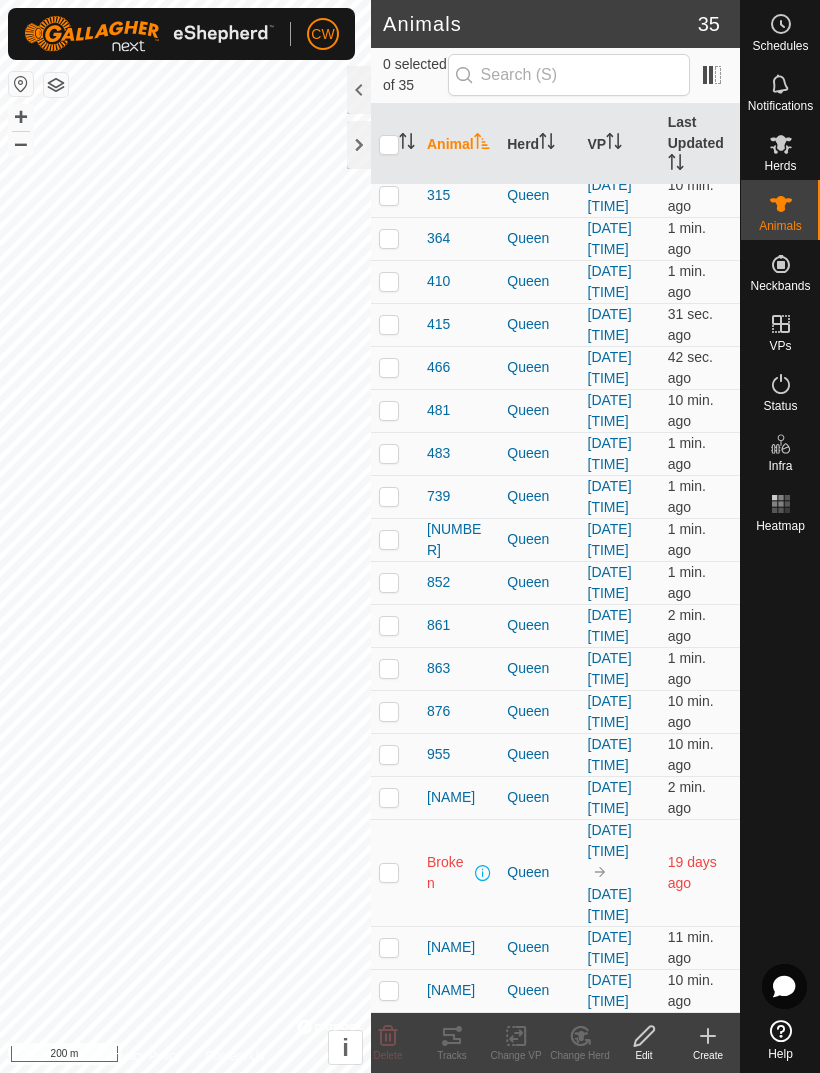 click at bounding box center (389, 947) 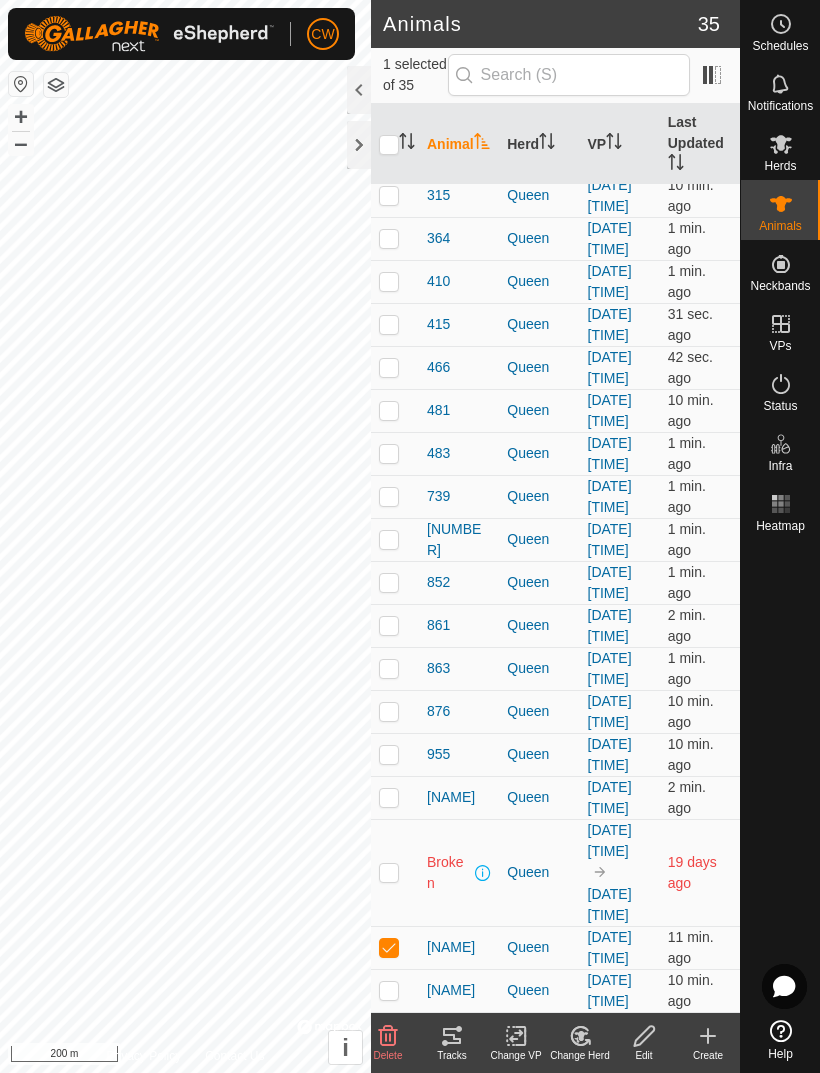 checkbox on "true" 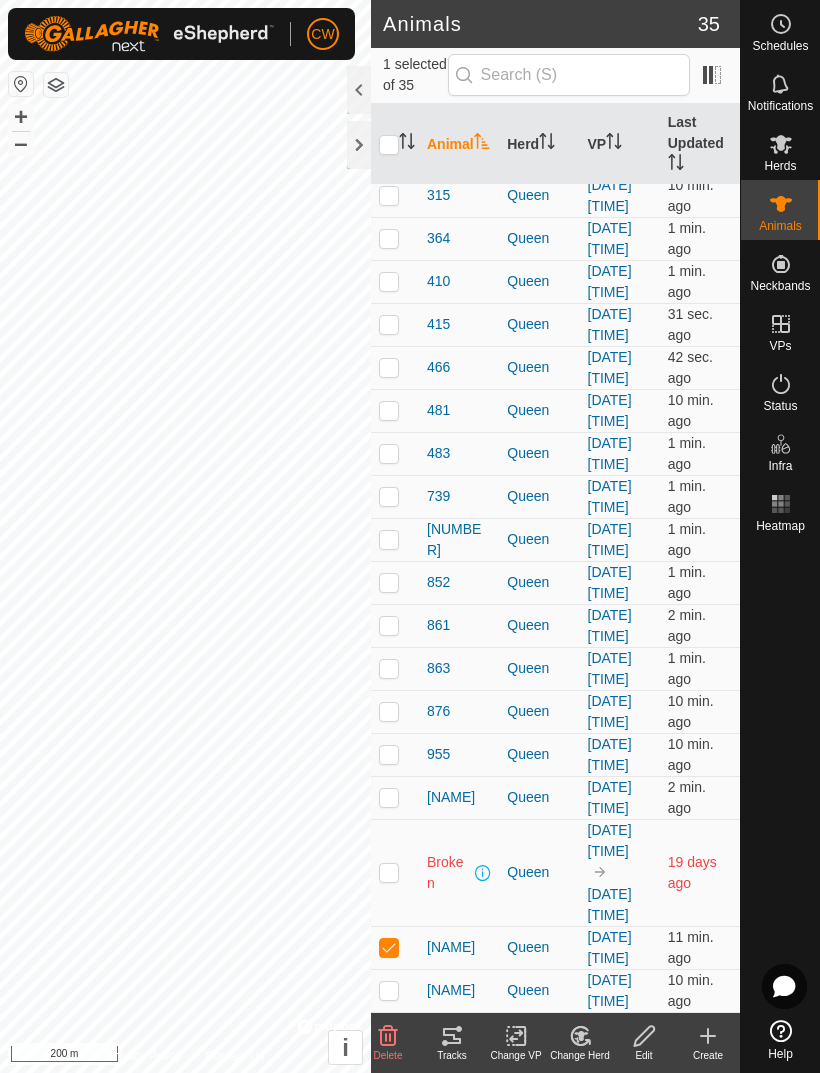 click on "Change Herd" 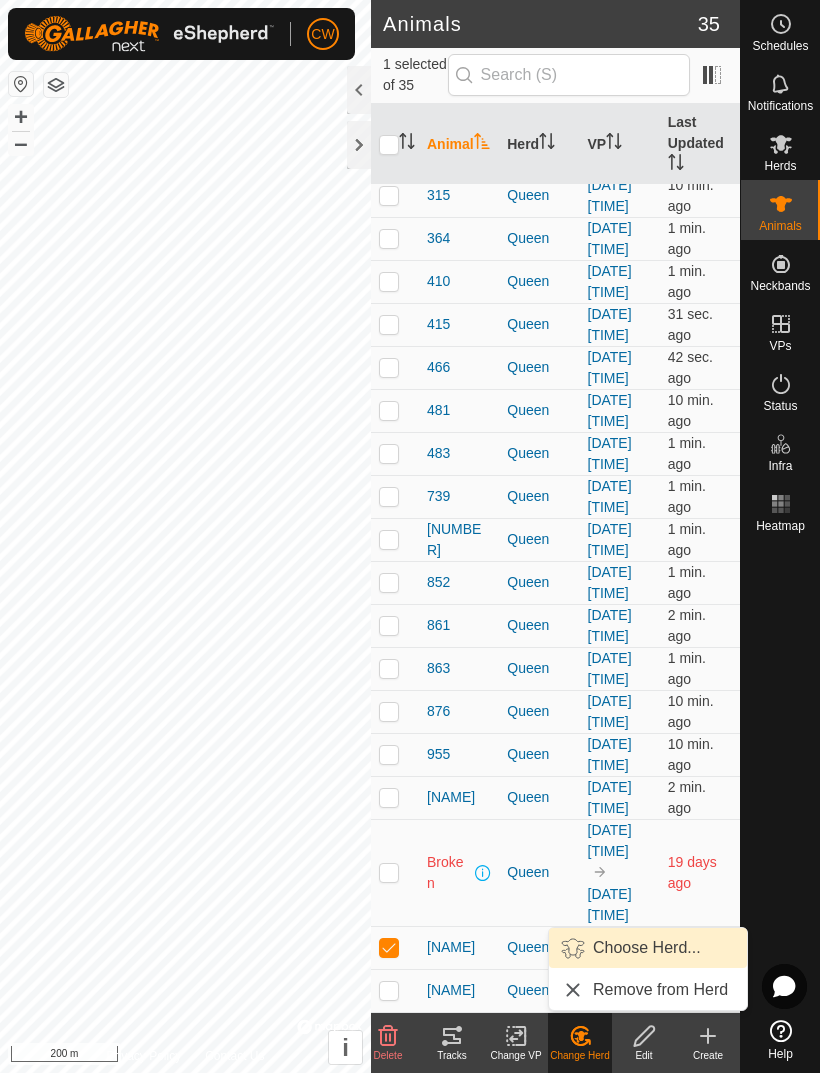 click on "Choose Herd..." at bounding box center [647, 948] 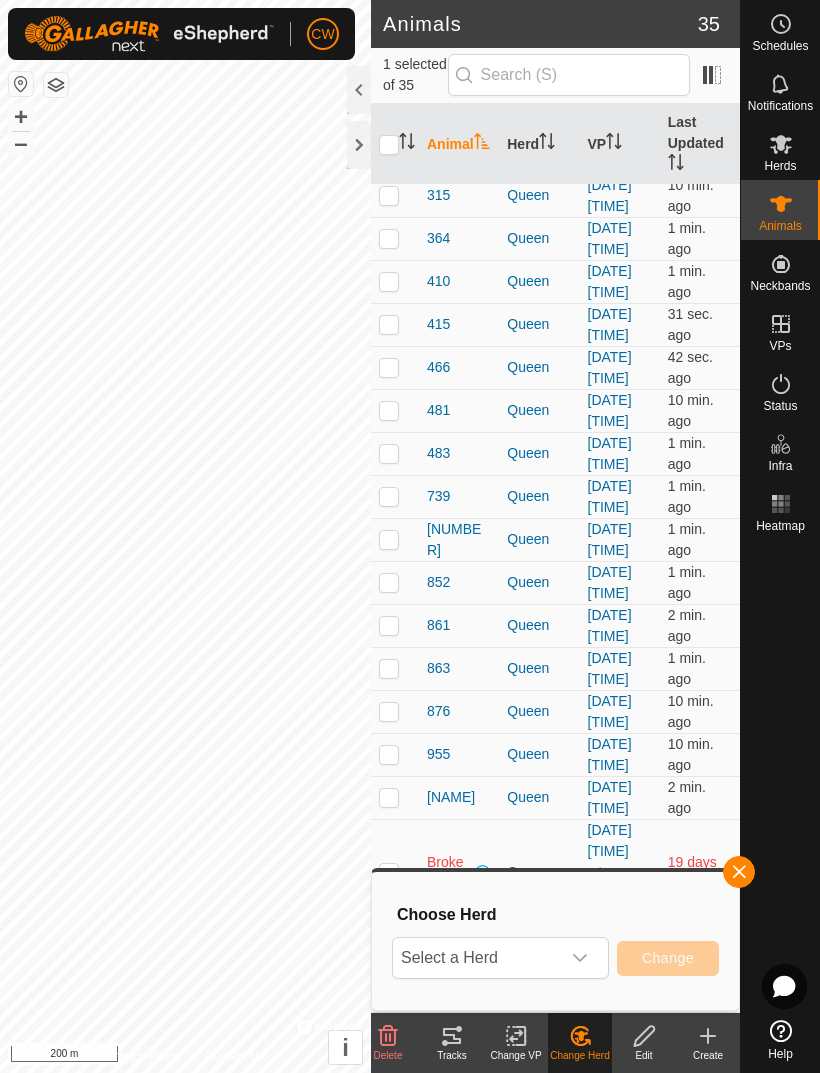 click 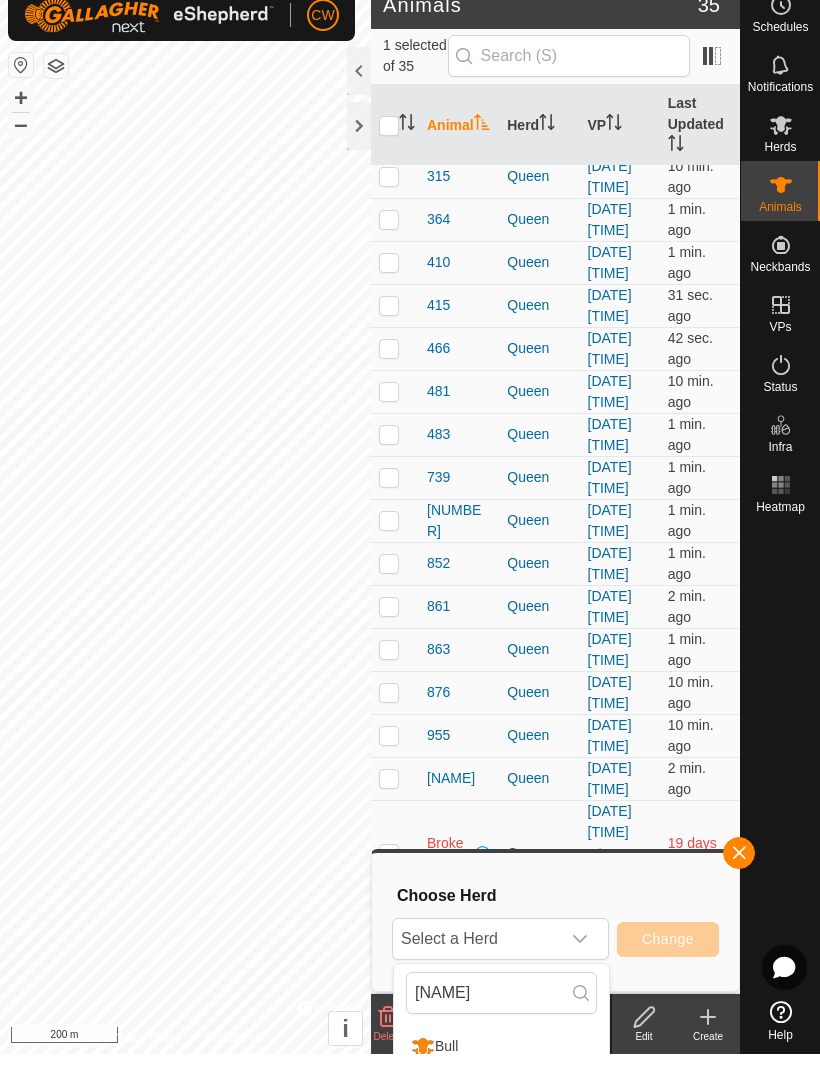 scroll, scrollTop: 19, scrollLeft: 0, axis: vertical 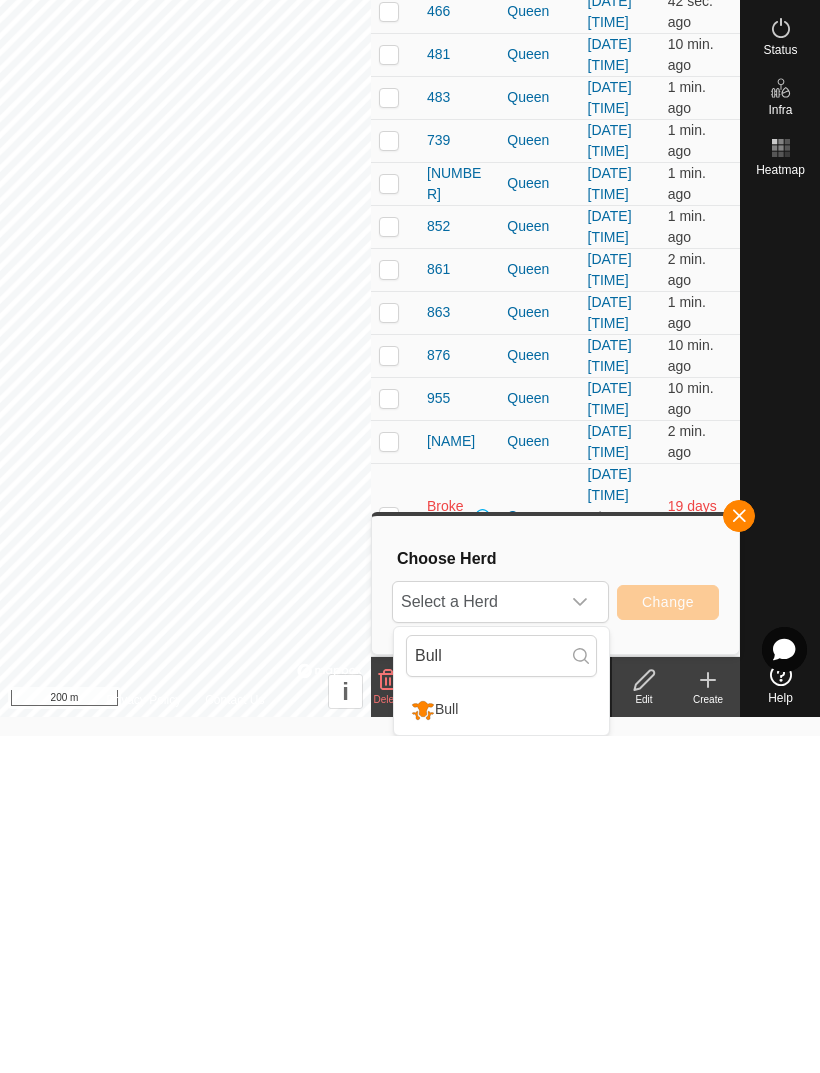 type on "Bull" 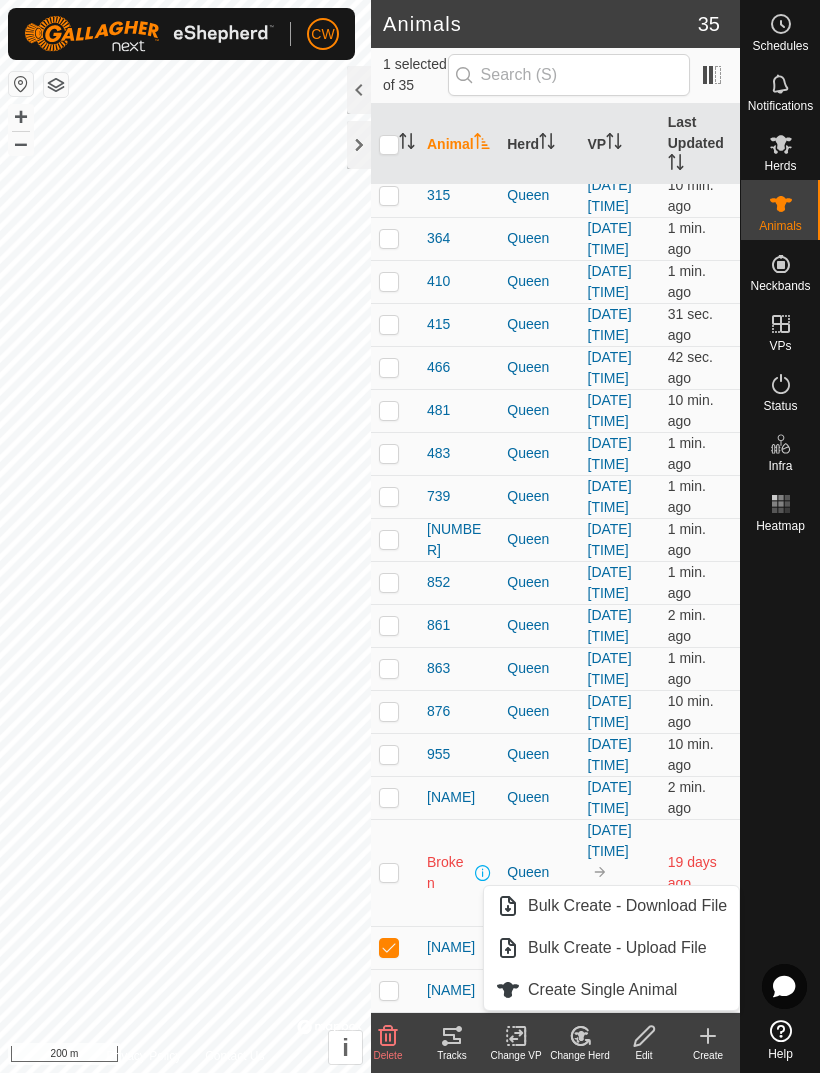 scroll, scrollTop: 0, scrollLeft: 0, axis: both 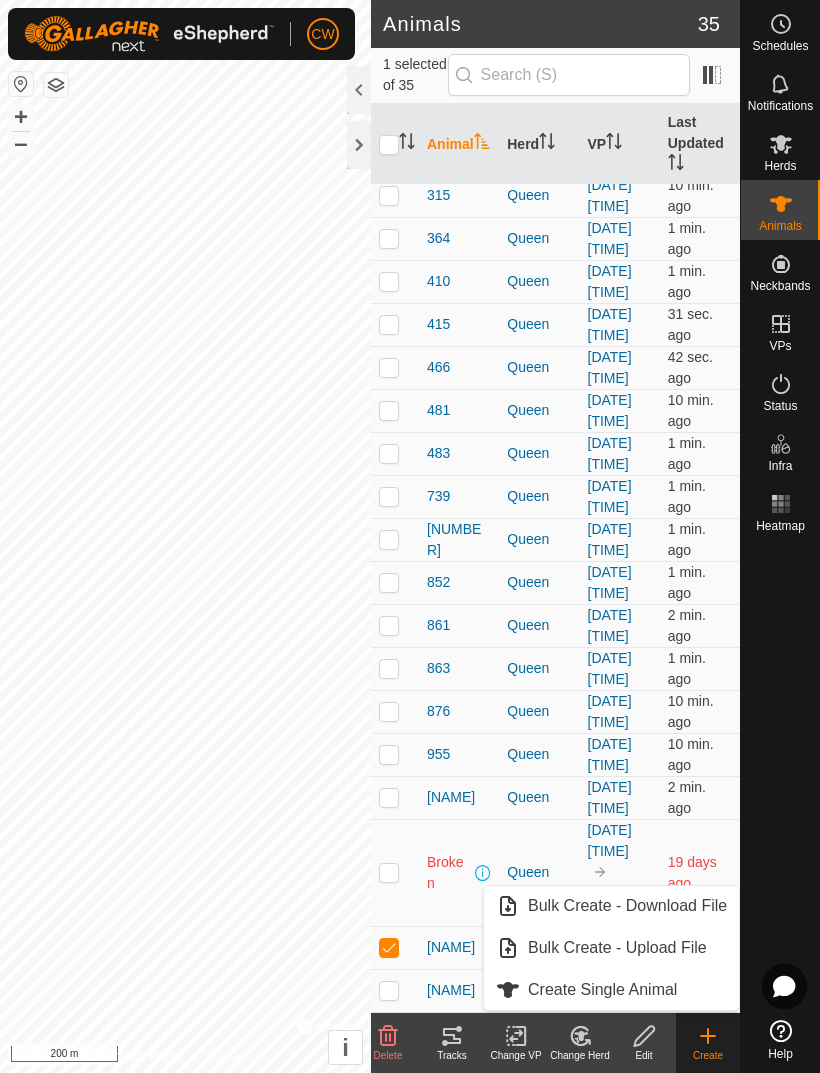 click on "Broken" at bounding box center [459, 872] 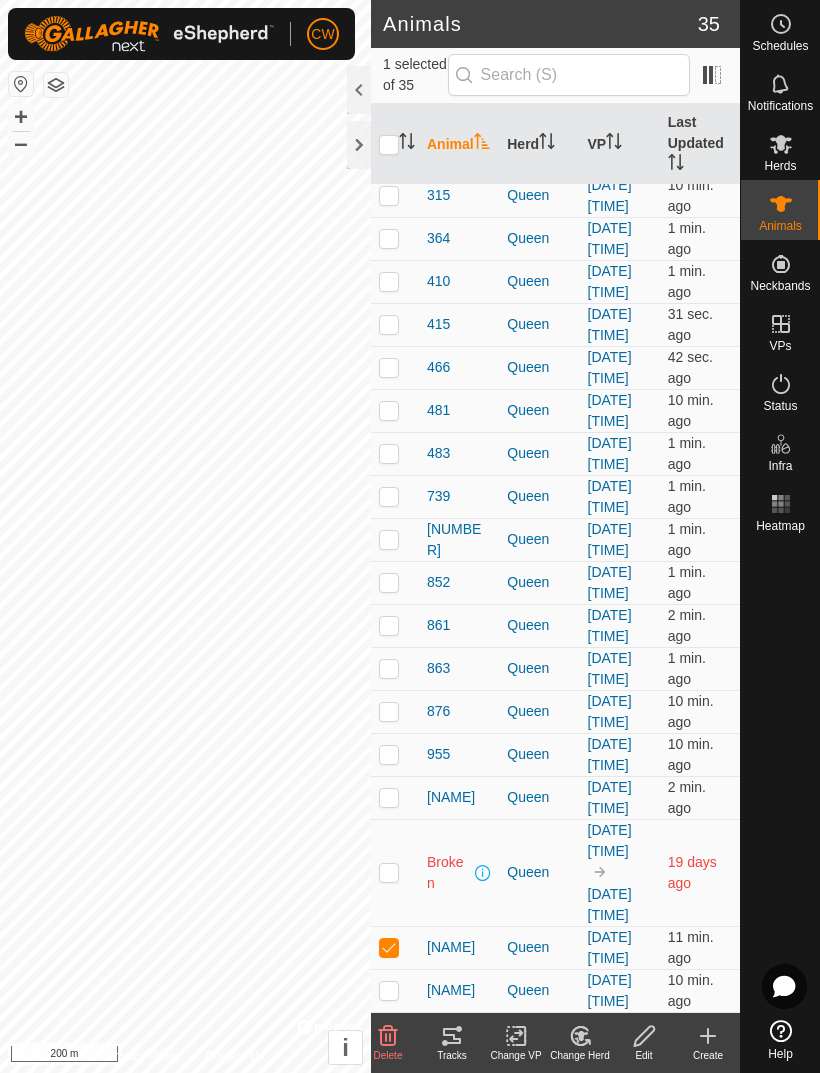 click on "[NAME]" at bounding box center [459, 947] 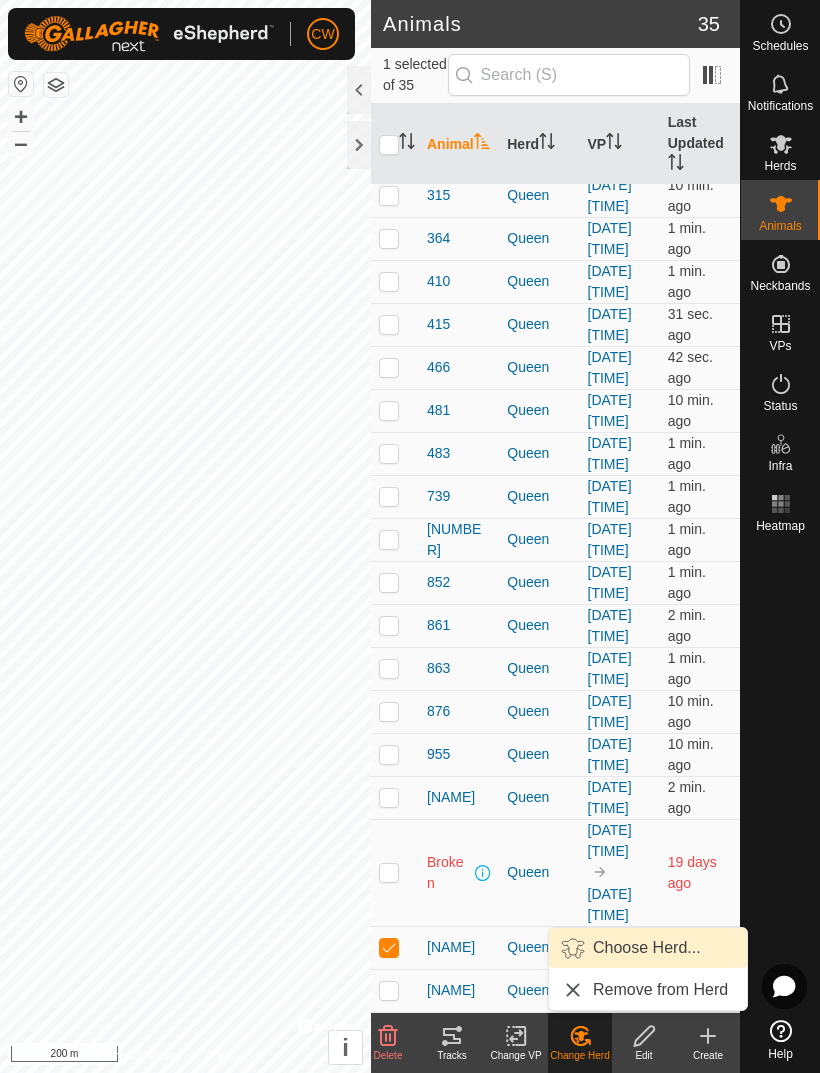 click on "Choose Herd..." at bounding box center [647, 948] 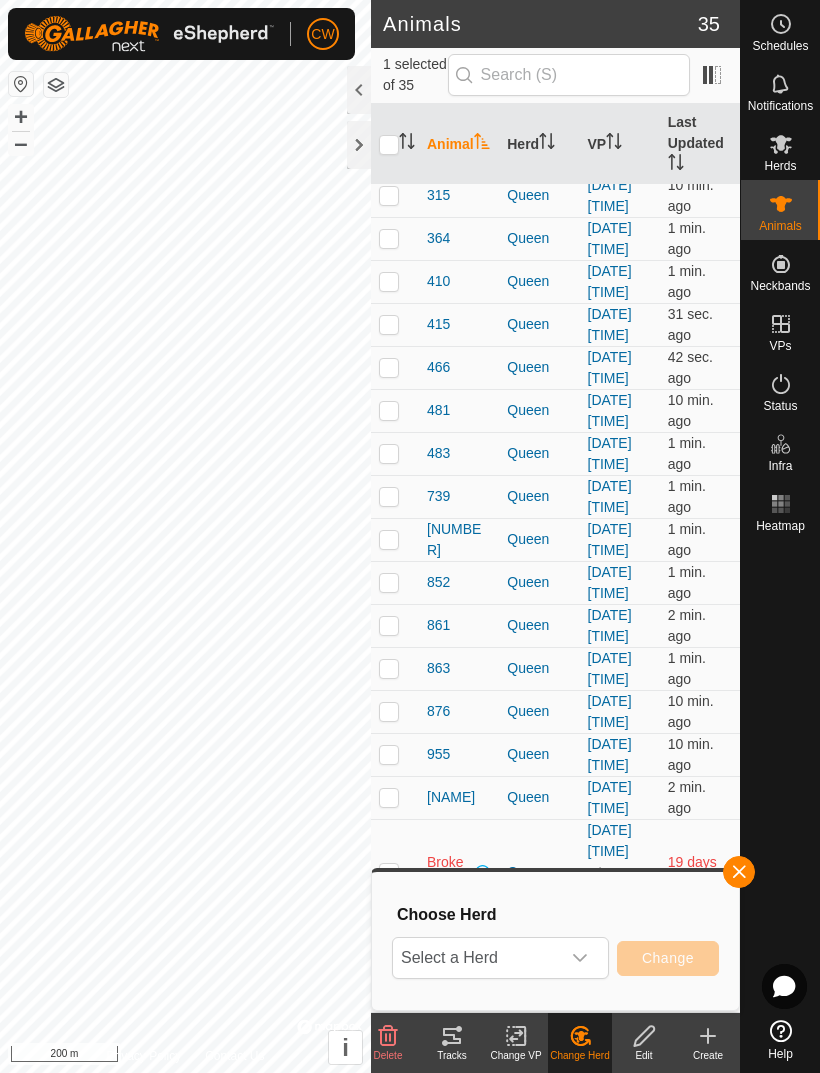 click on "Select a Herd" at bounding box center [476, 958] 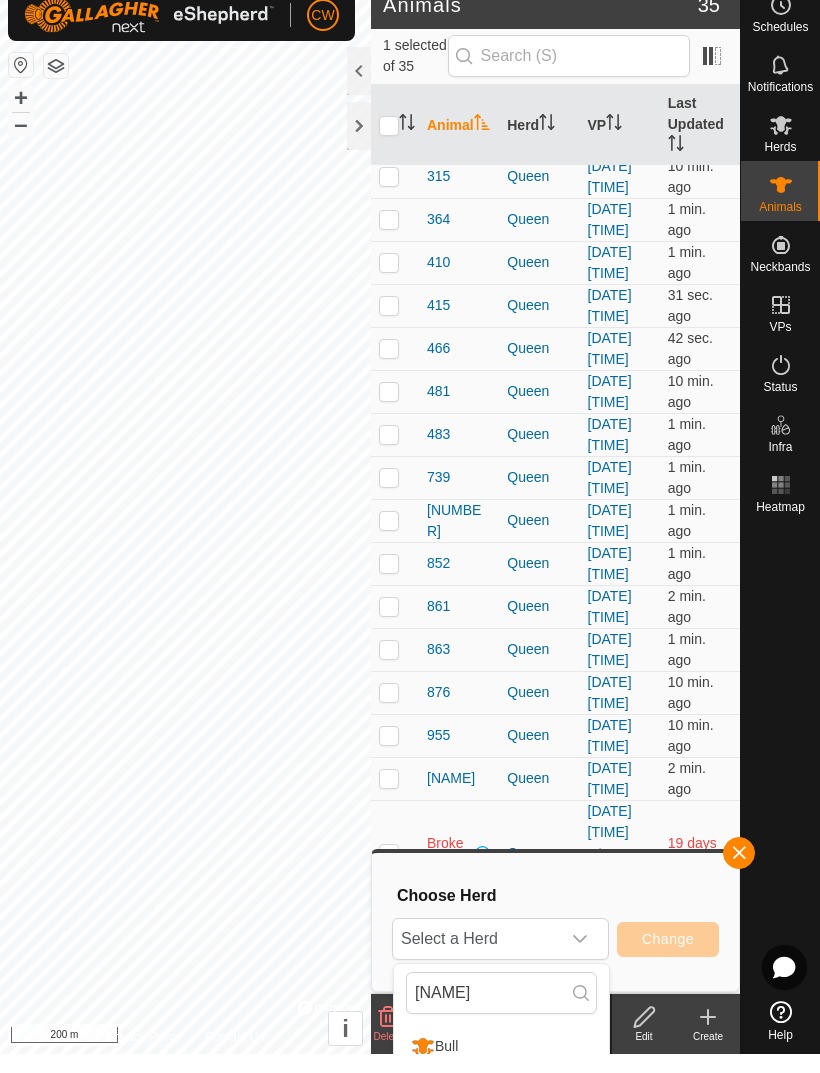 scroll, scrollTop: 19, scrollLeft: 0, axis: vertical 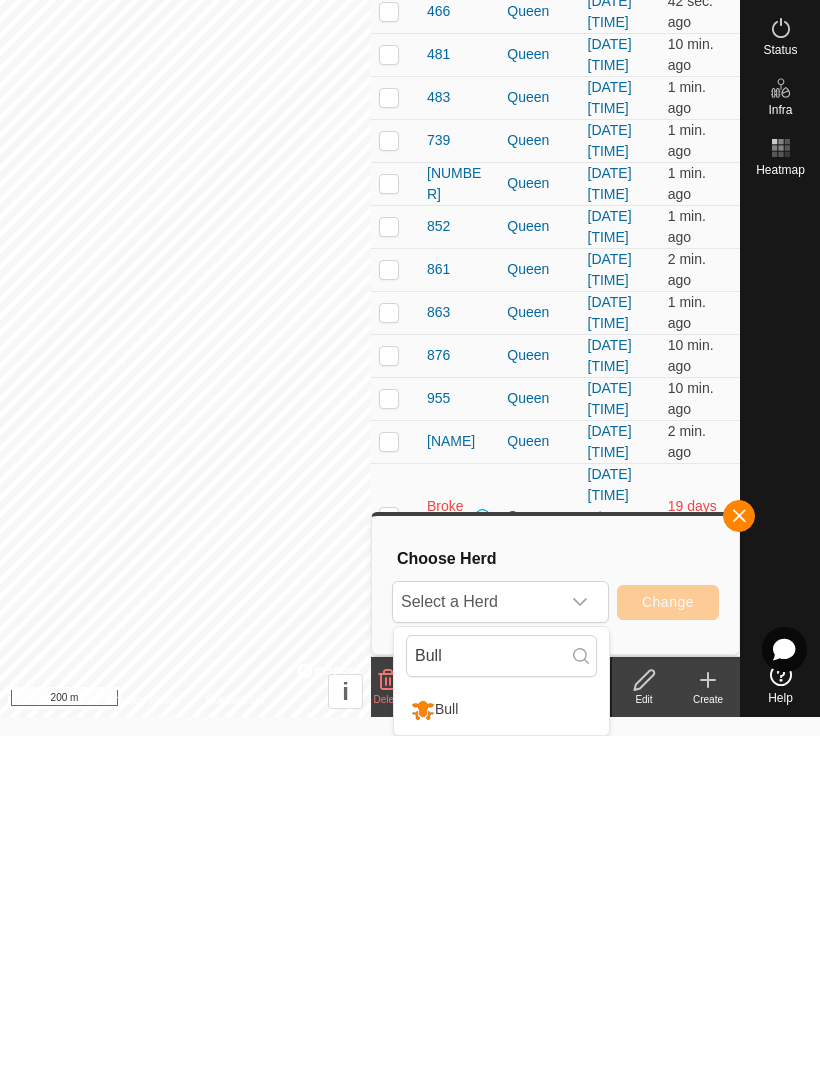 type on "Bull" 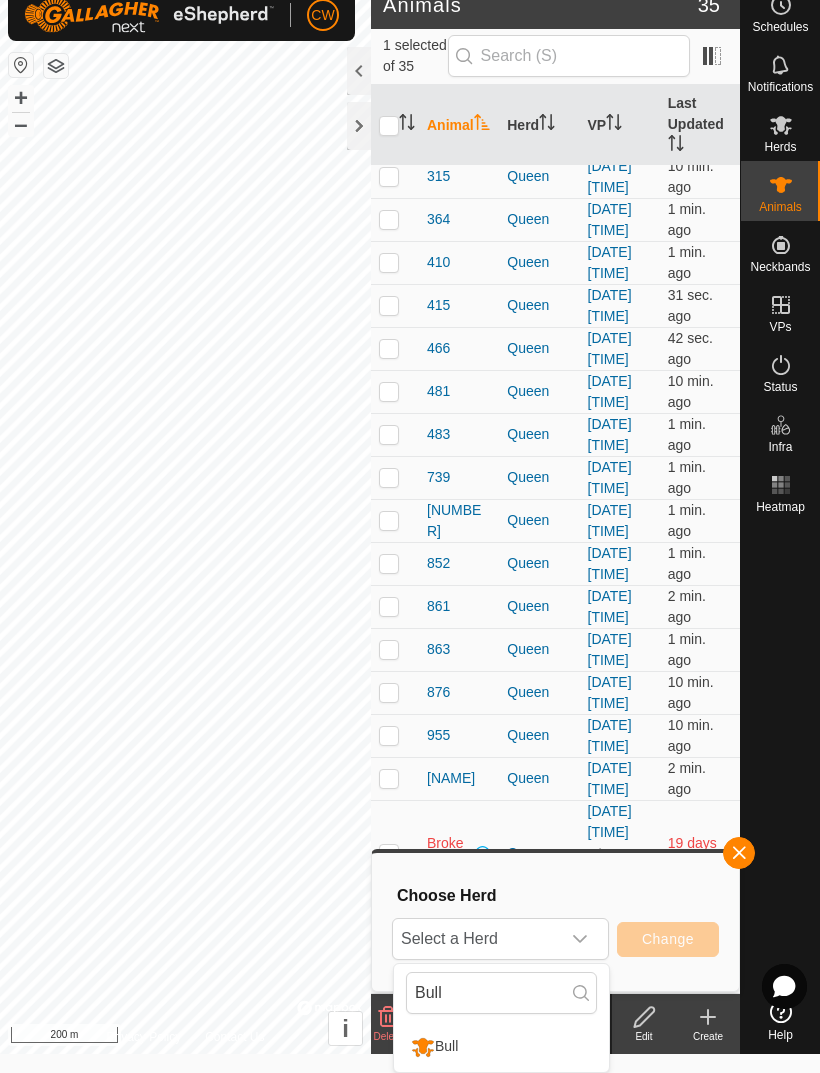 scroll, scrollTop: 0, scrollLeft: 0, axis: both 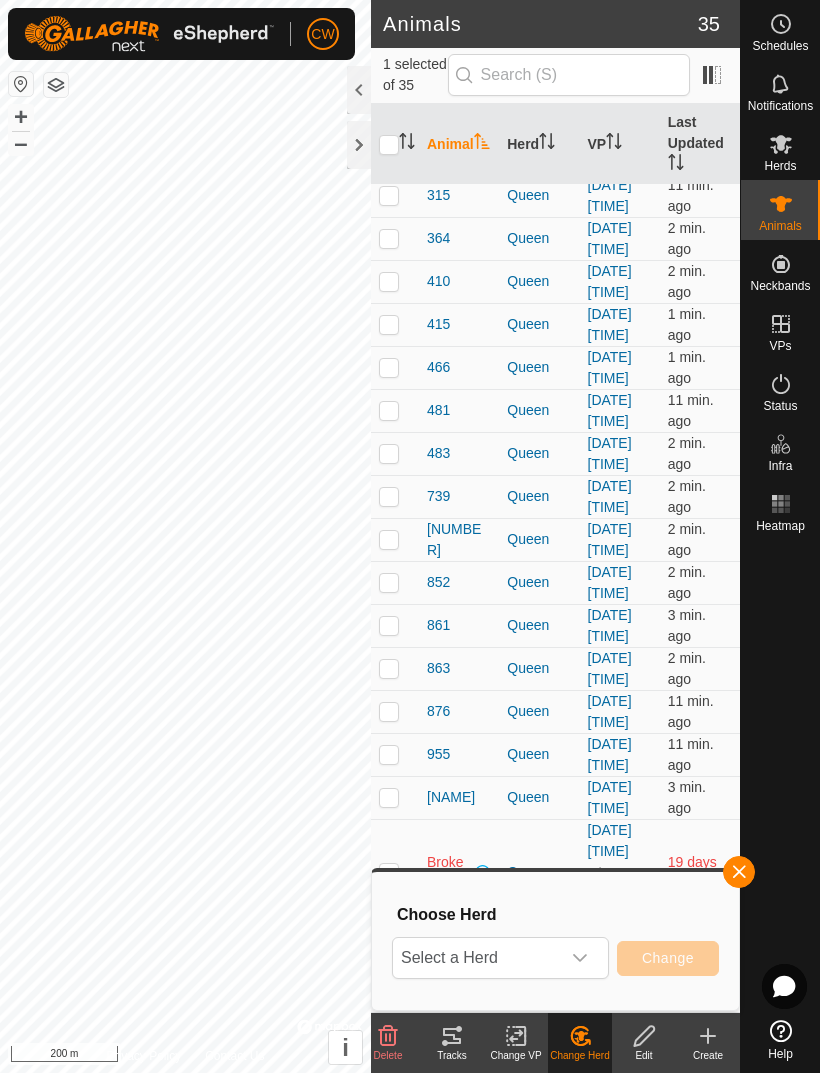 click at bounding box center [739, 872] 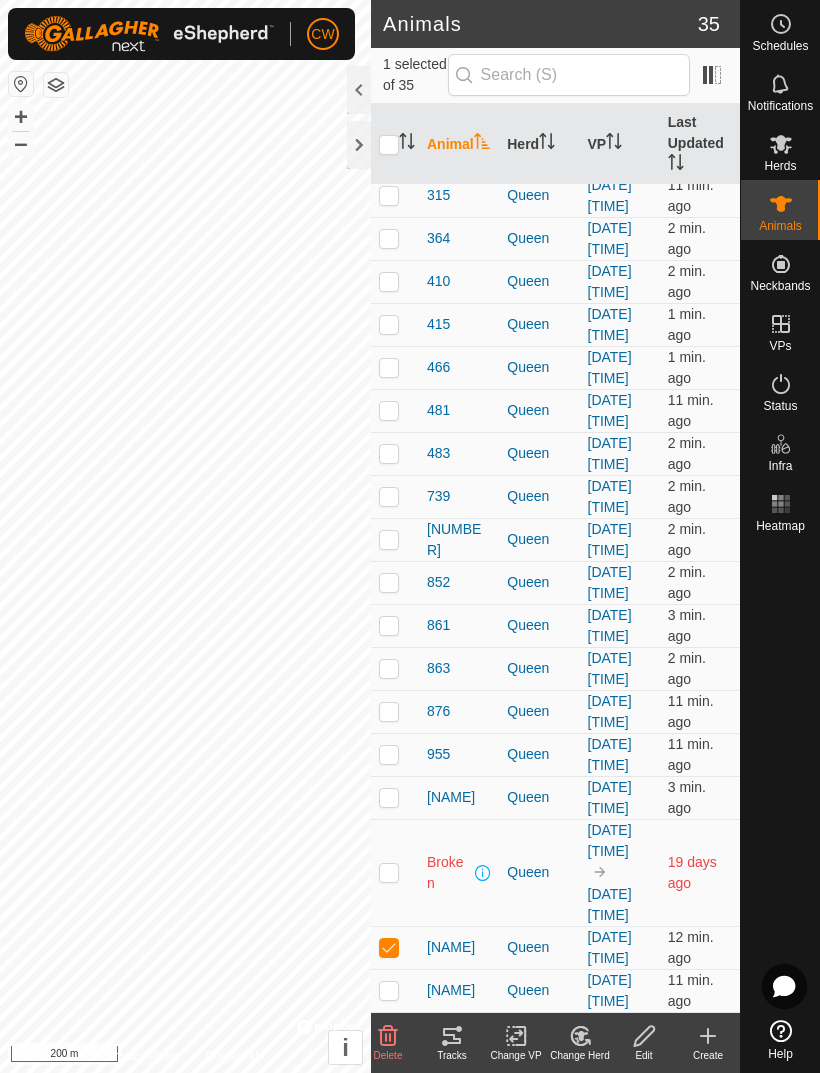 scroll, scrollTop: 1476, scrollLeft: 0, axis: vertical 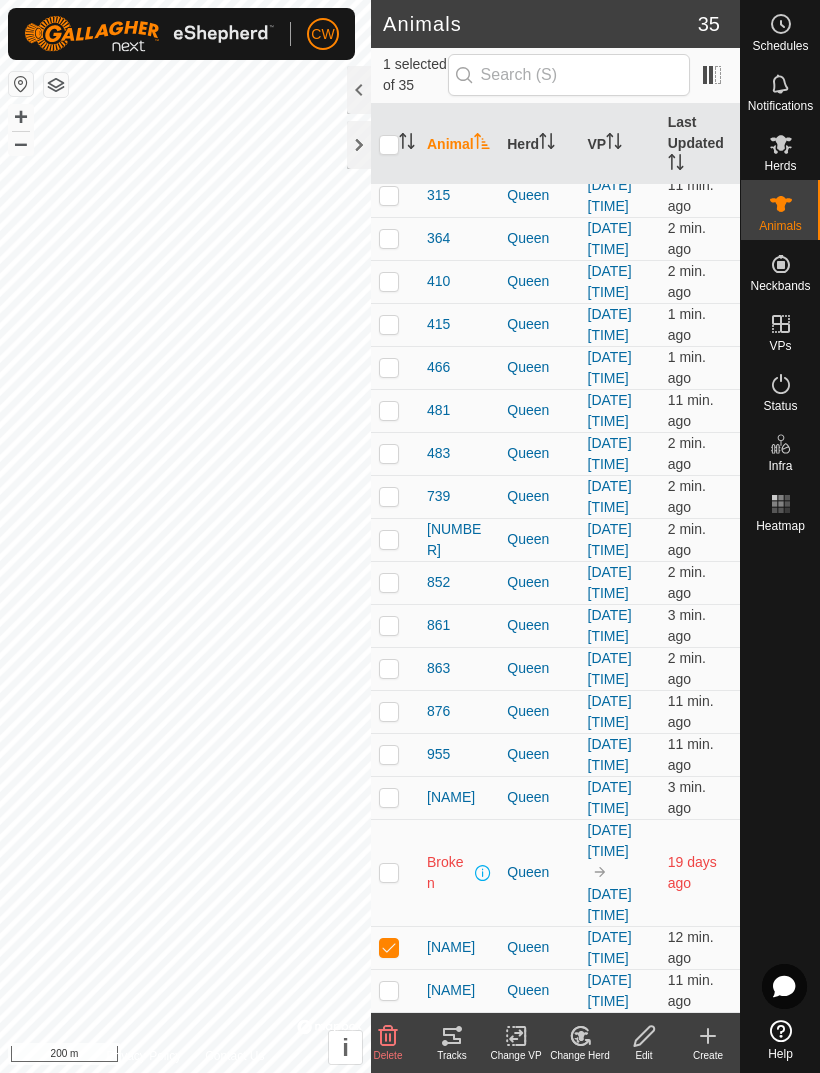 click 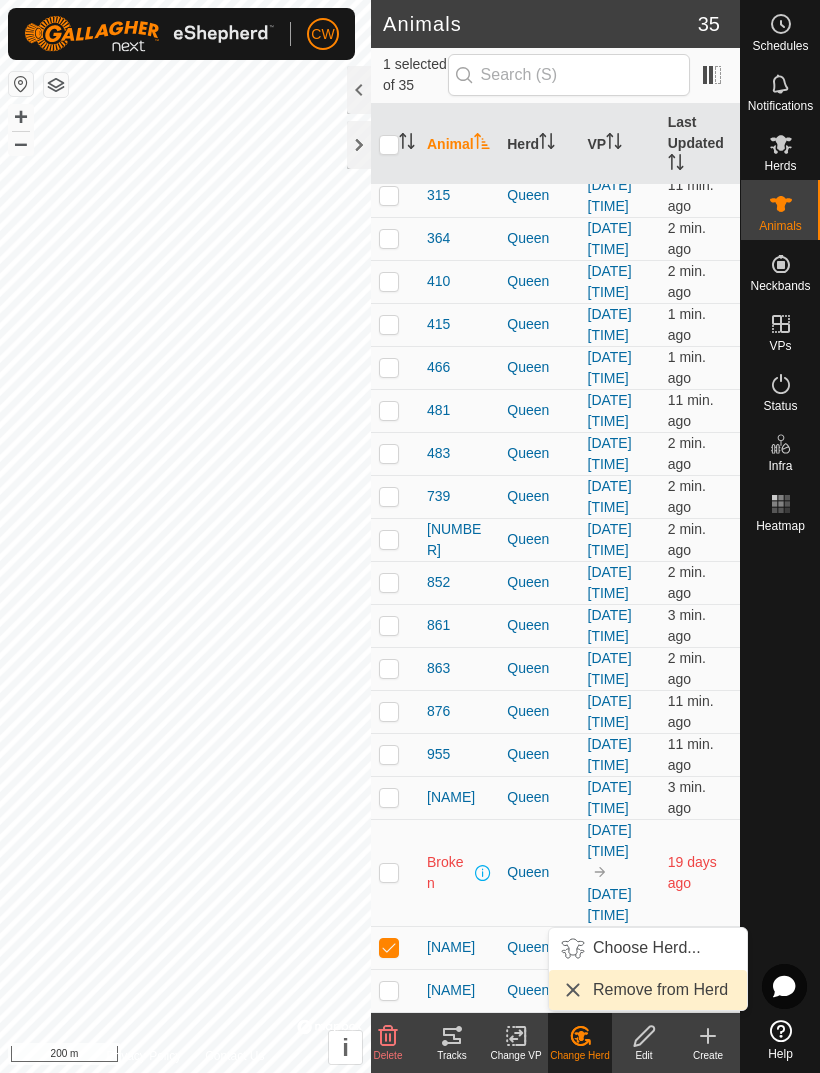 click on "Remove from Herd" at bounding box center [660, 990] 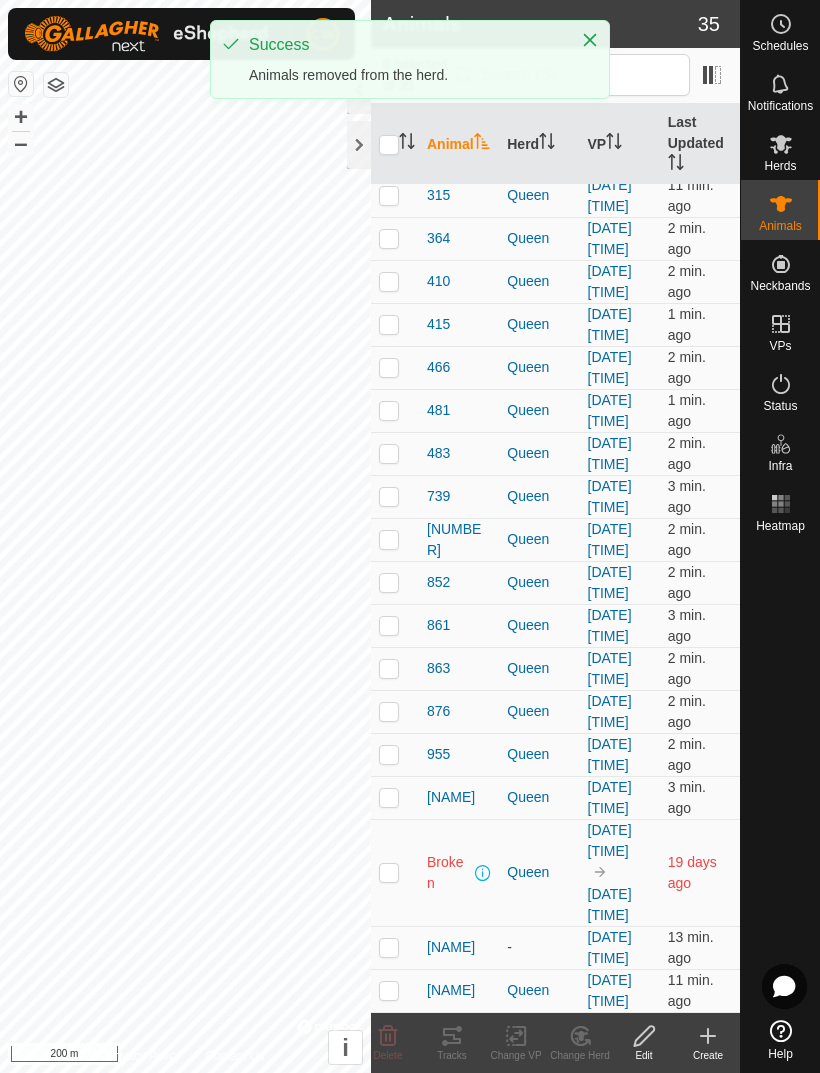 click on "-" at bounding box center [539, 947] 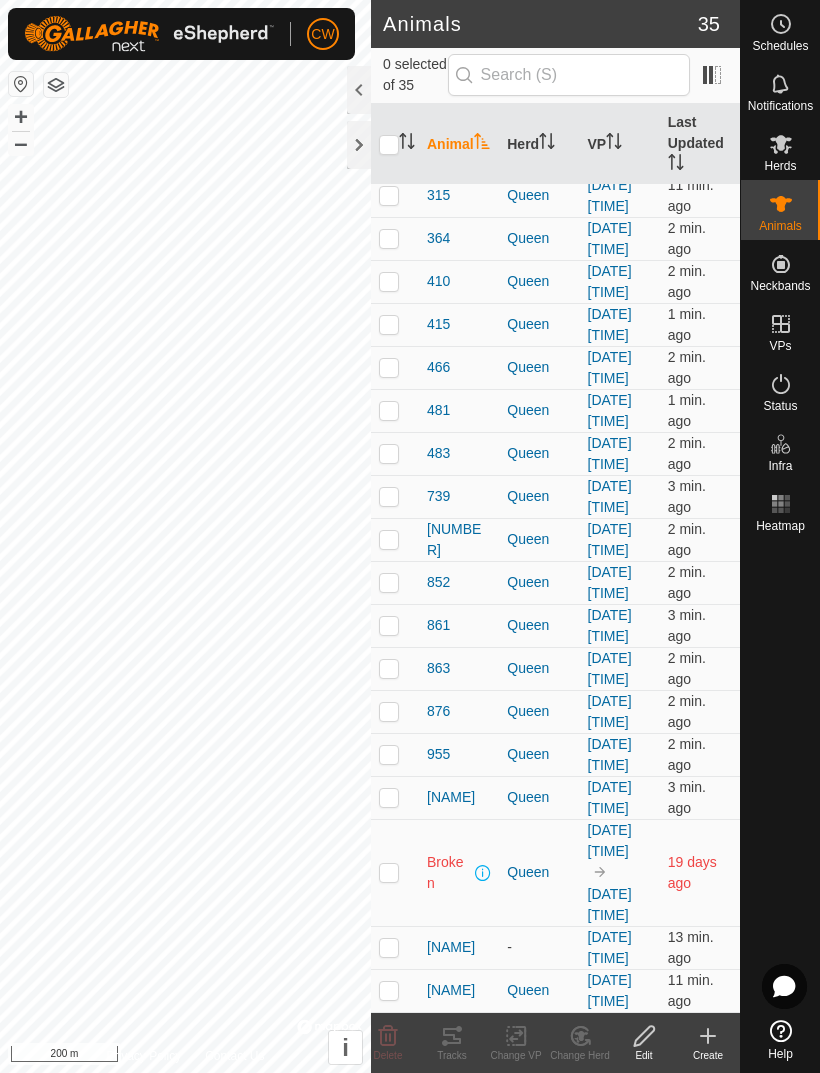click at bounding box center (389, 947) 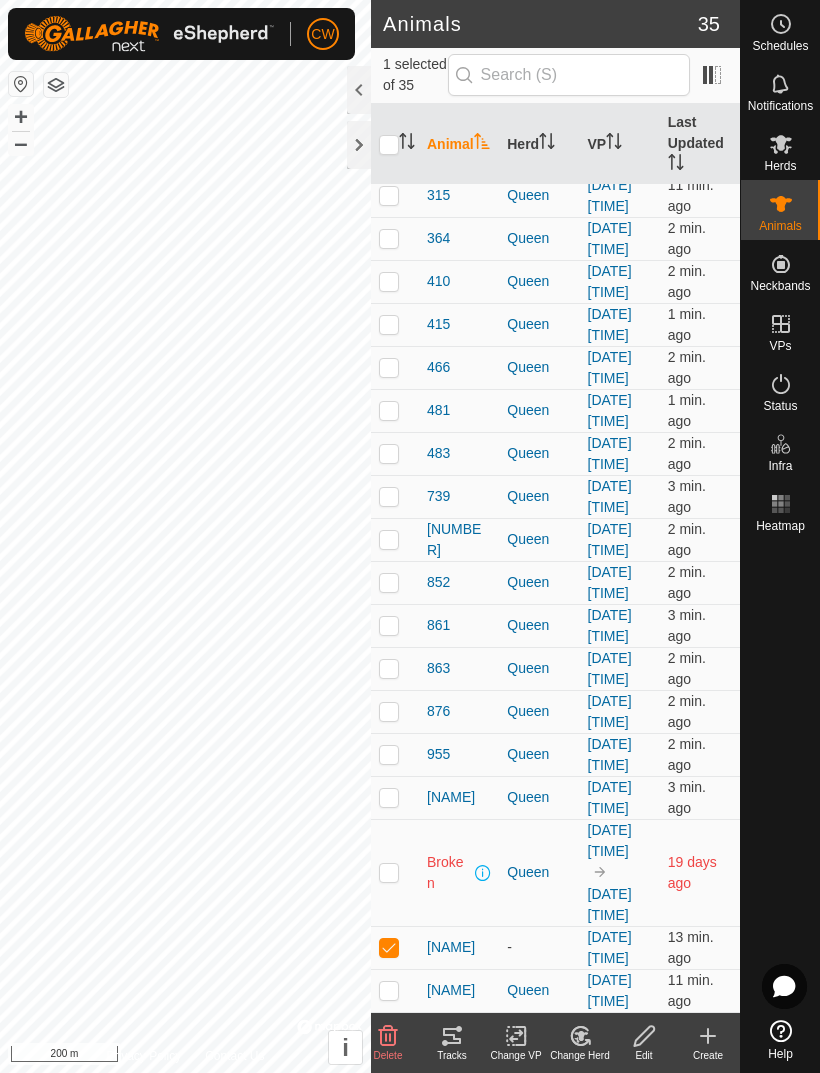 click 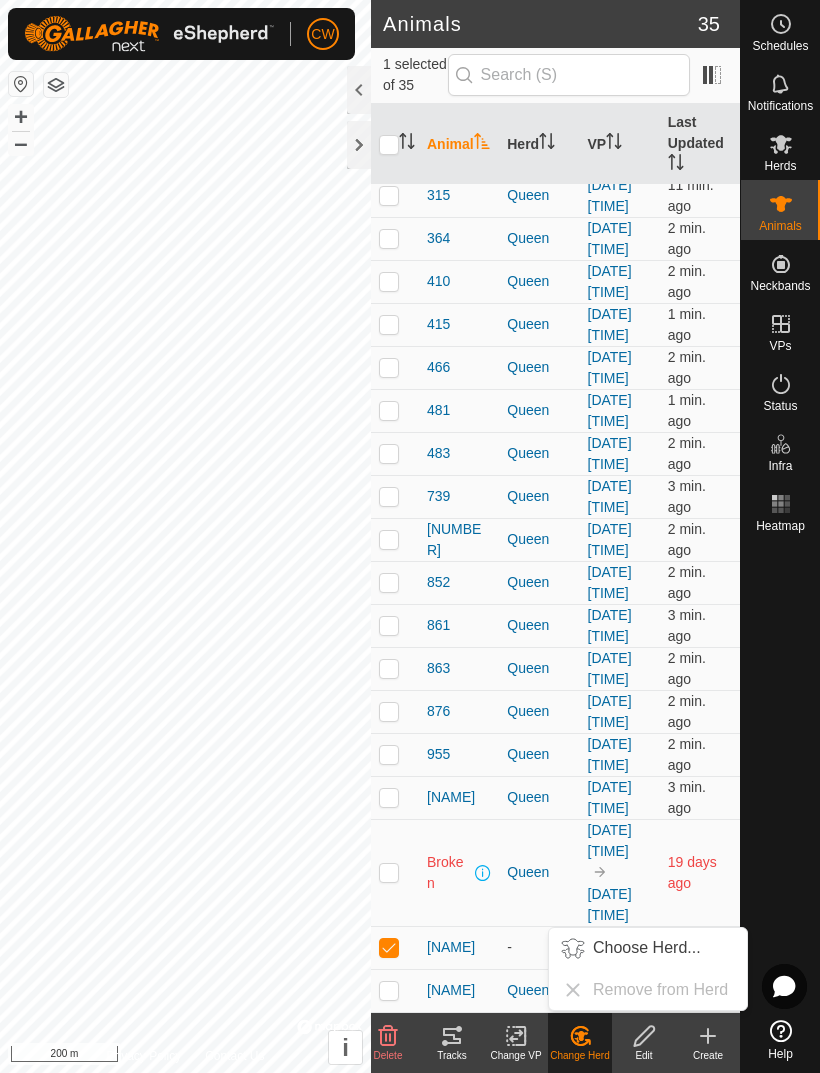 click on "Choose Herd..." at bounding box center [647, 948] 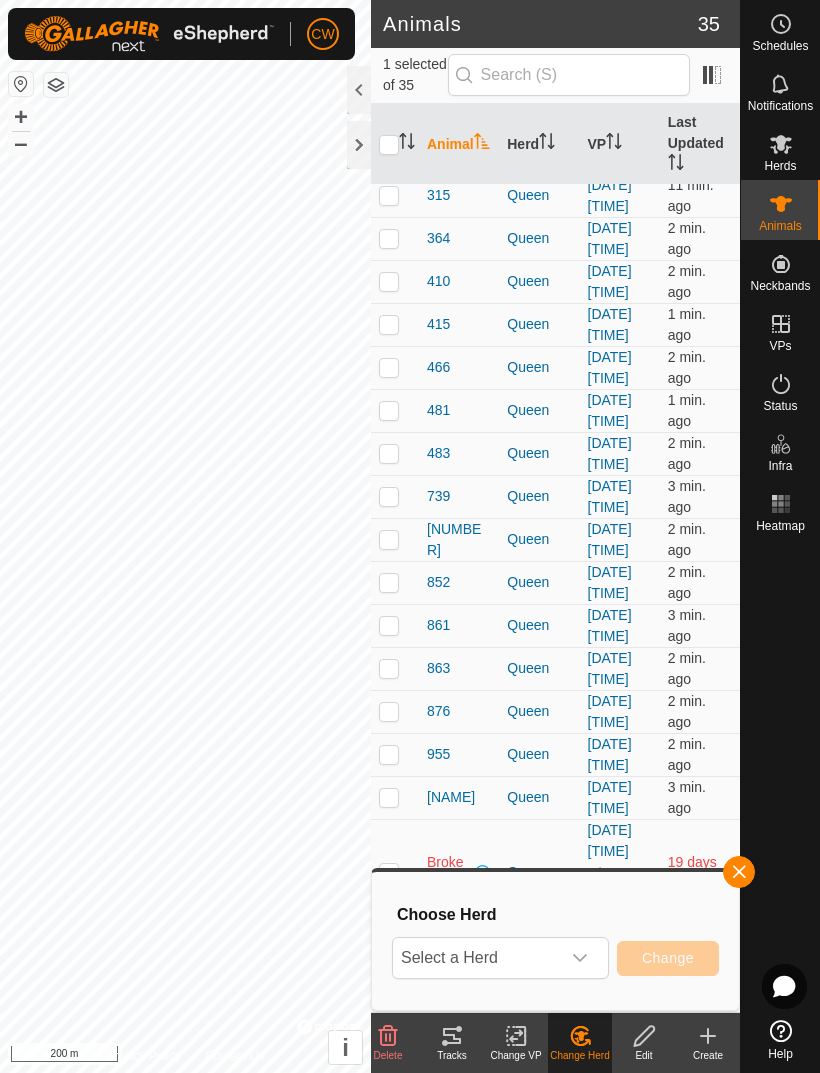 click 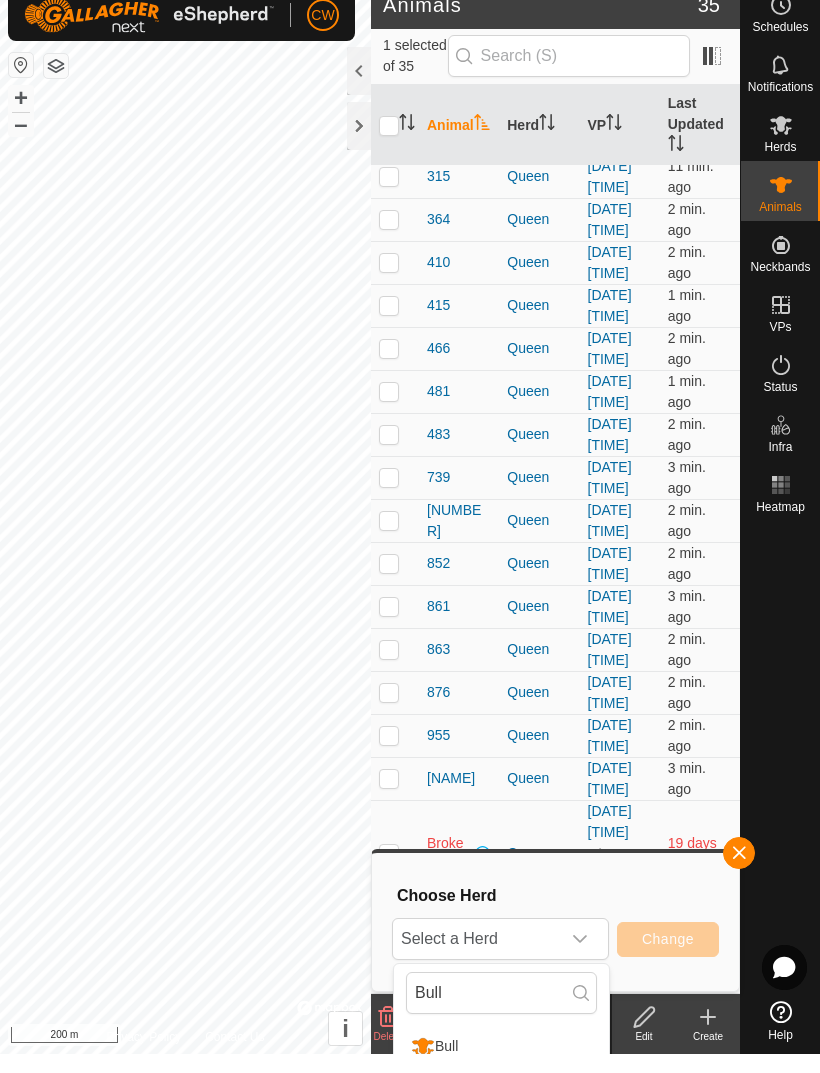 scroll, scrollTop: 19, scrollLeft: 0, axis: vertical 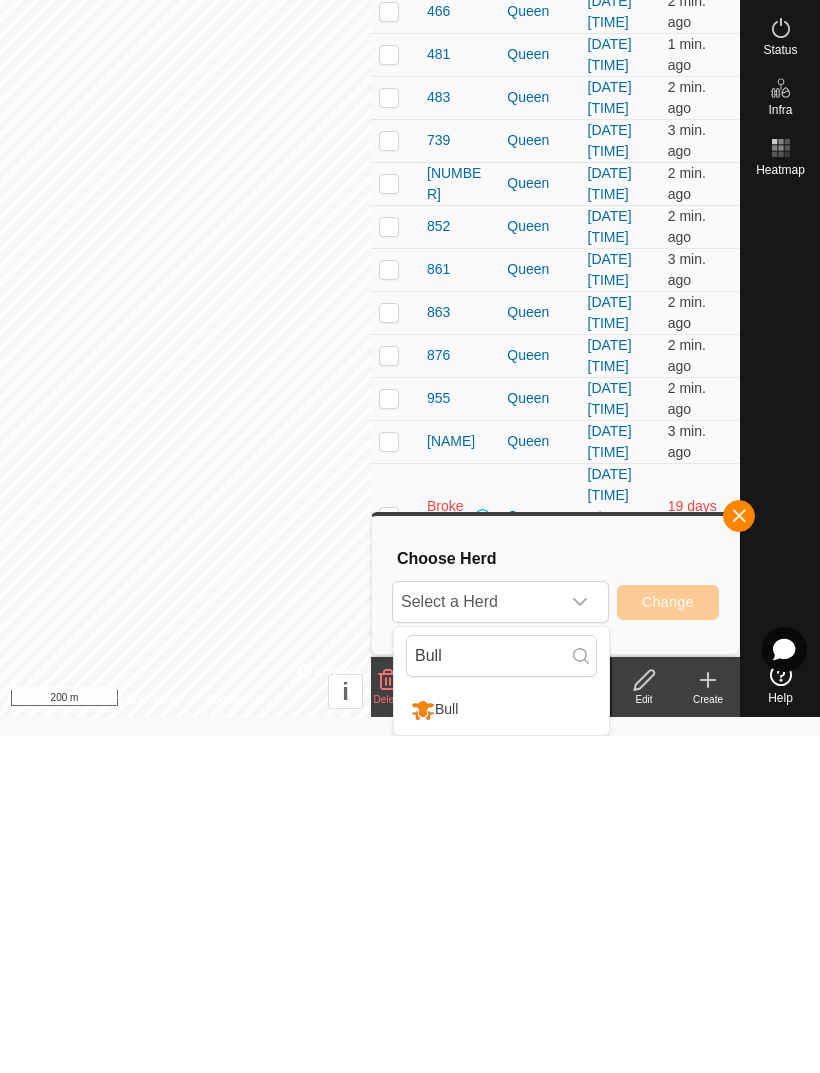 type on "Bull" 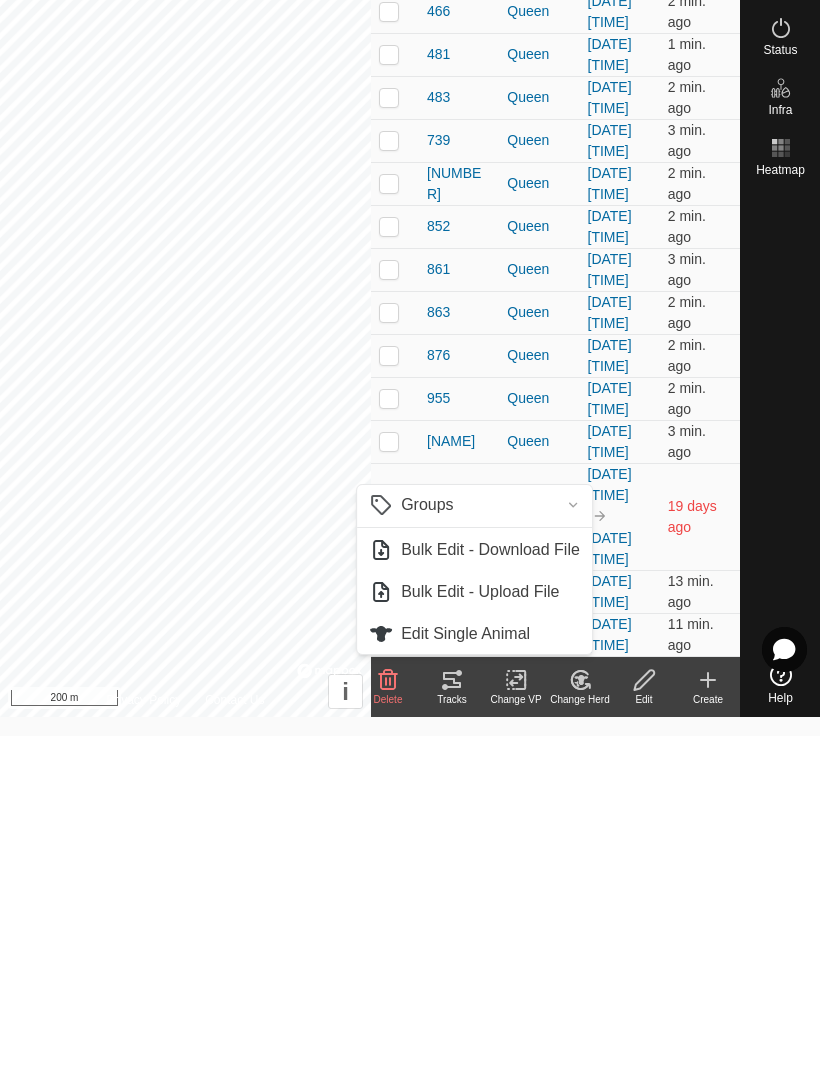 scroll, scrollTop: 0, scrollLeft: 0, axis: both 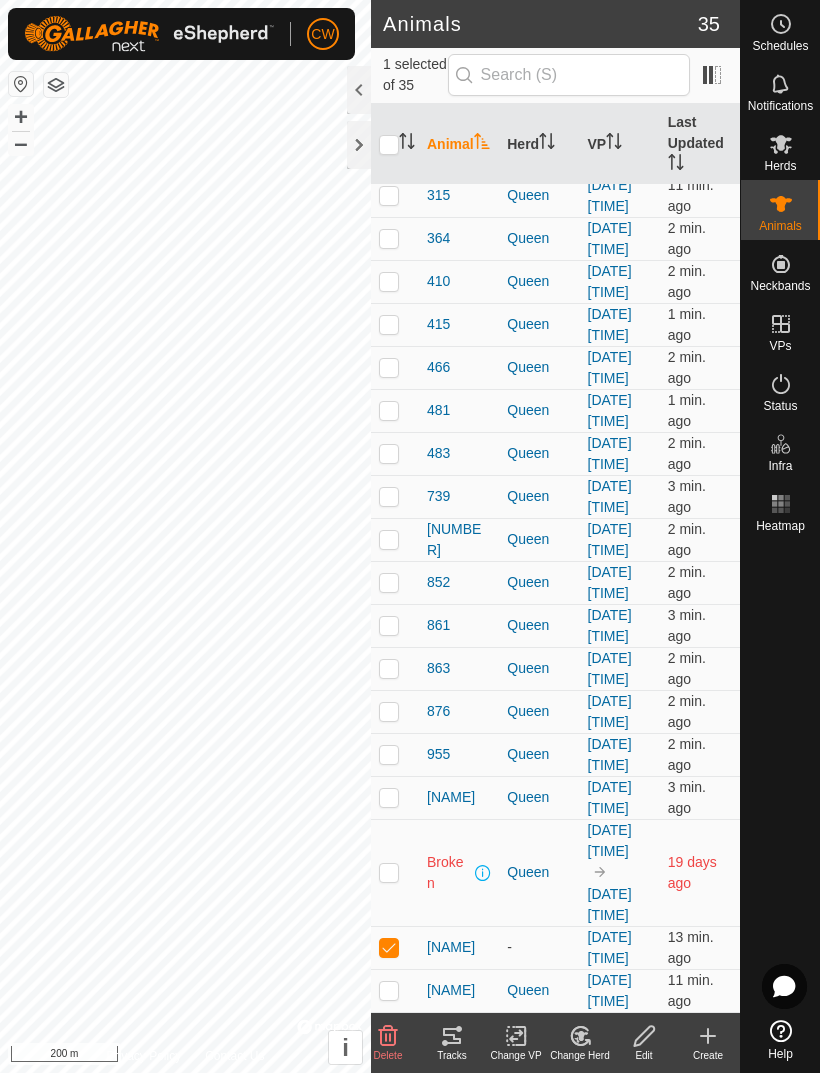 click on "-" at bounding box center [539, 947] 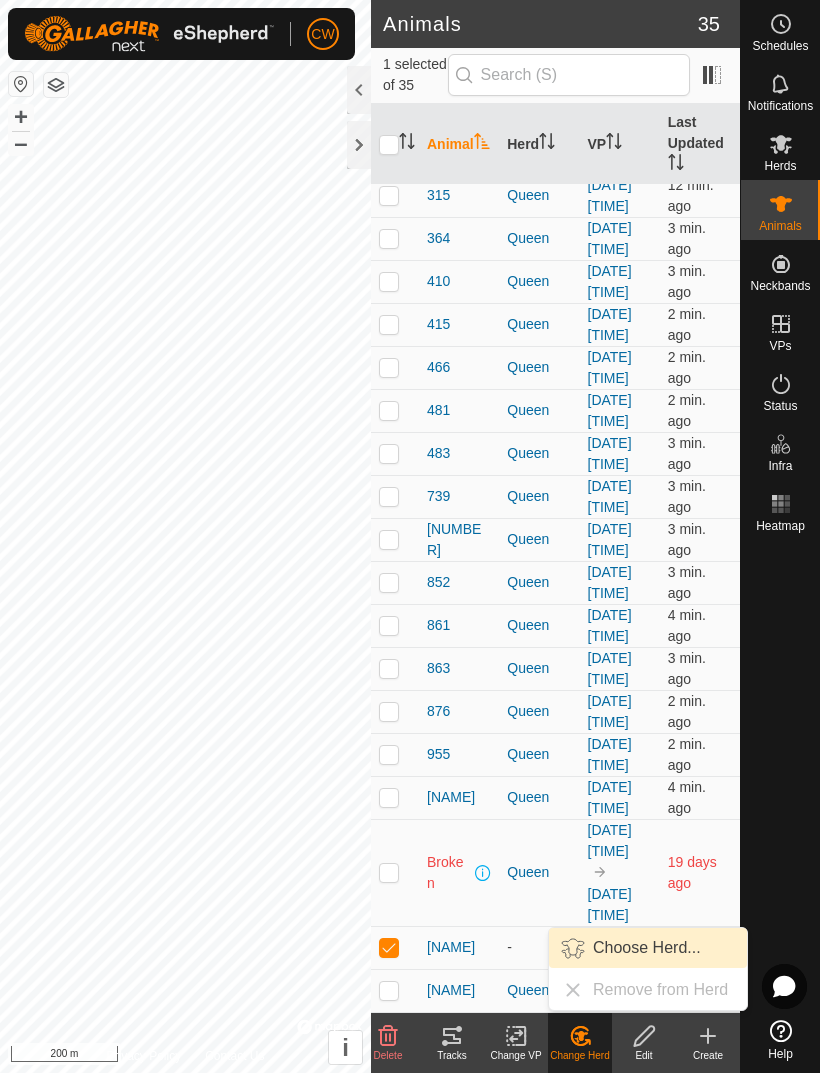 click at bounding box center [573, 948] 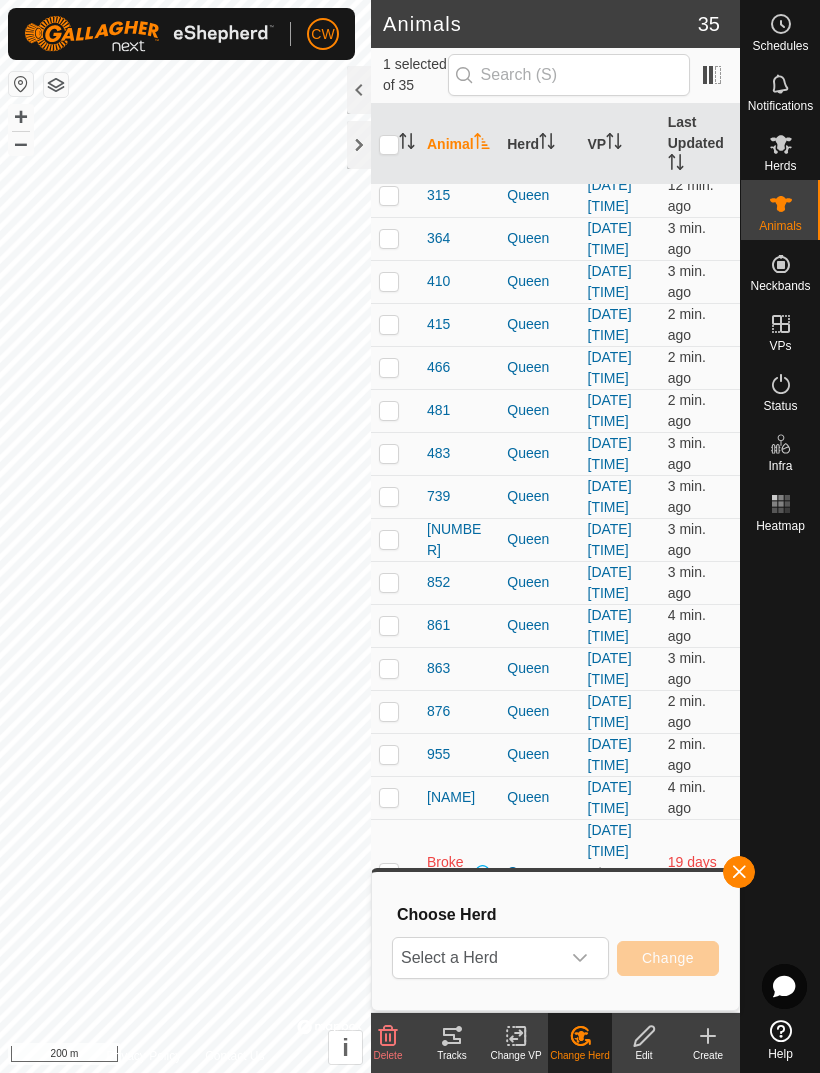 click 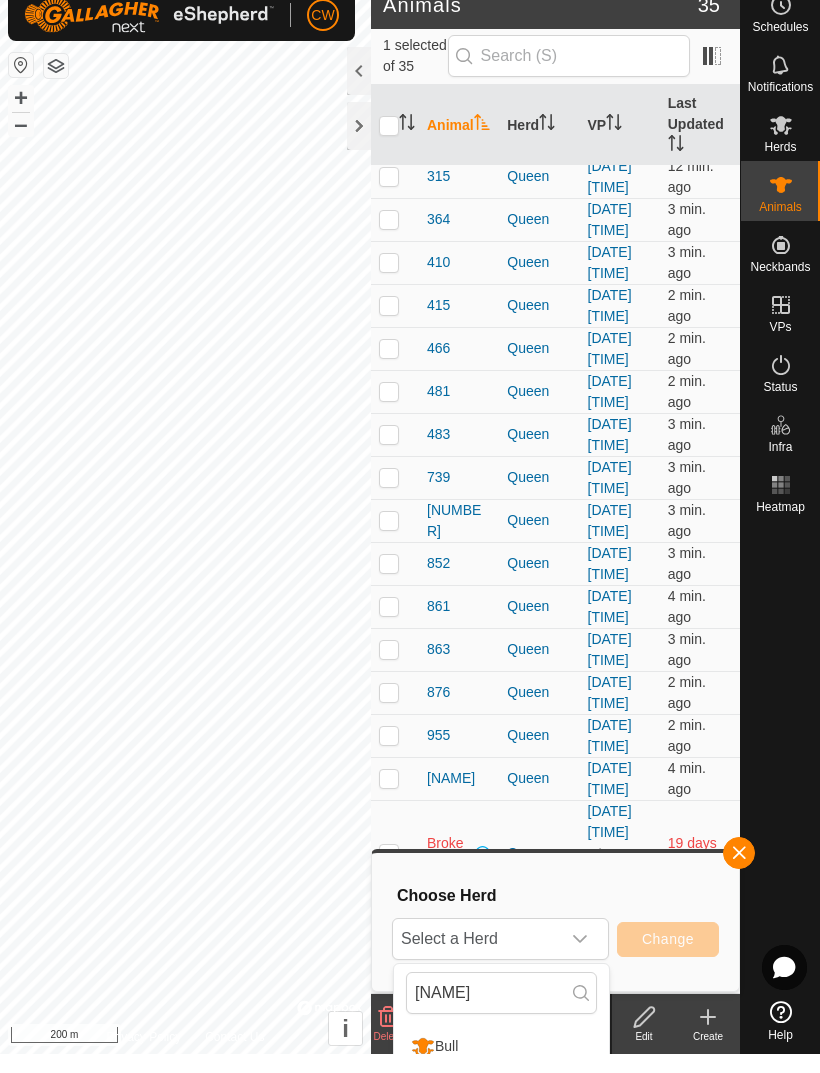 scroll, scrollTop: 19, scrollLeft: 0, axis: vertical 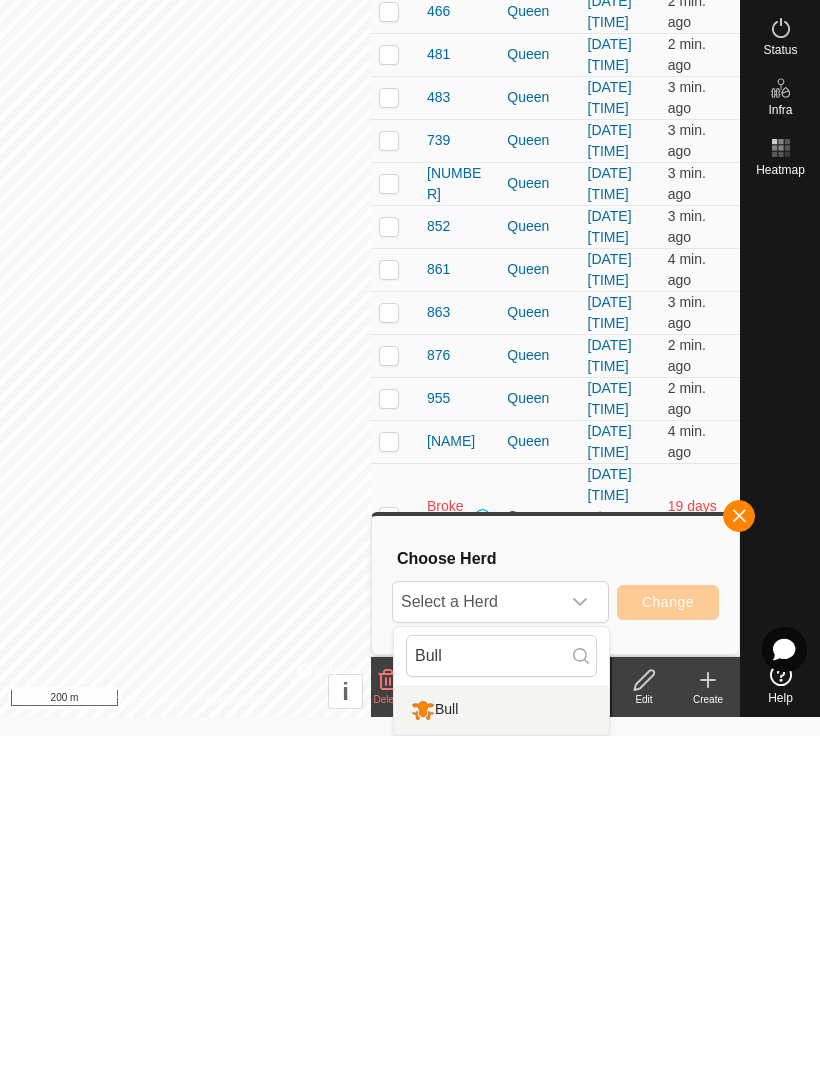 click on "Bull" at bounding box center (501, 993) 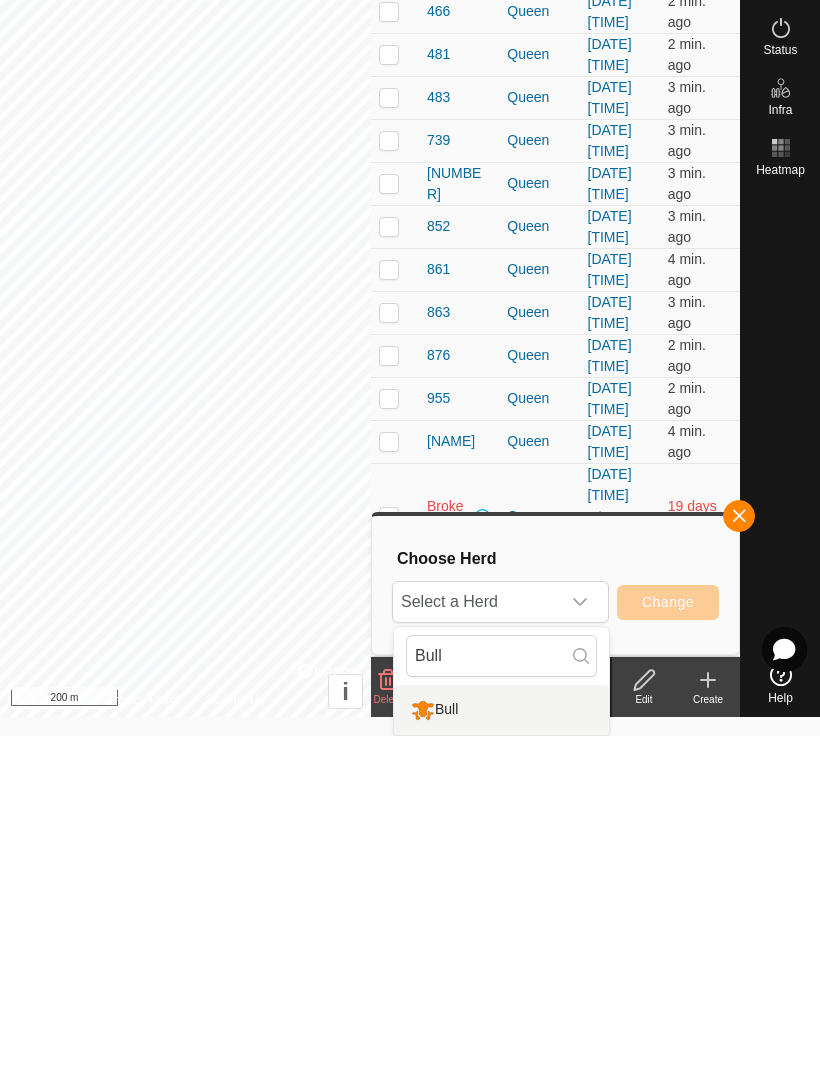 type on "Bull" 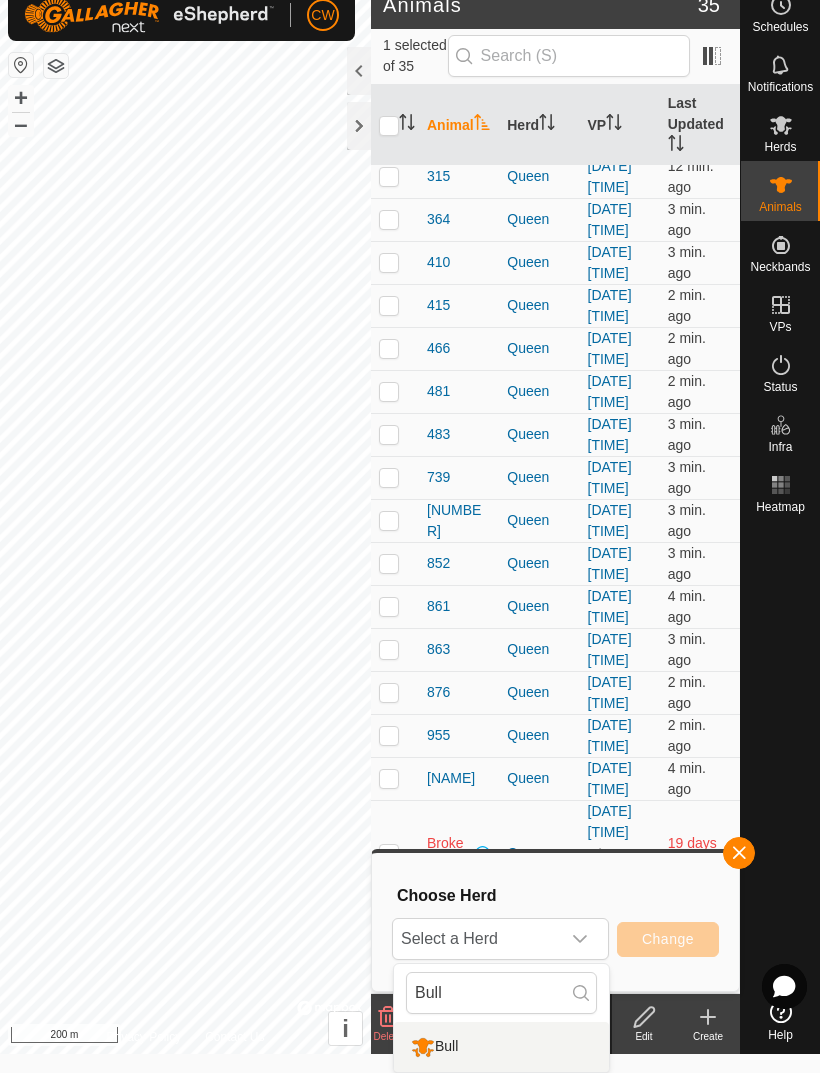 scroll, scrollTop: 0, scrollLeft: 0, axis: both 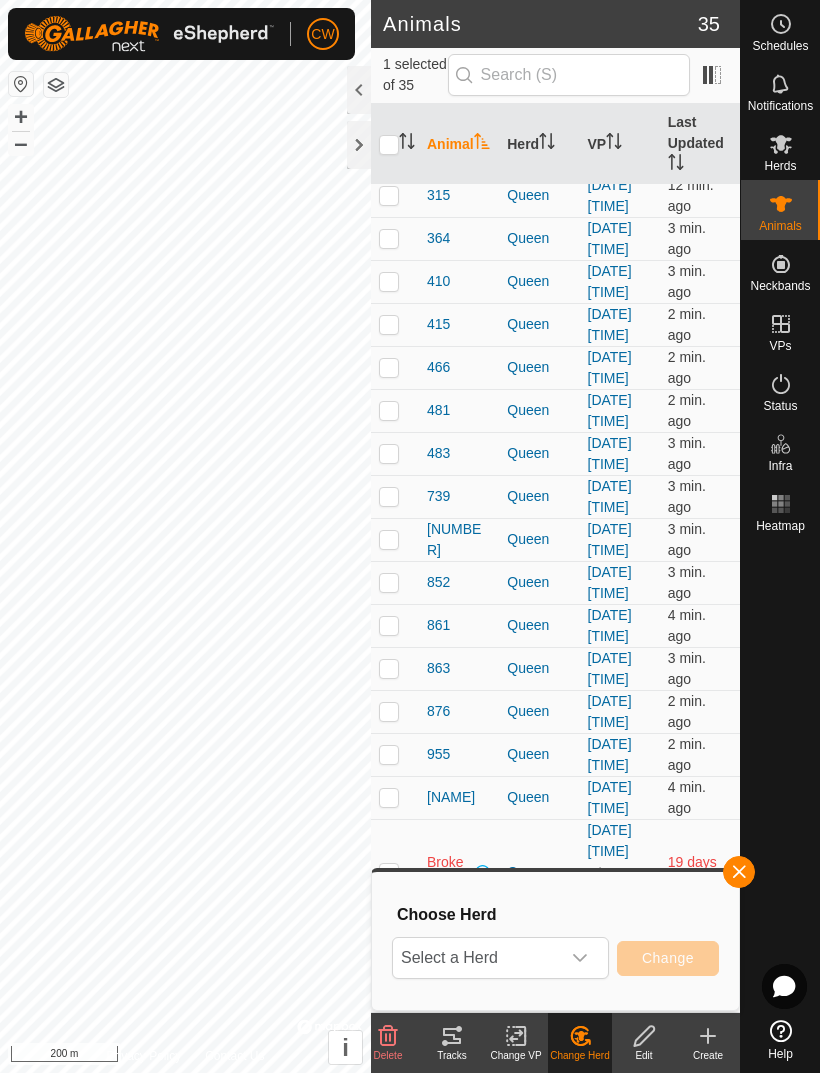 click on "19 days ago" at bounding box center [700, 872] 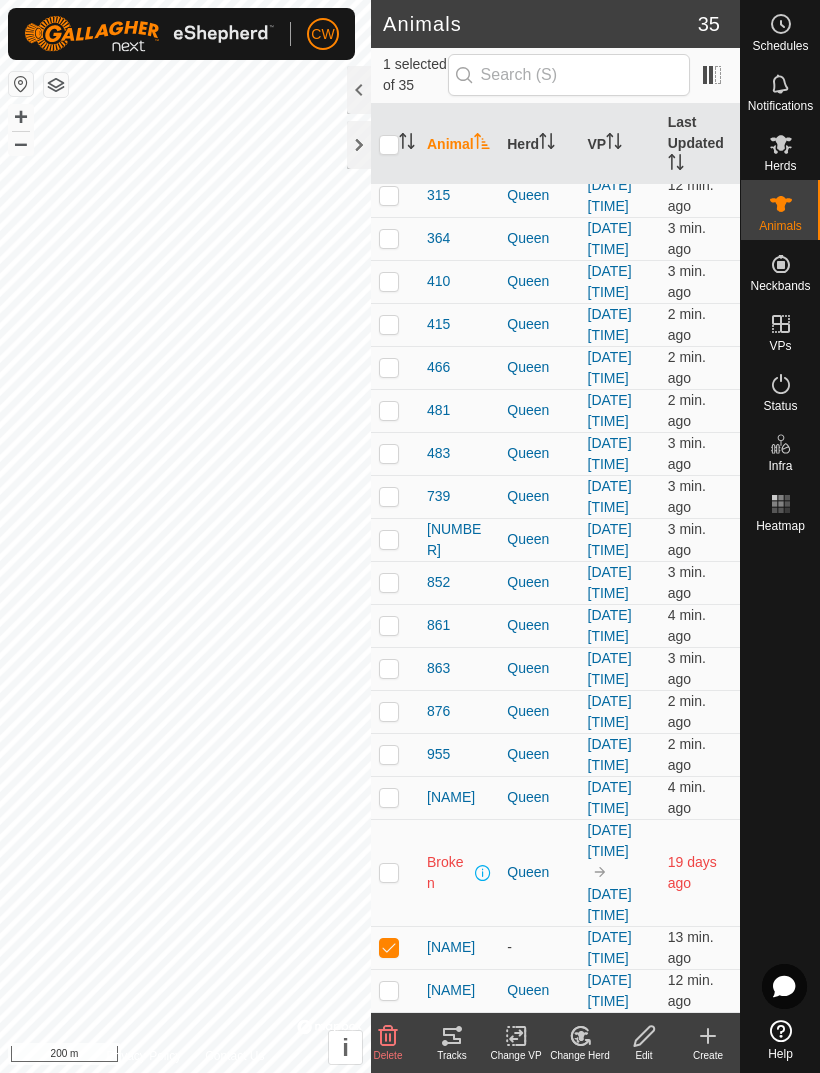 click on "-" at bounding box center (539, 947) 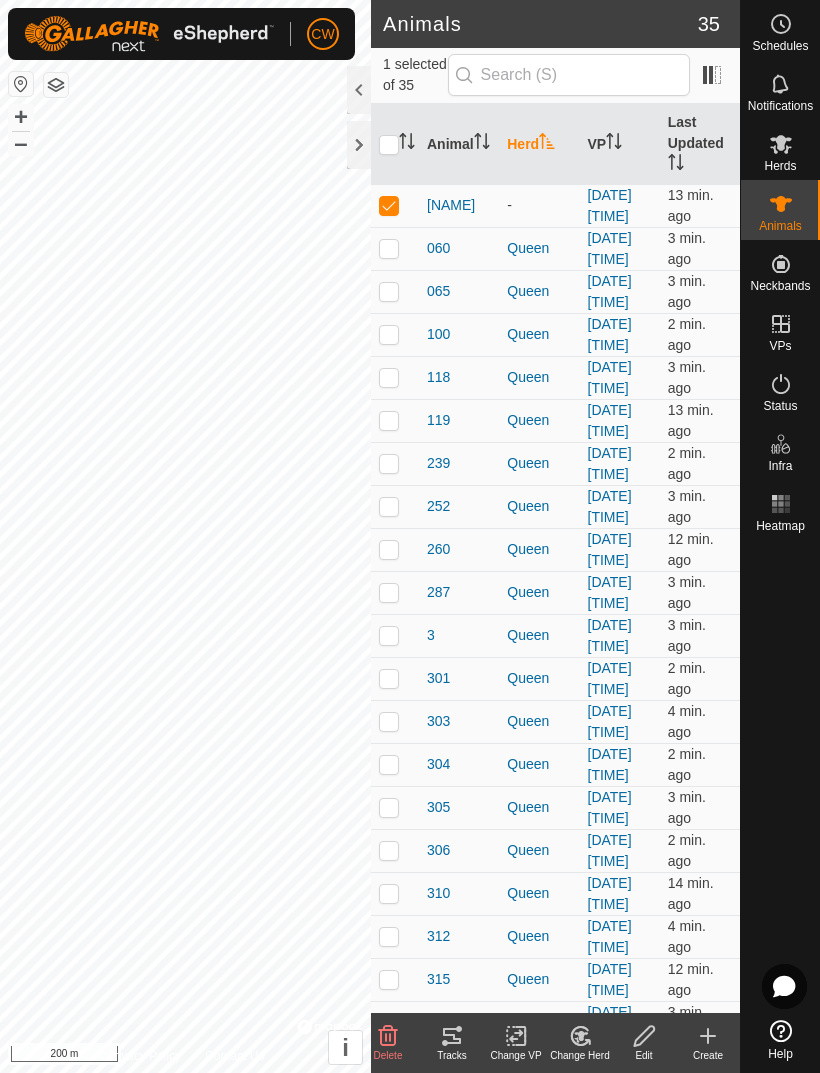 scroll, scrollTop: 0, scrollLeft: 0, axis: both 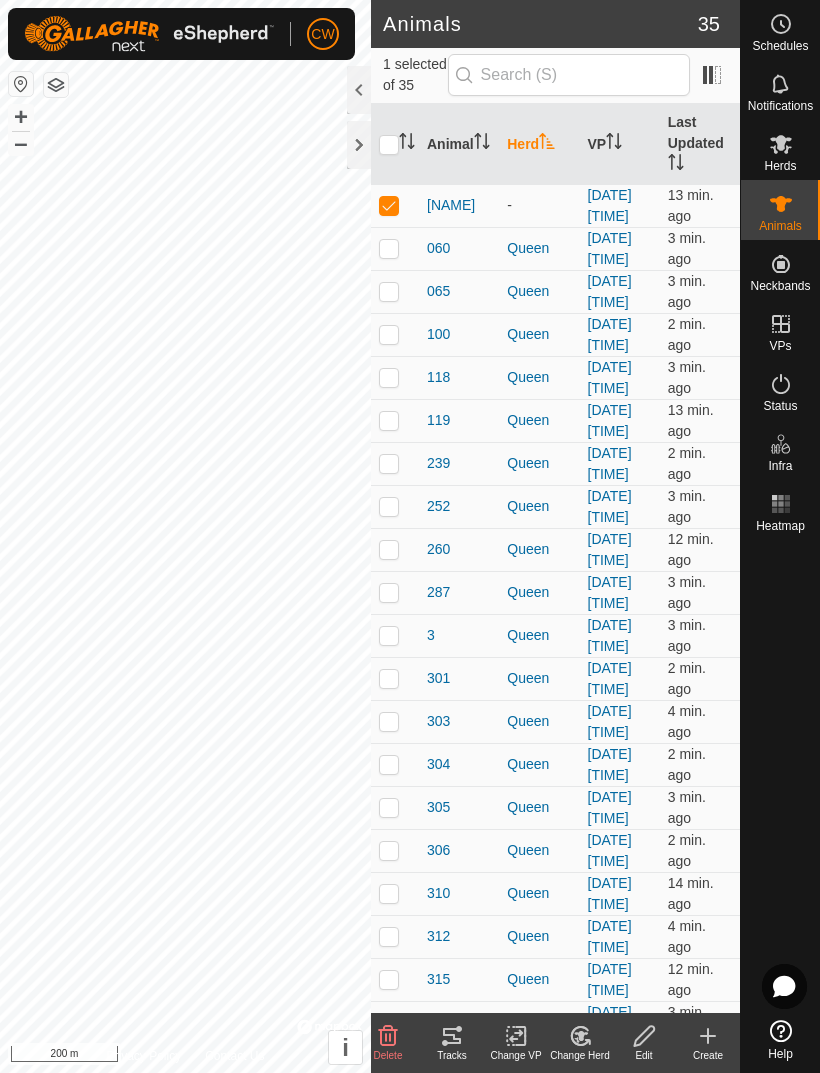 click on "-" at bounding box center [539, 205] 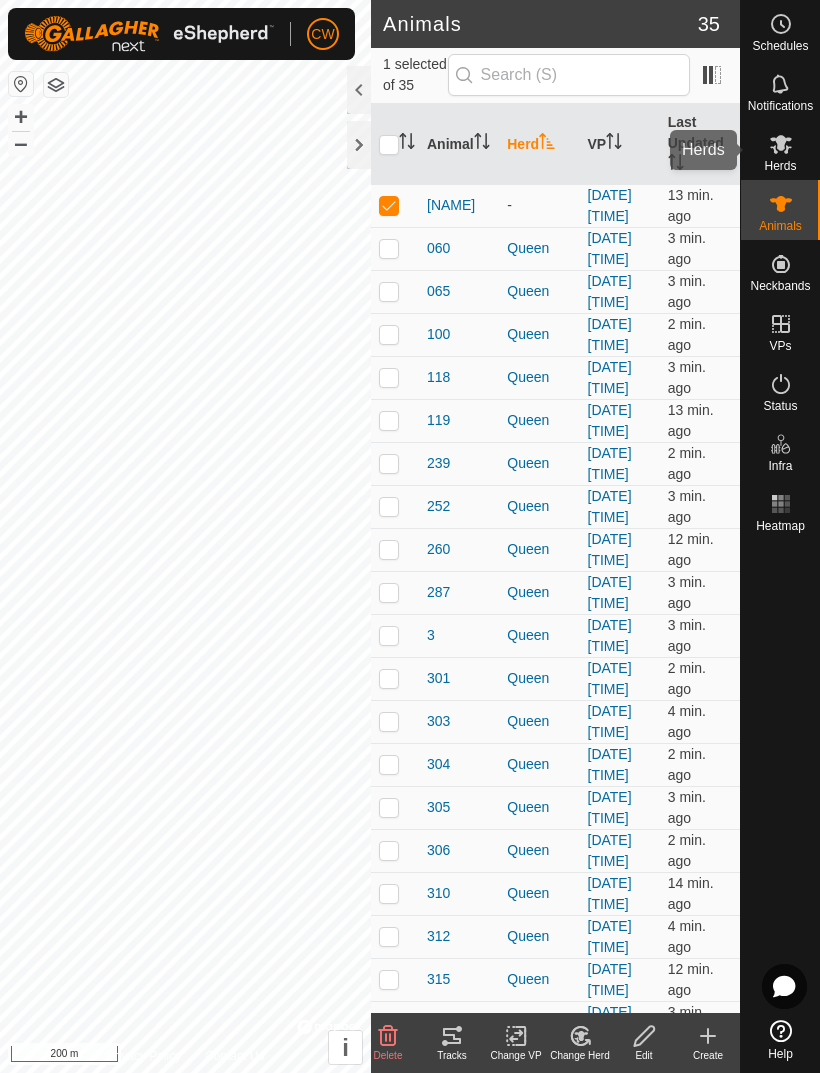 click 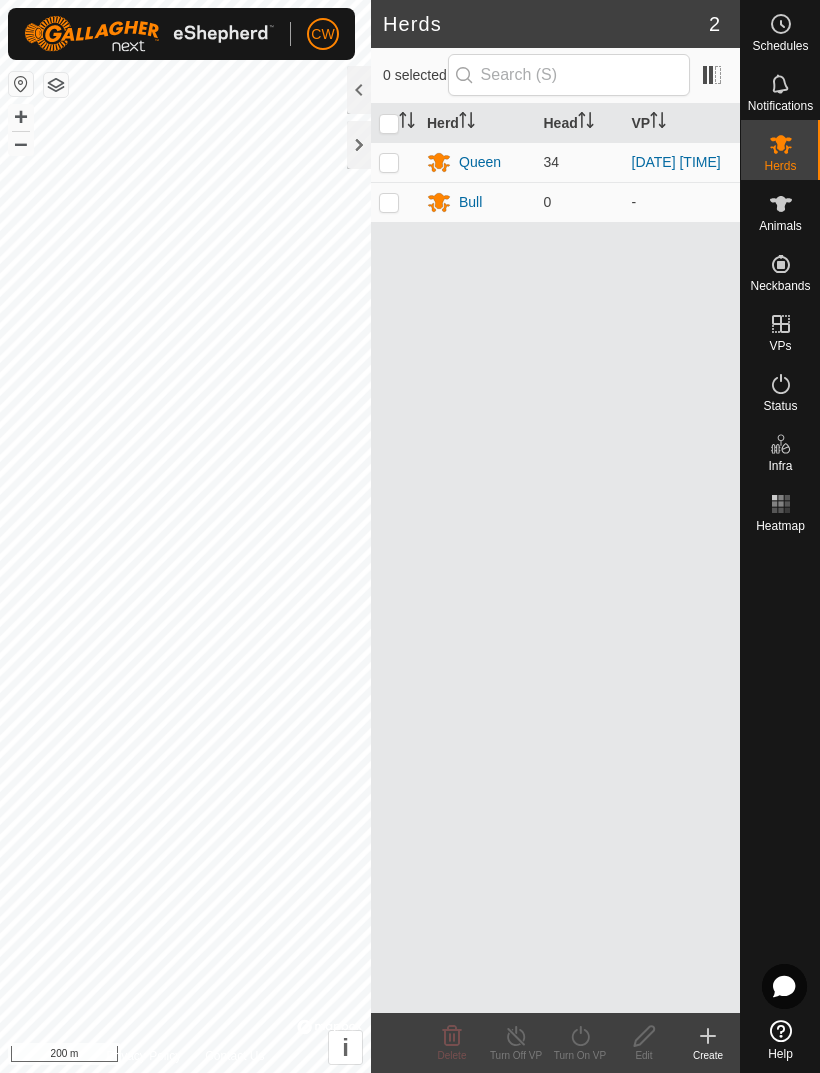 click at bounding box center [389, 202] 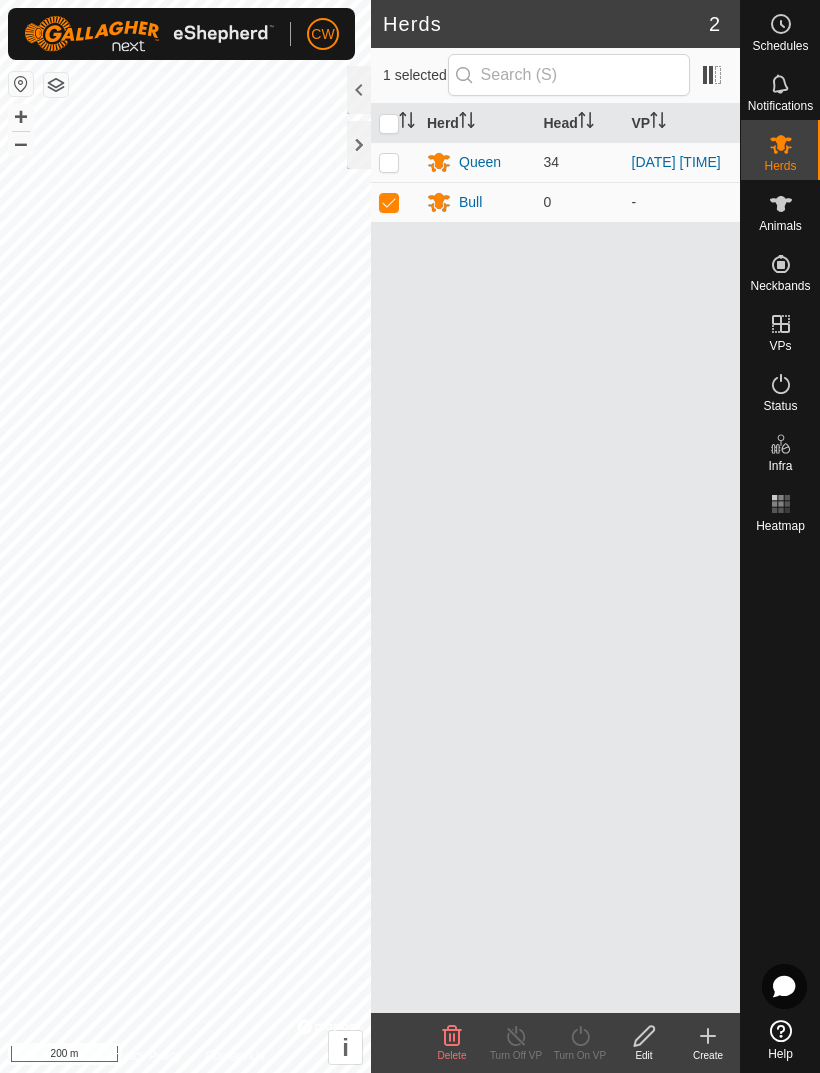 click at bounding box center (389, 202) 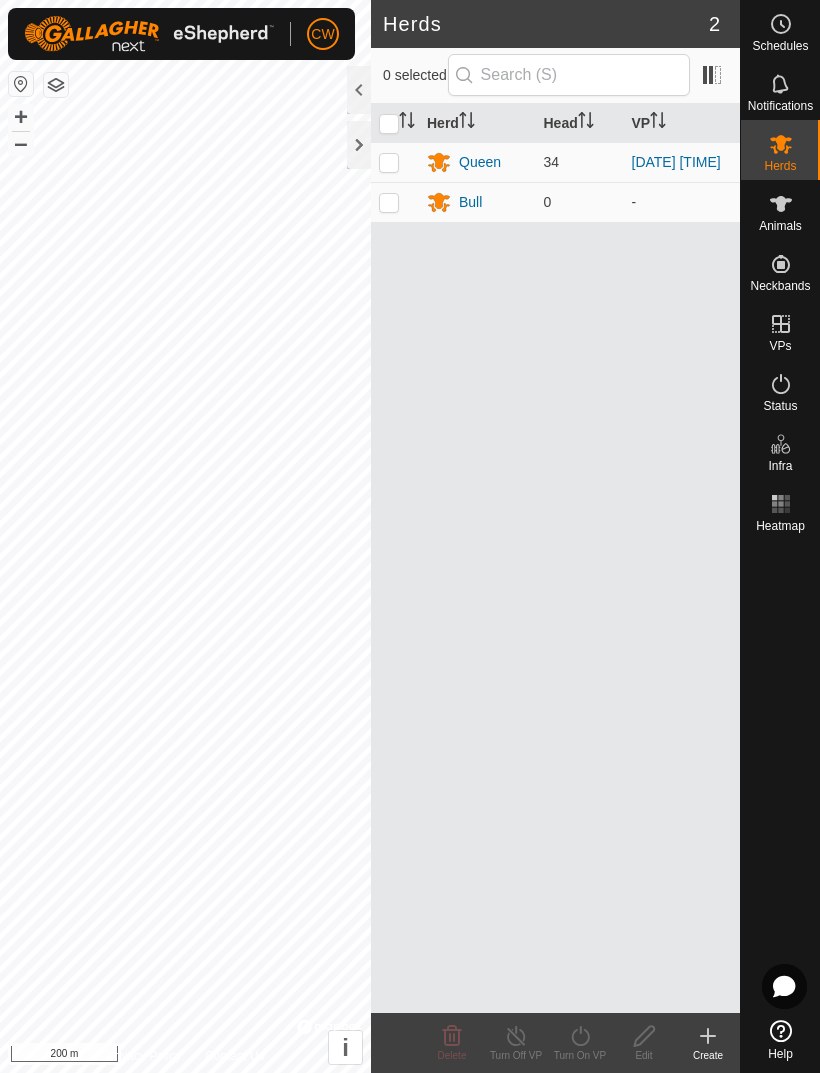 checkbox on "false" 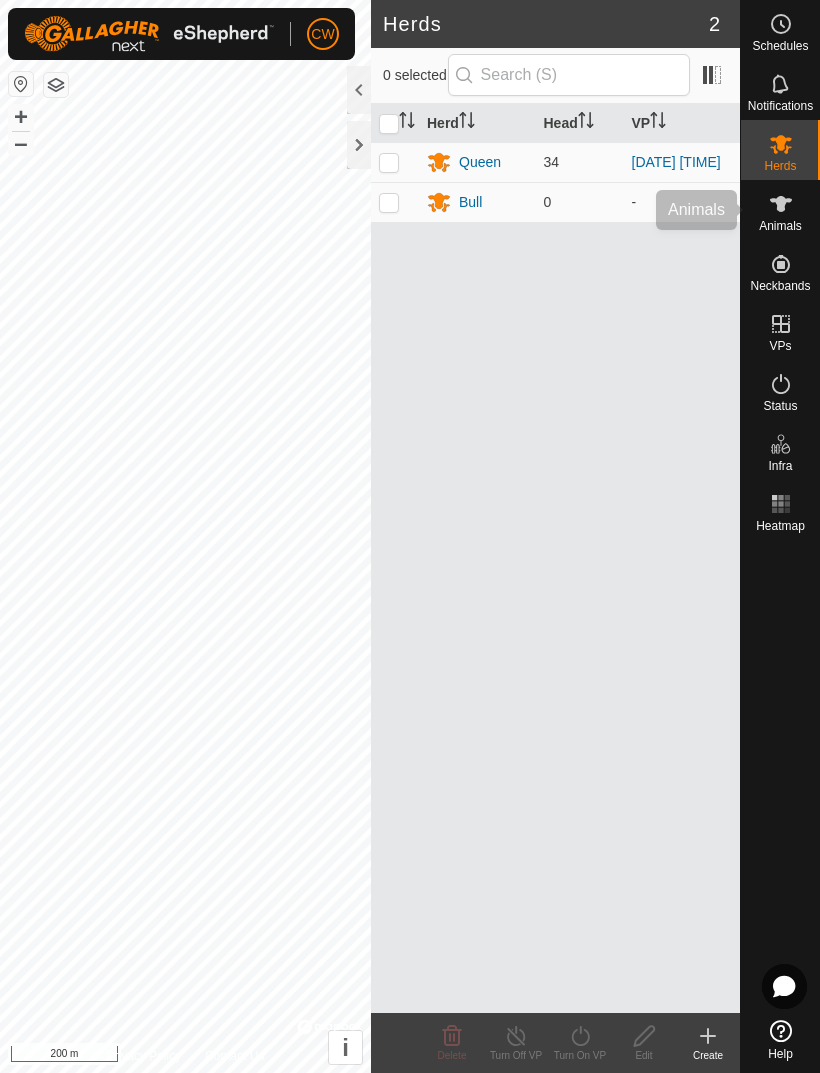 click on "Animals" at bounding box center (780, 226) 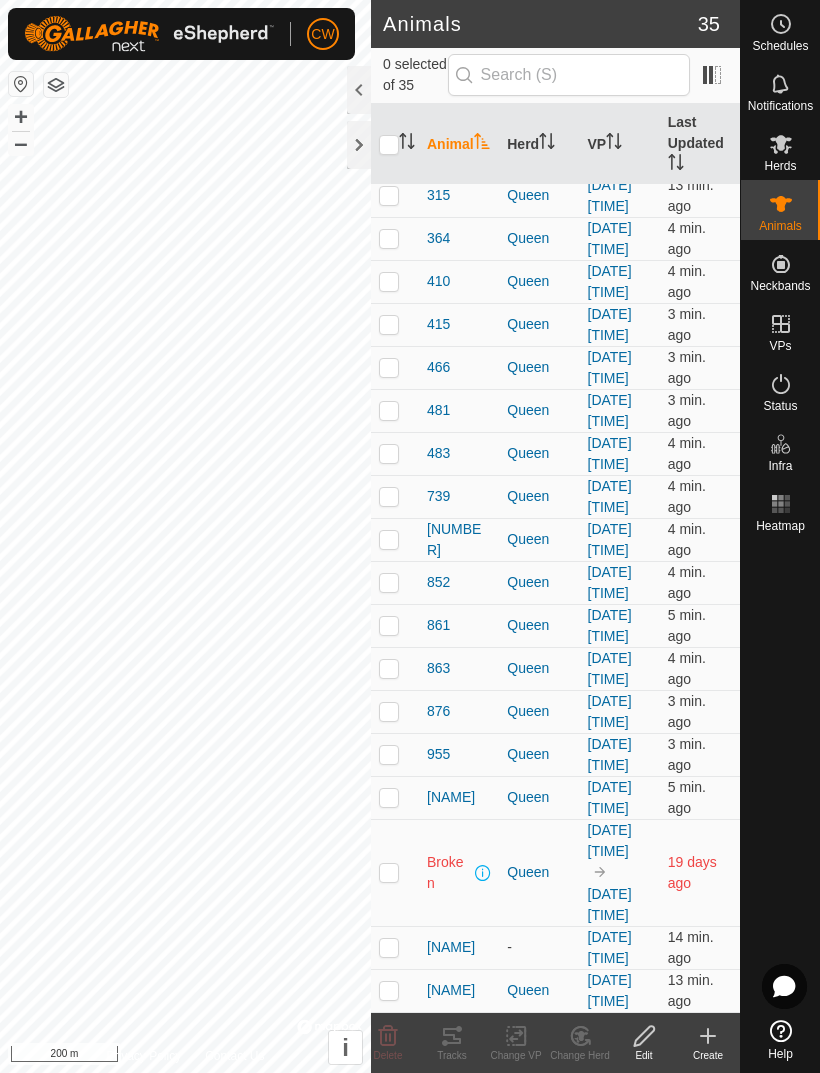 scroll, scrollTop: 1476, scrollLeft: 0, axis: vertical 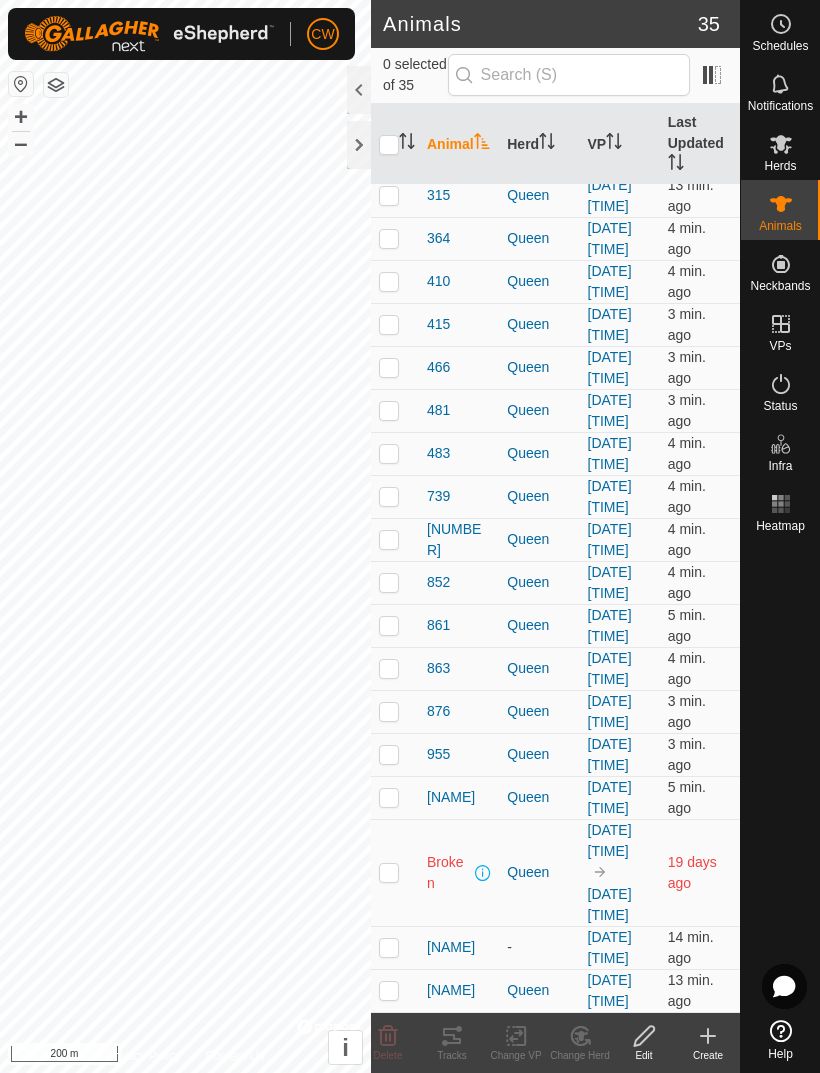 click 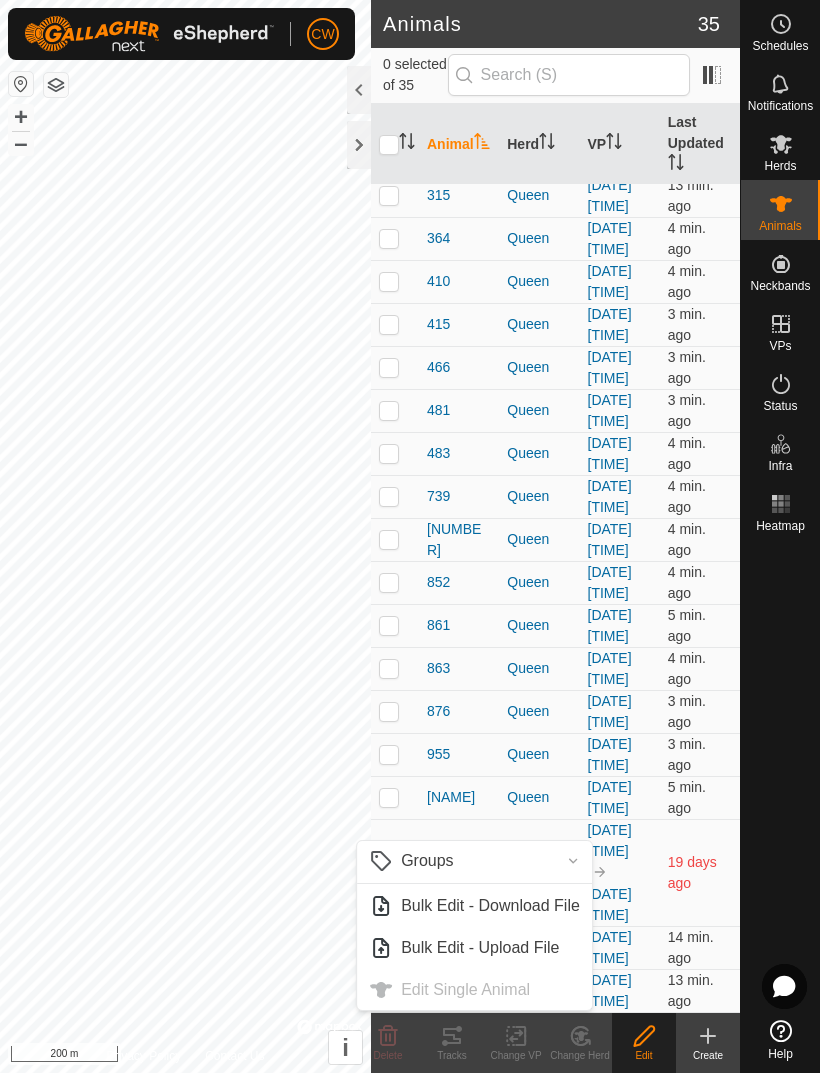 click on "Edit" 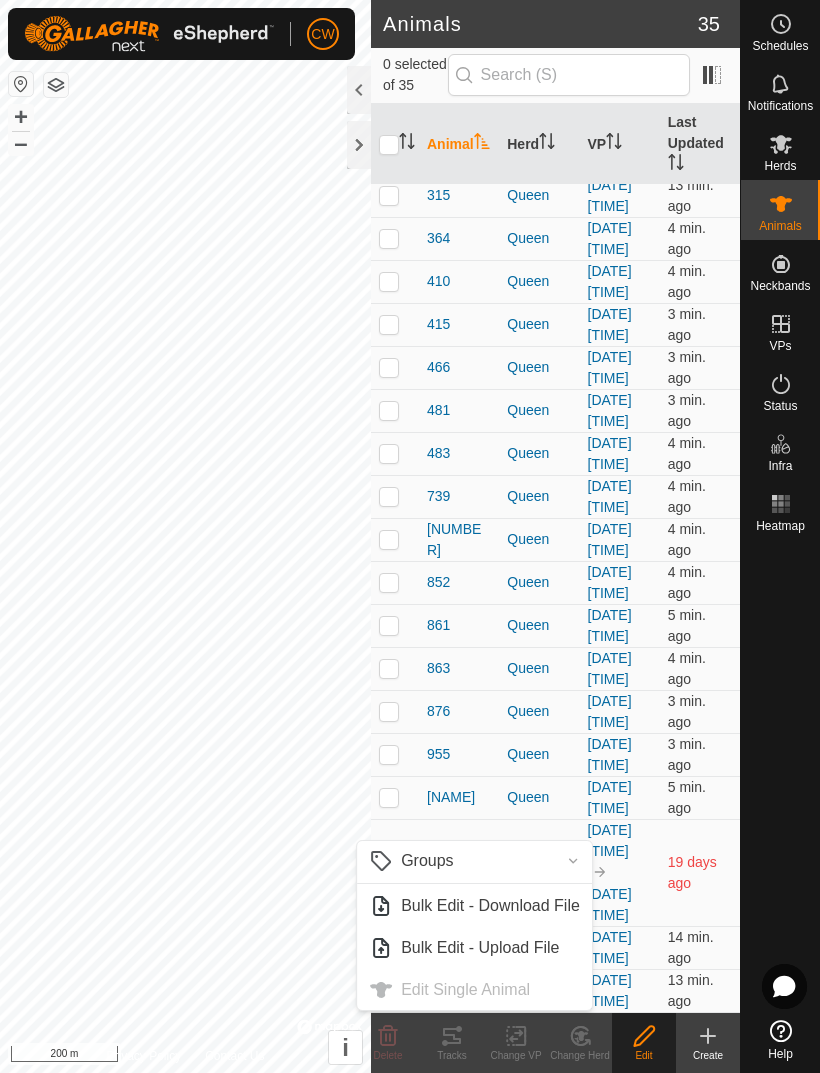 scroll, scrollTop: 1476, scrollLeft: 0, axis: vertical 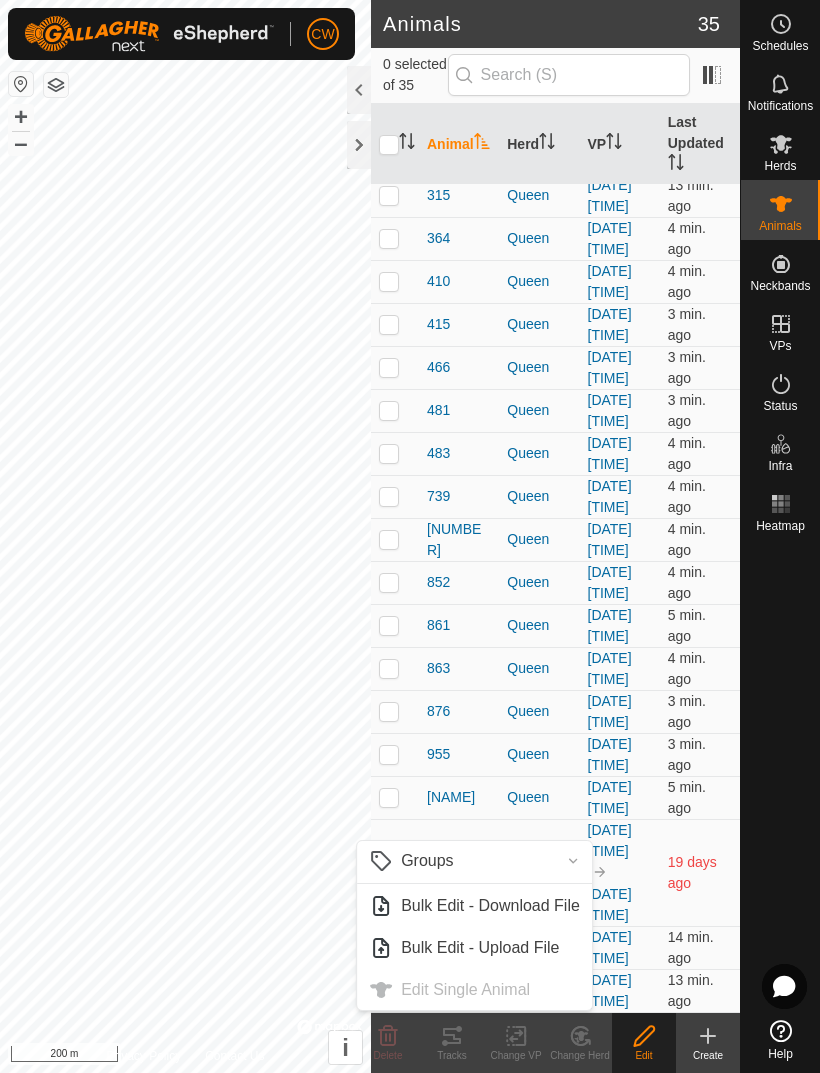 click on "Groups Clear Groups Manage Groups Bulk Edit - Download File Bulk Edit - Upload File Edit Single Animal" at bounding box center (474, 925) 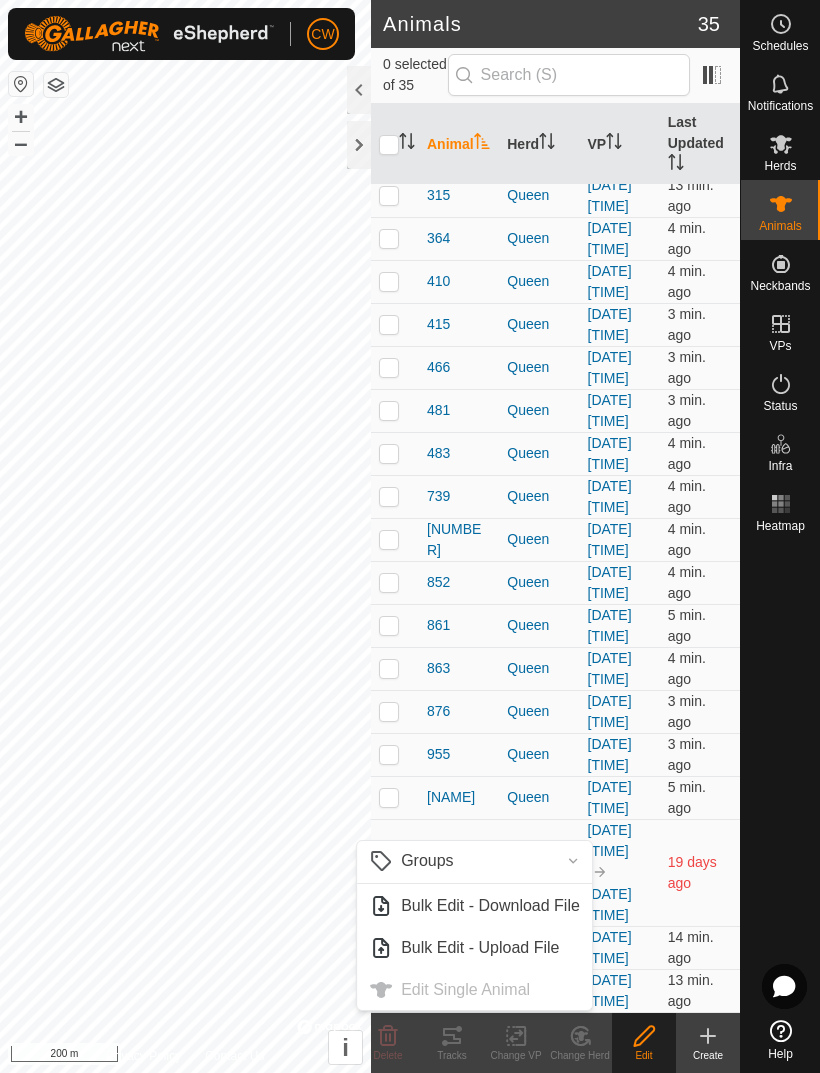 scroll, scrollTop: 913, scrollLeft: 0, axis: vertical 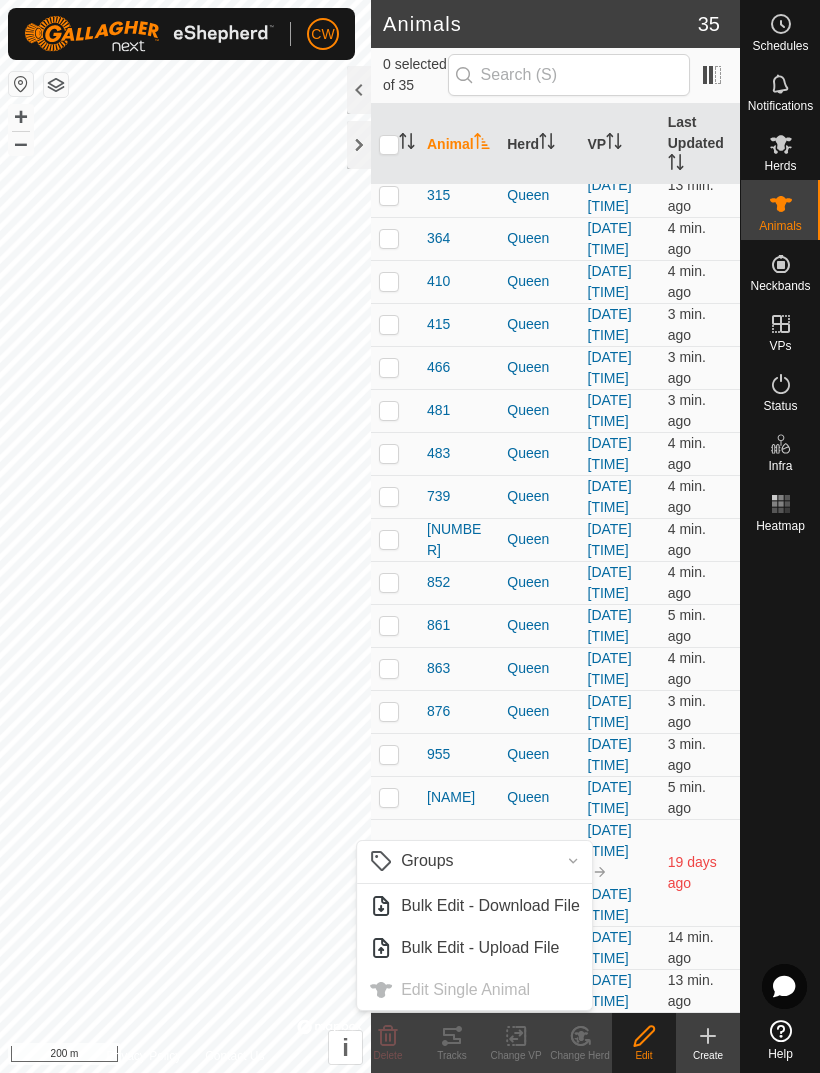 click on "Herd" at bounding box center (539, 144) 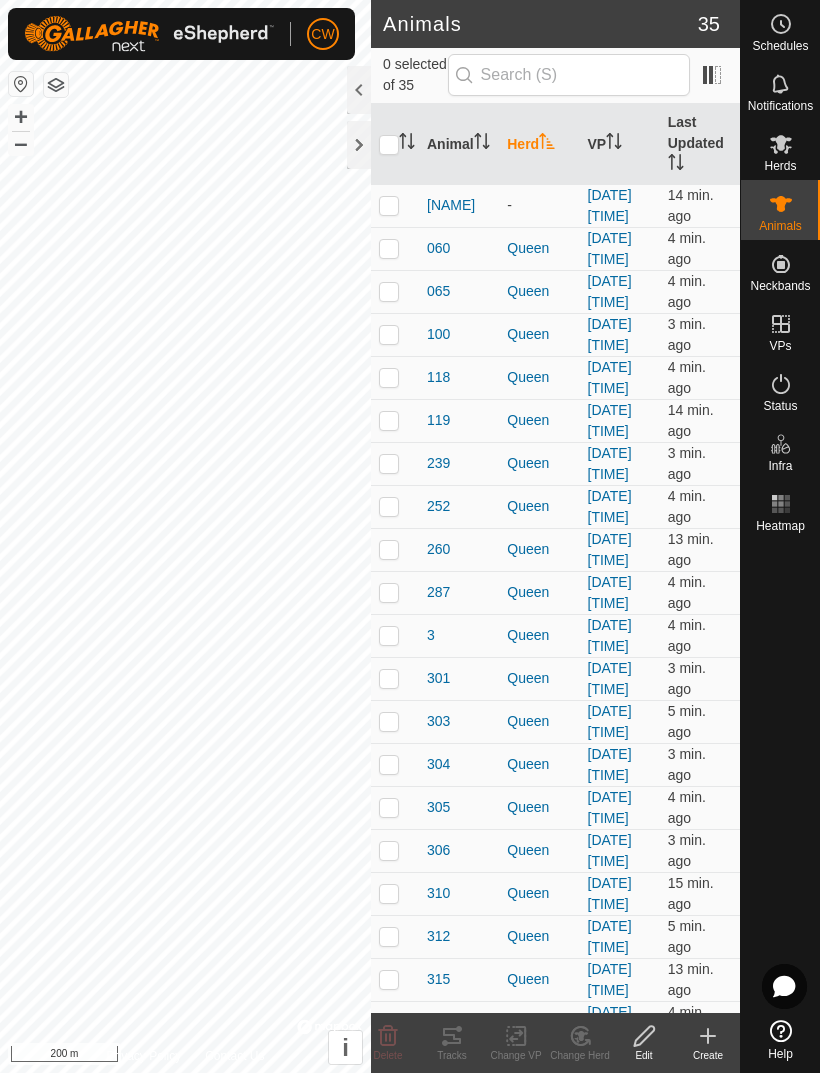 scroll, scrollTop: 0, scrollLeft: 0, axis: both 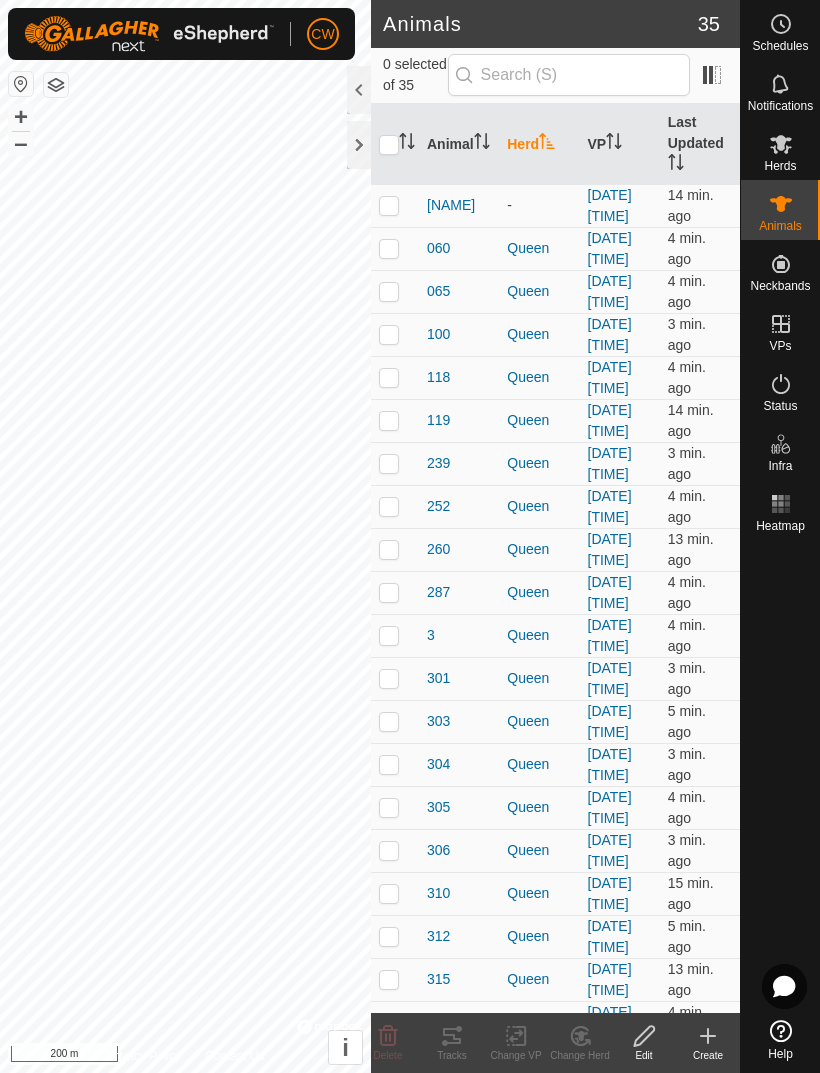 click at bounding box center (389, 205) 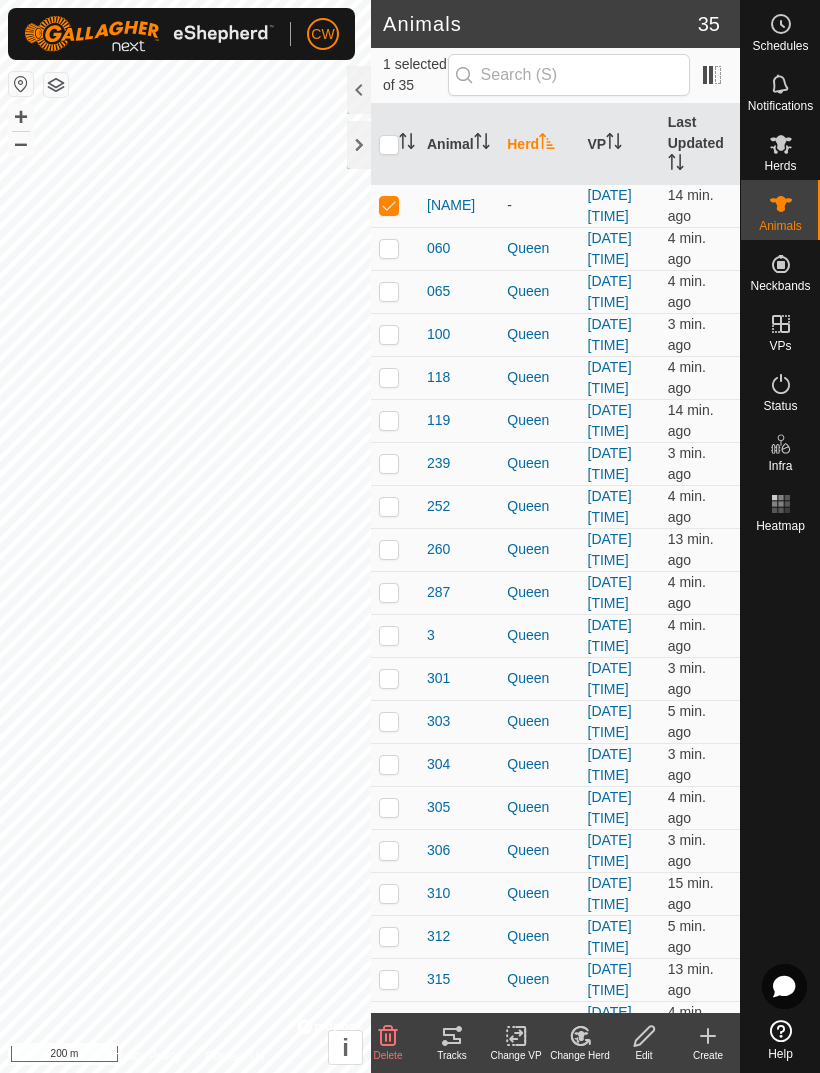 click 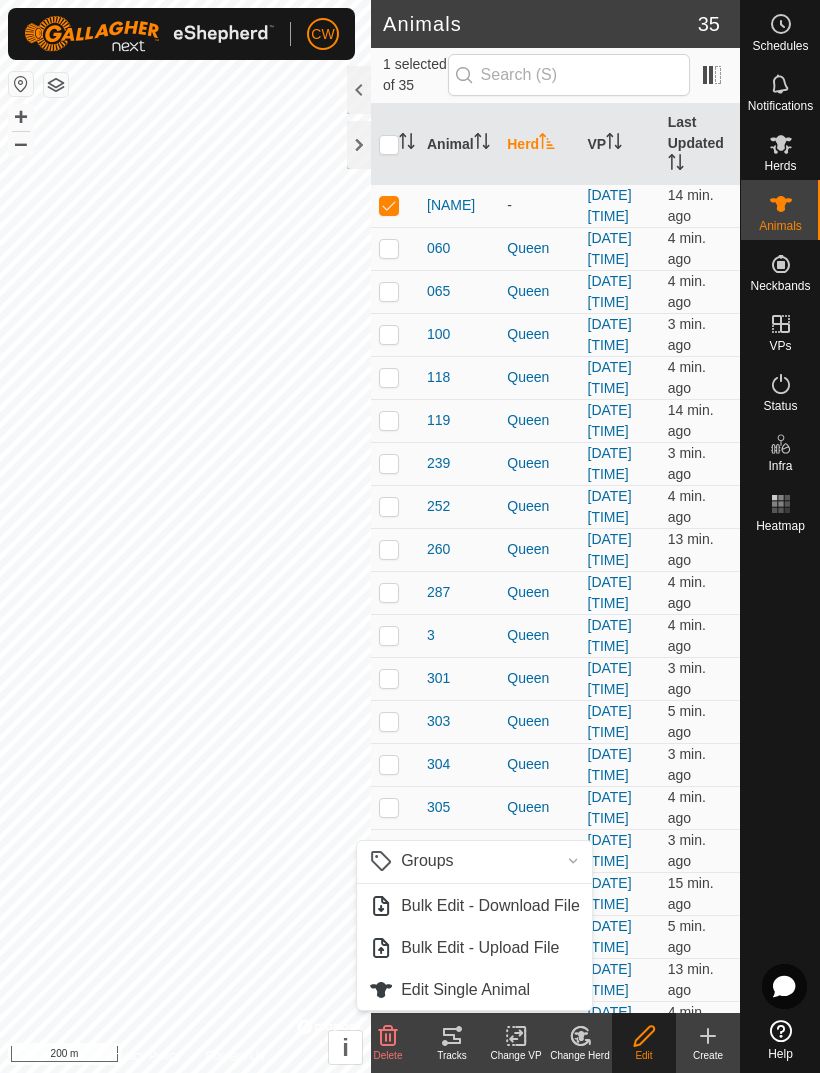 click on "Edit Single Animal" at bounding box center [465, 990] 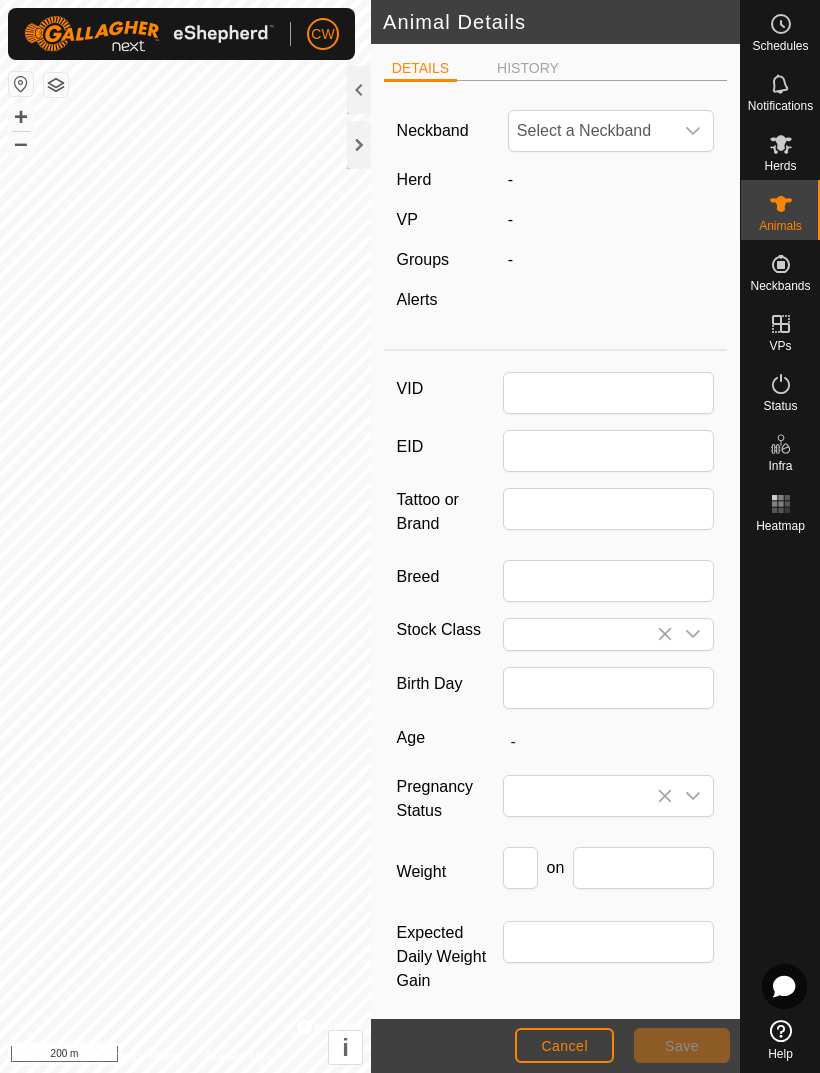 type on "[NAME]" 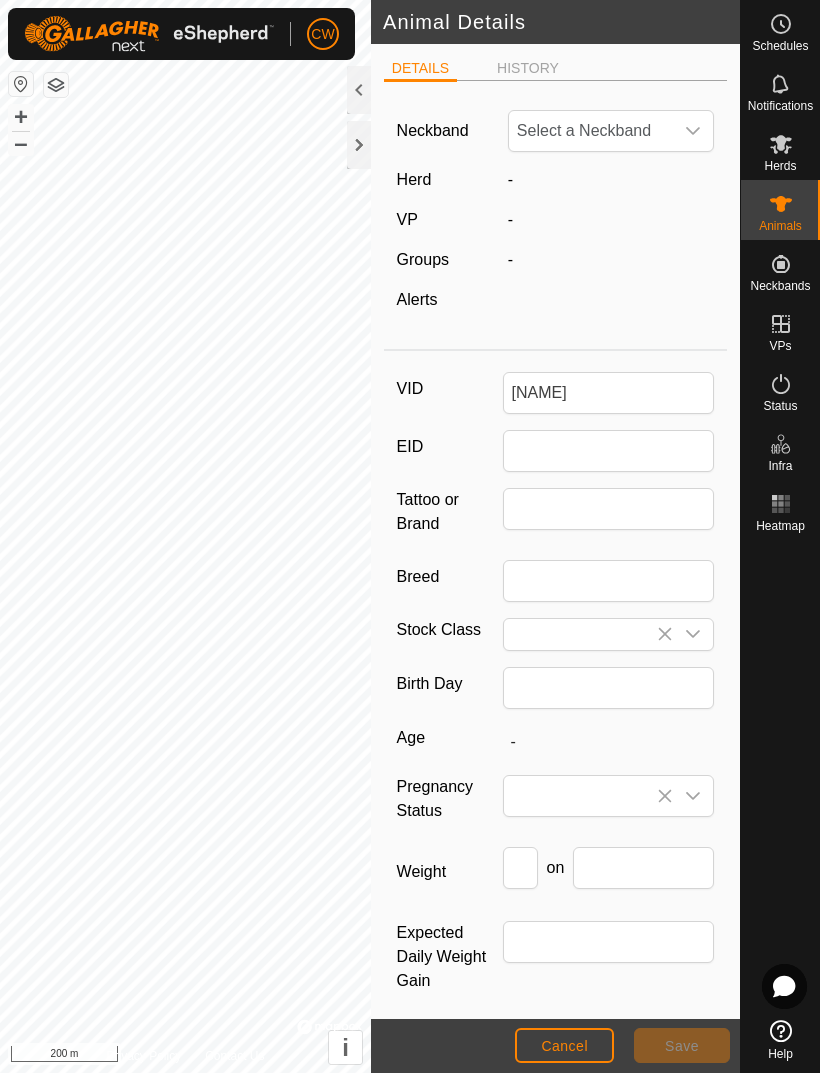 type 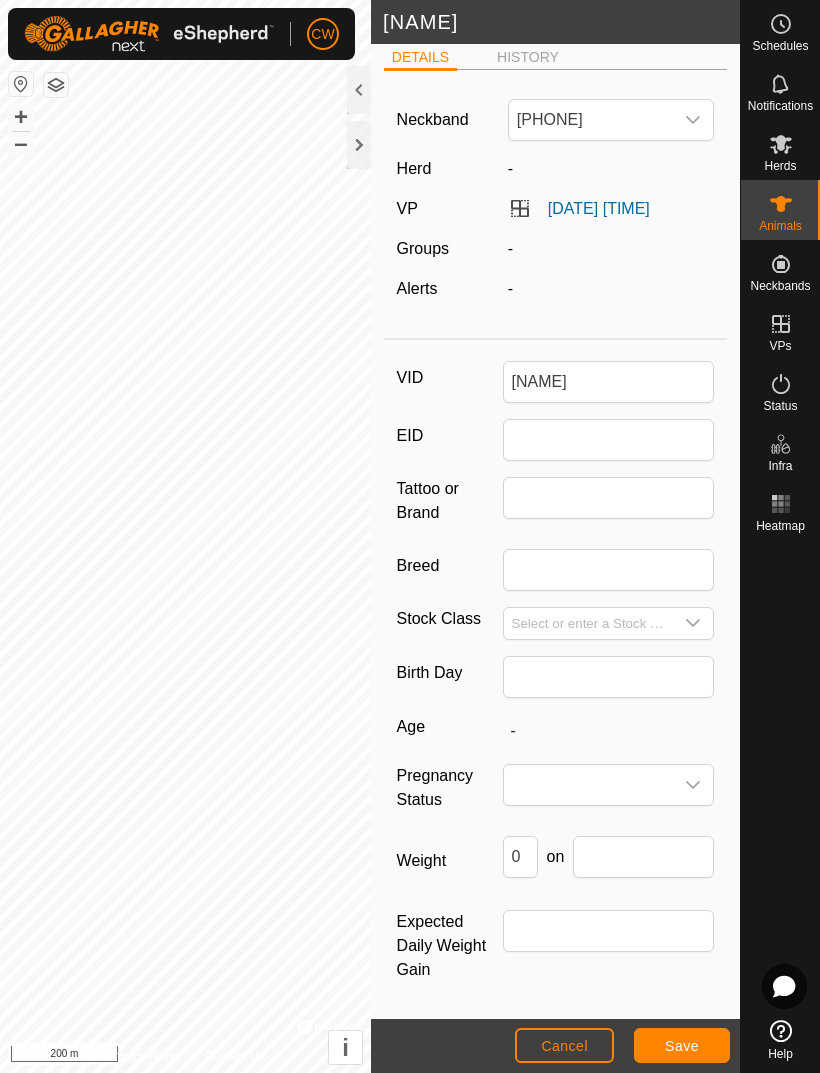 scroll, scrollTop: 25, scrollLeft: 0, axis: vertical 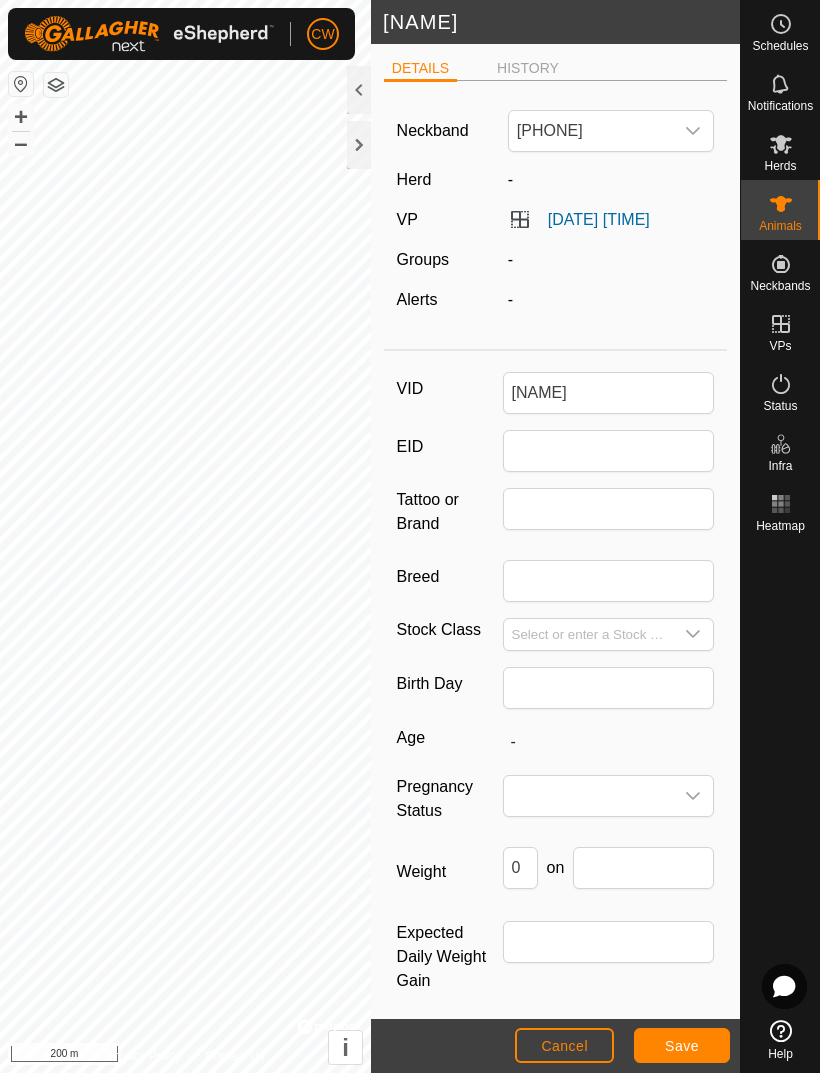 click on "Herd" 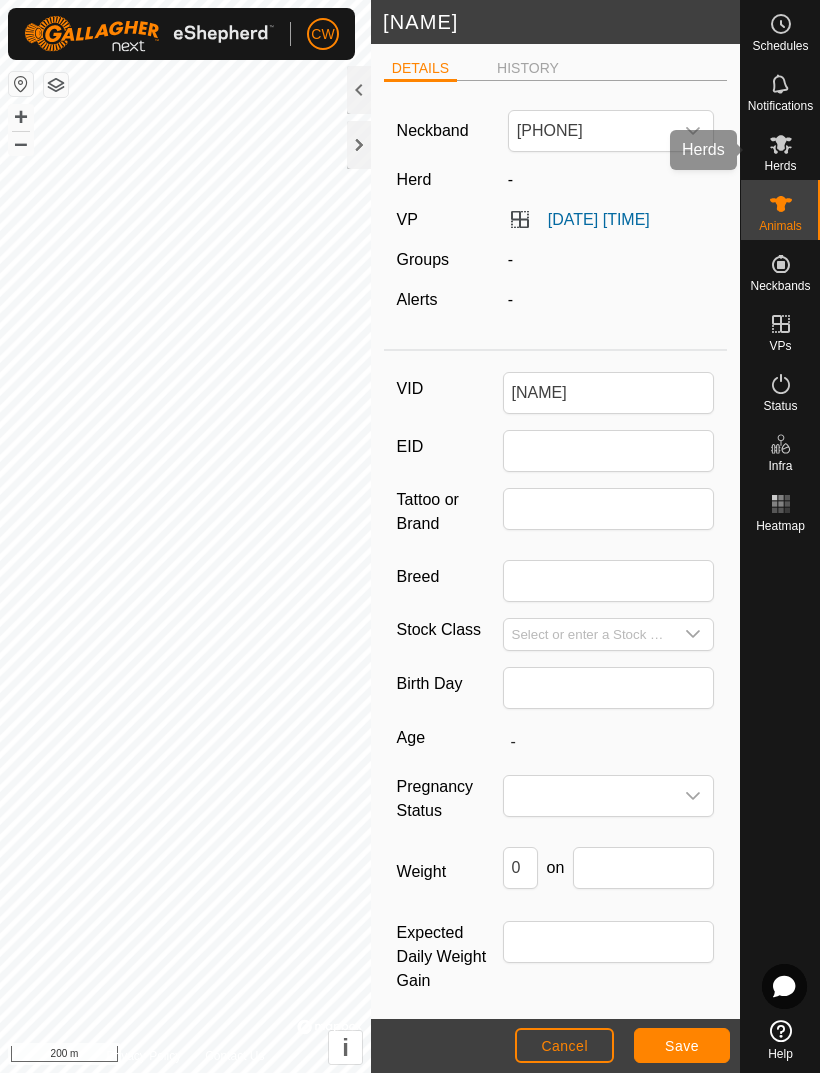 click on "Herds" at bounding box center (780, 166) 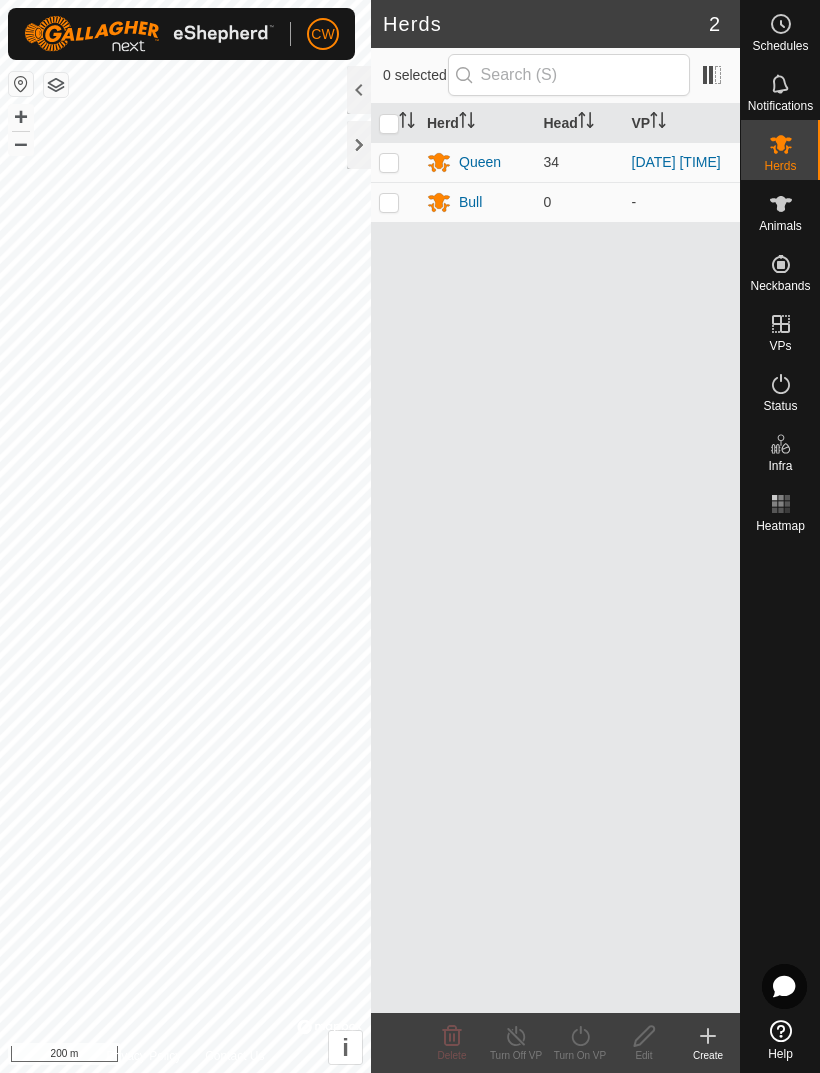 click on "Herd   Head   VP  Queen  34 [DATE] [TIME] [NAME] 0  -" at bounding box center [555, 558] 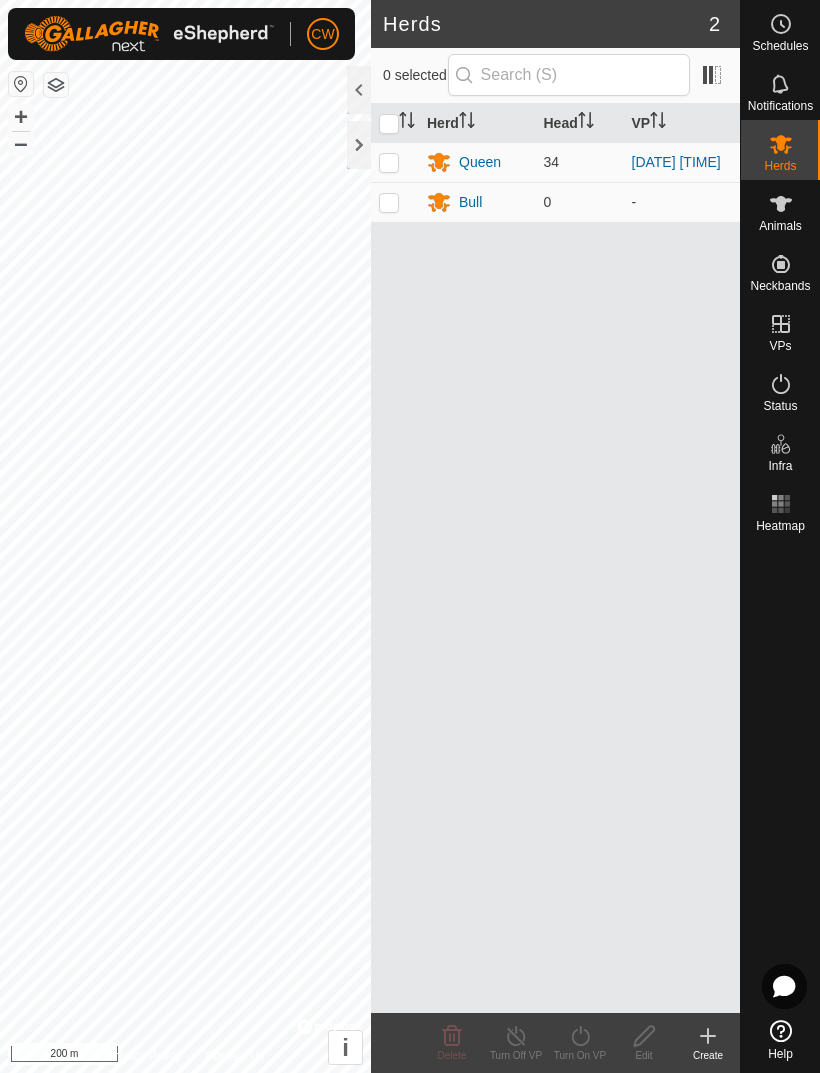 click at bounding box center (395, 202) 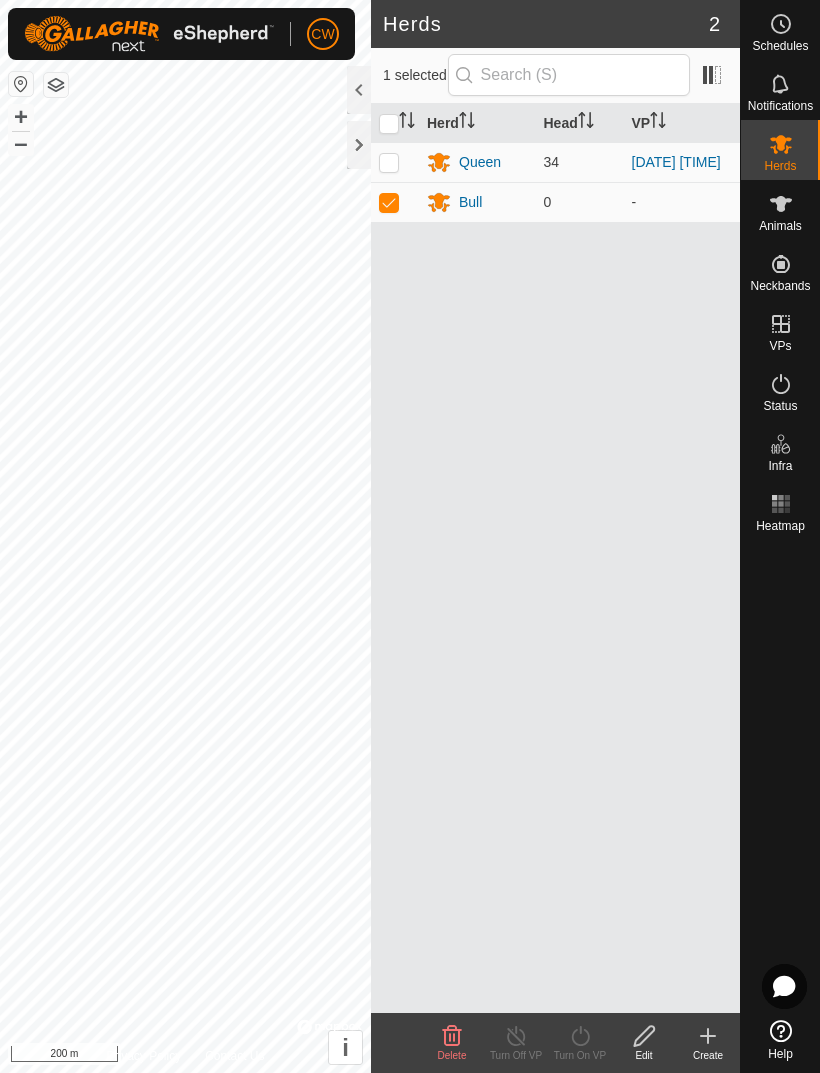 click on "0" at bounding box center [580, 202] 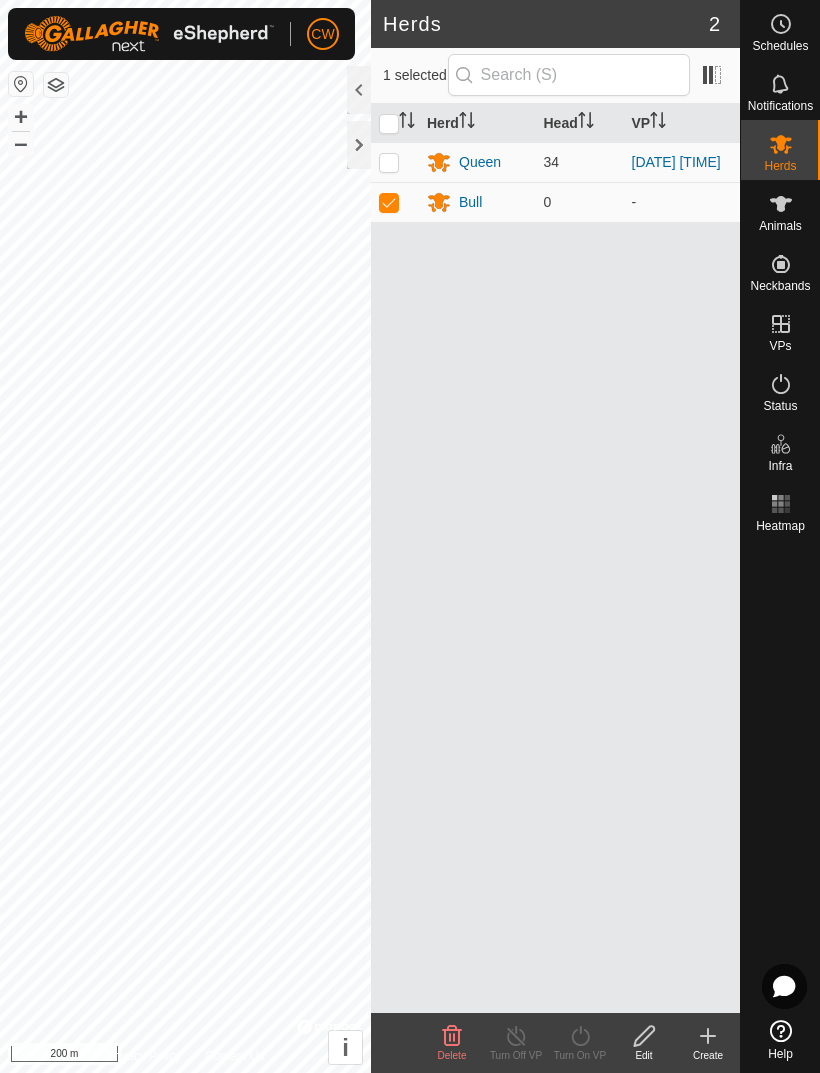click at bounding box center [395, 202] 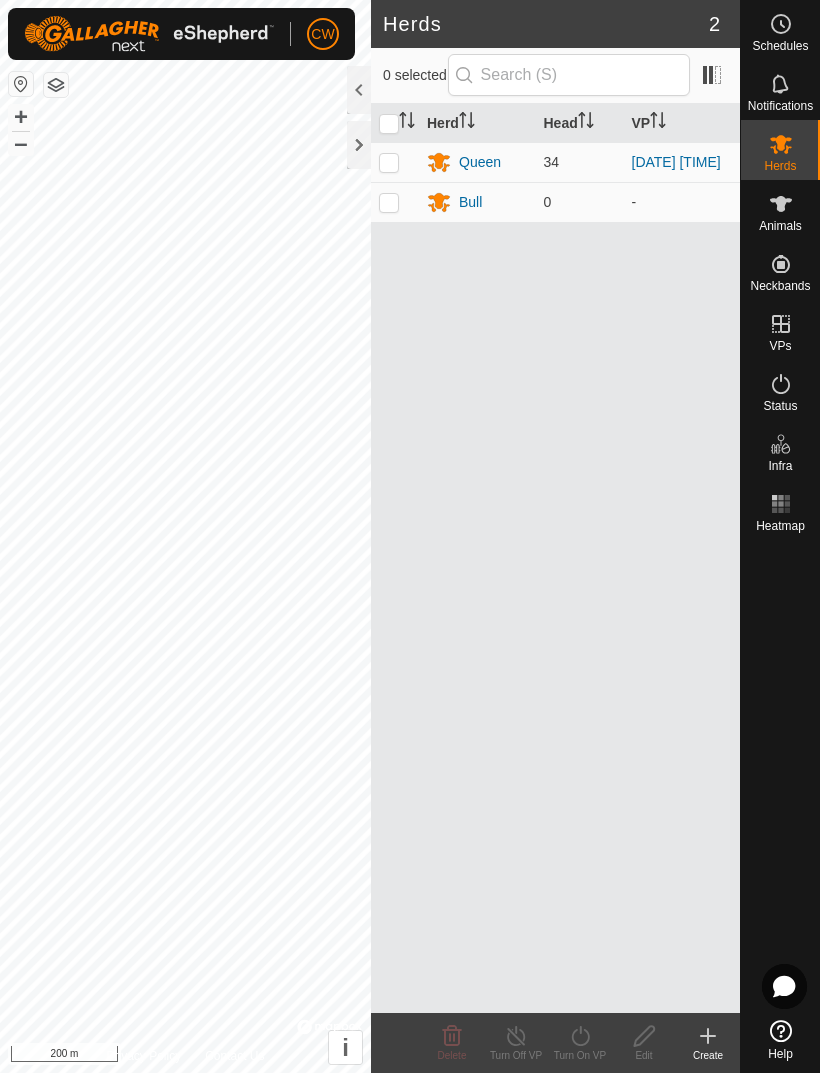 click at bounding box center [395, 202] 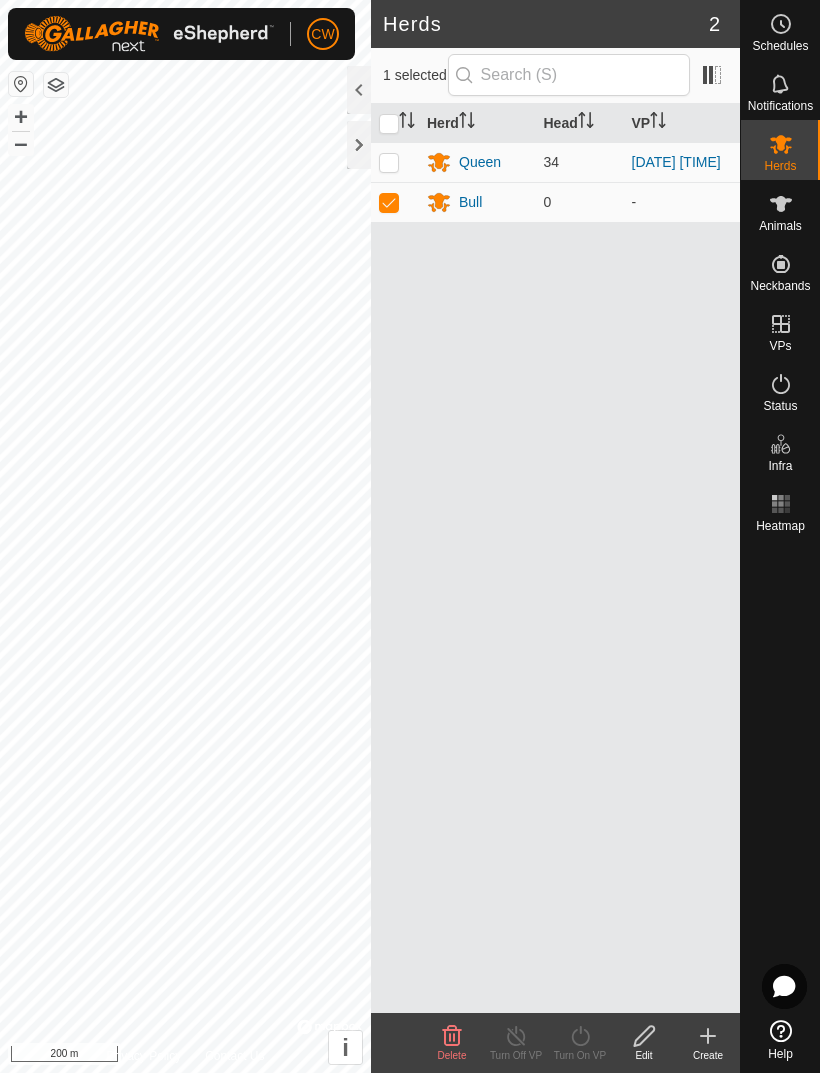 click at bounding box center (395, 202) 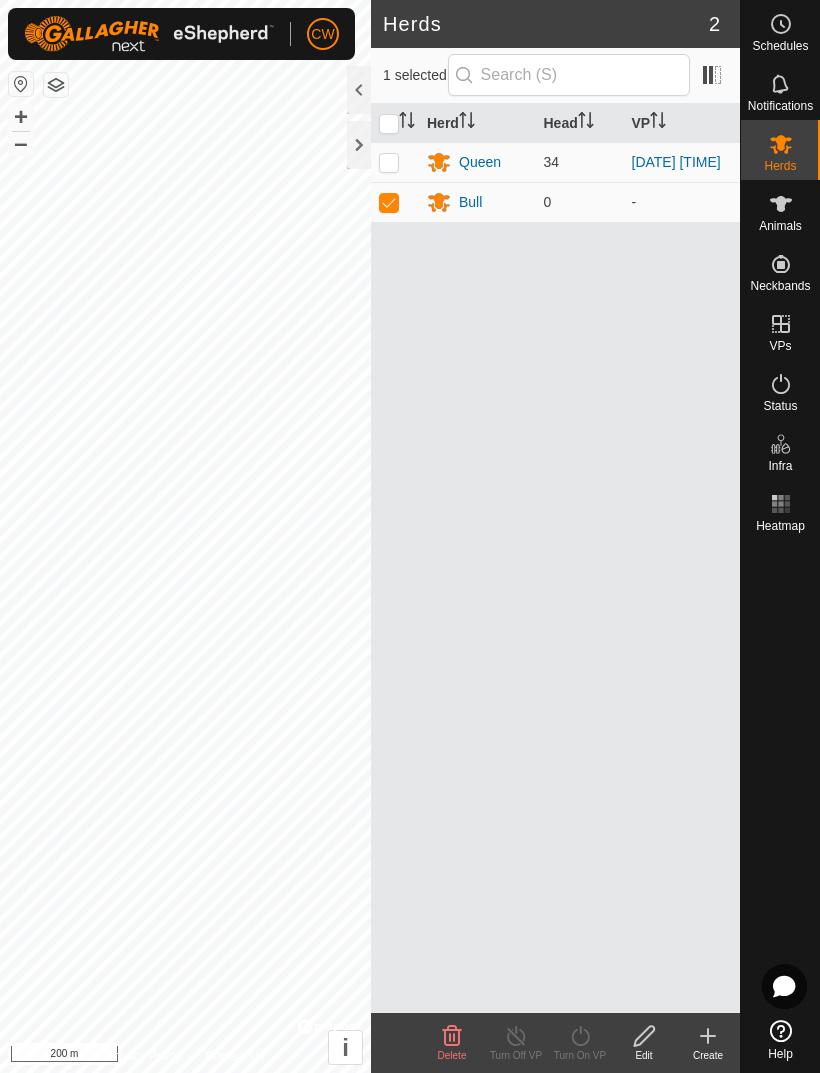 checkbox on "false" 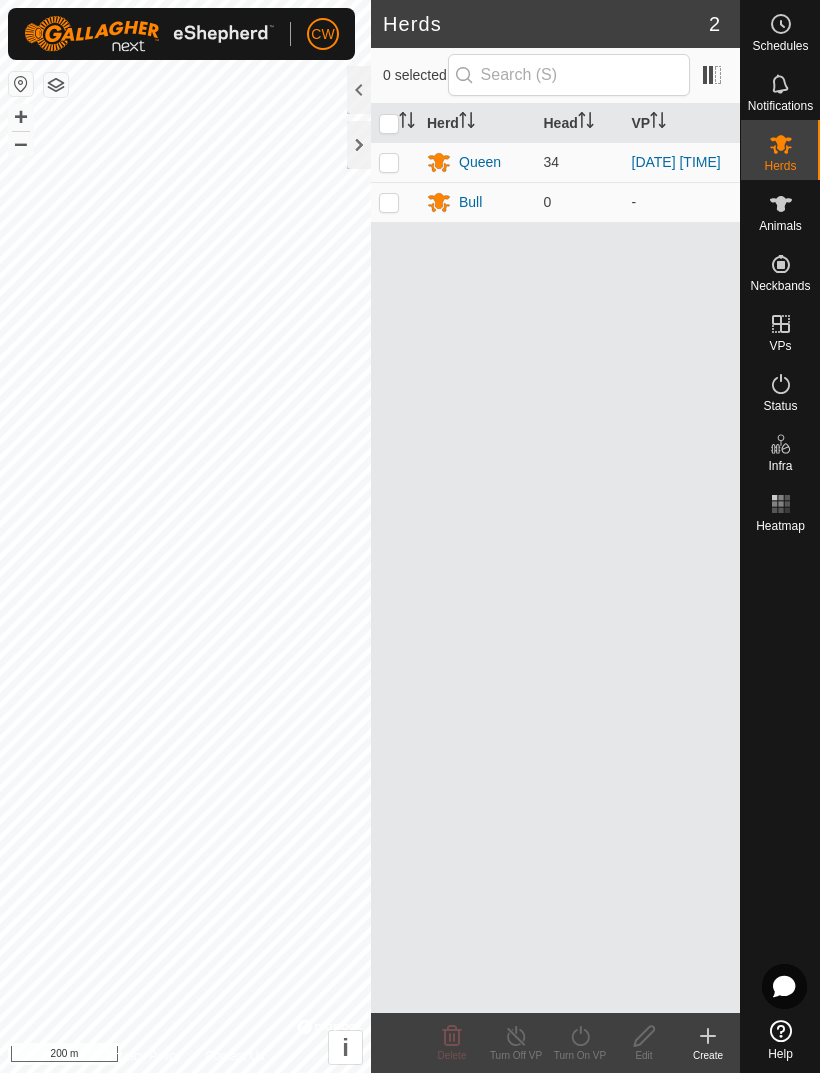 click 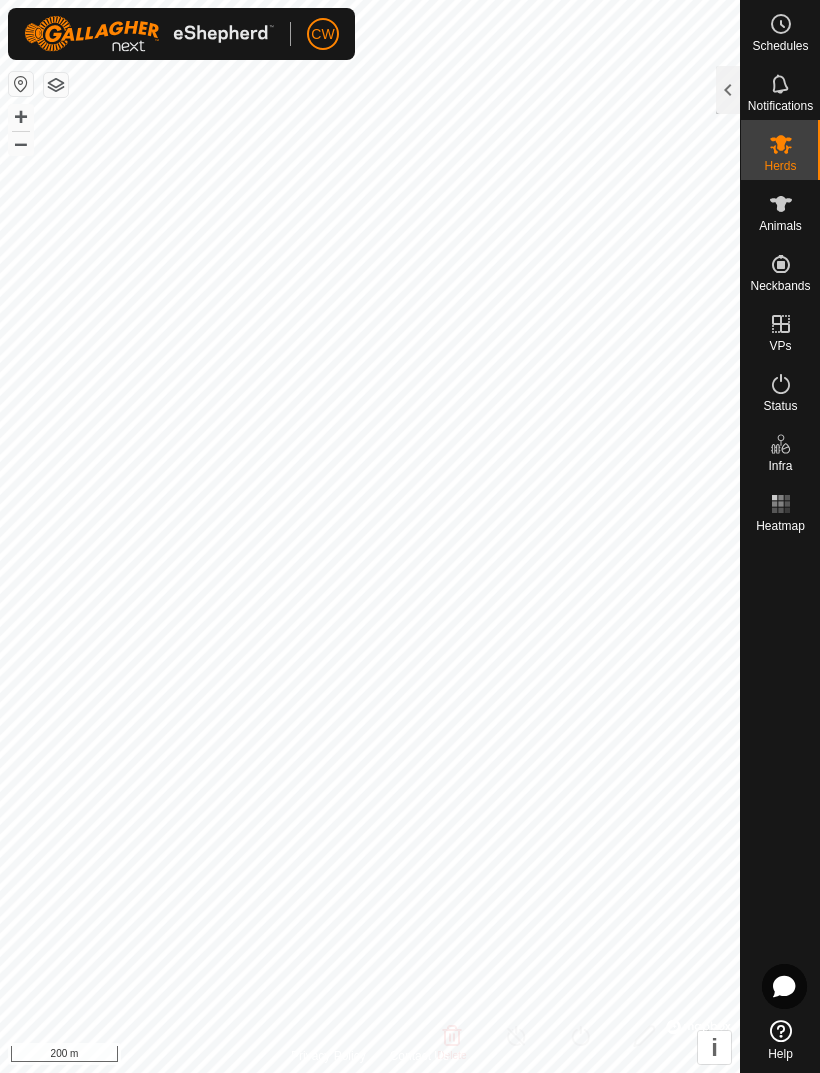 click 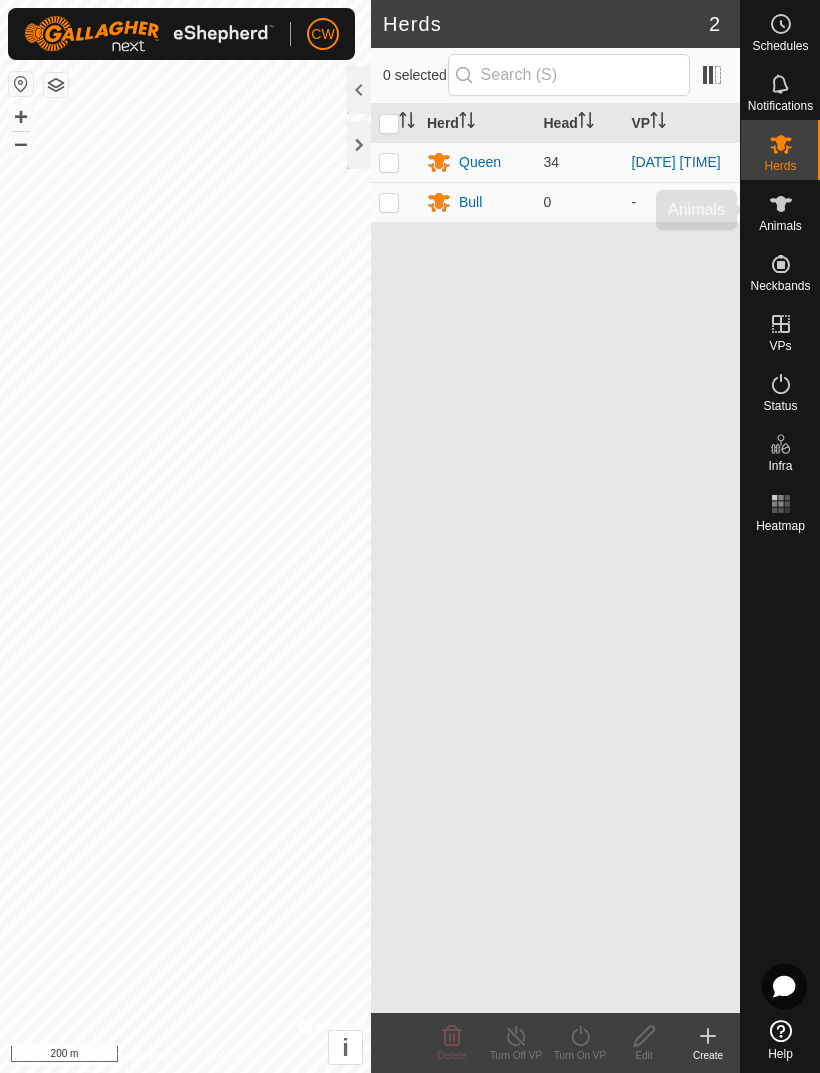 click 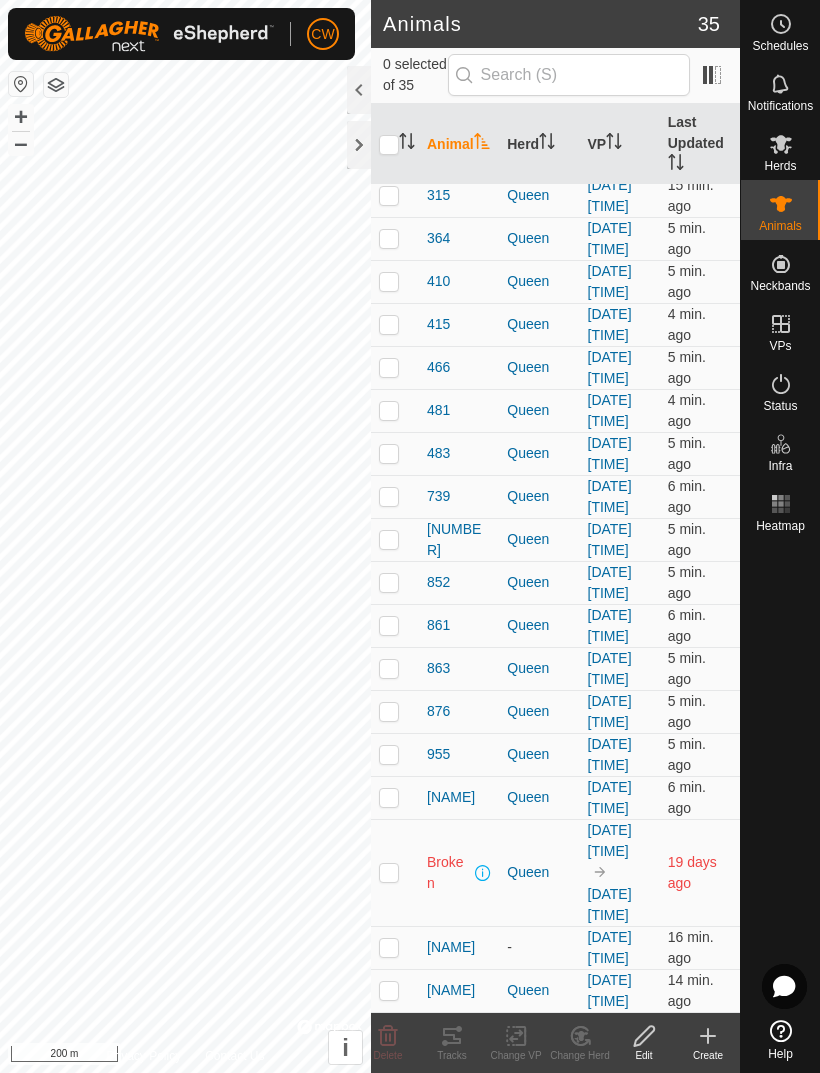 scroll, scrollTop: 1476, scrollLeft: 0, axis: vertical 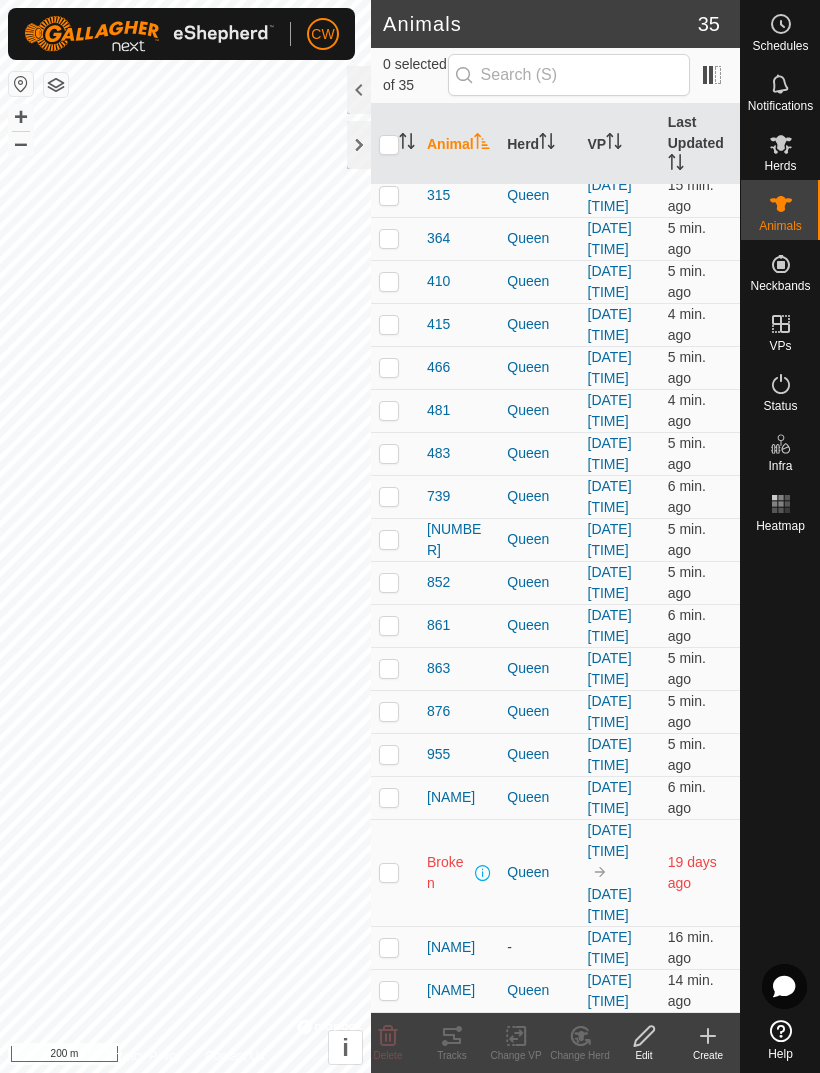 click at bounding box center (389, 947) 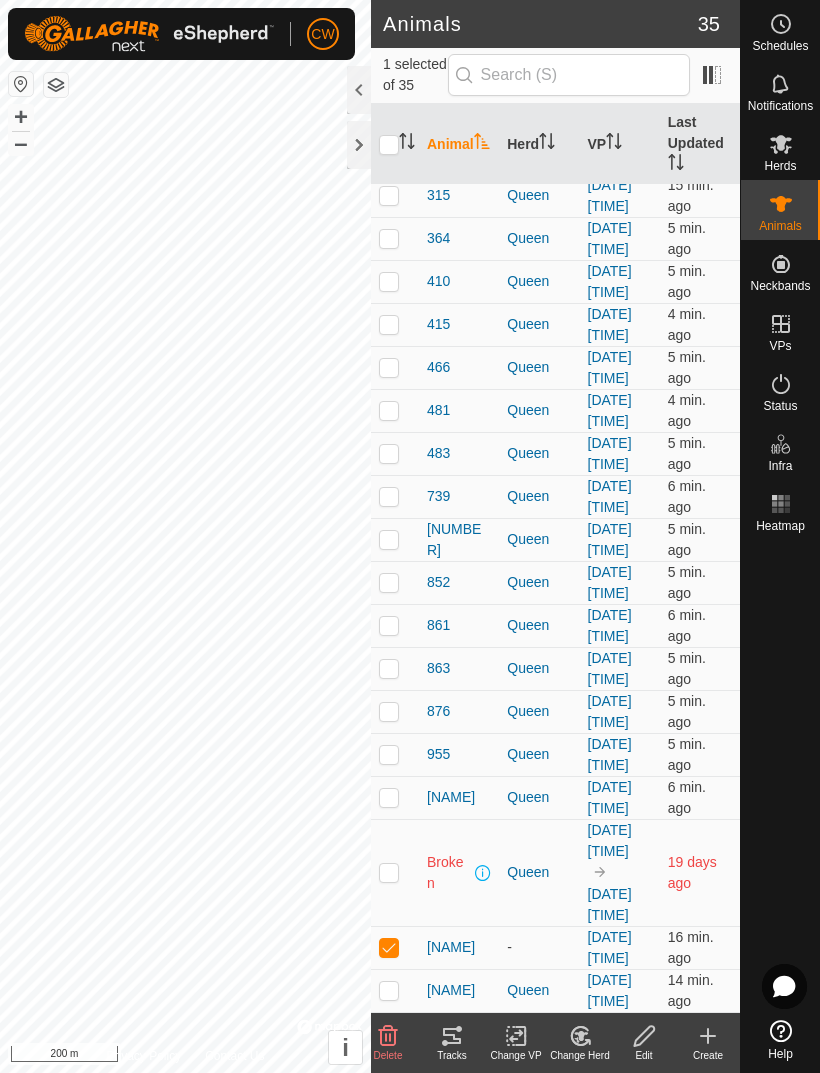 click 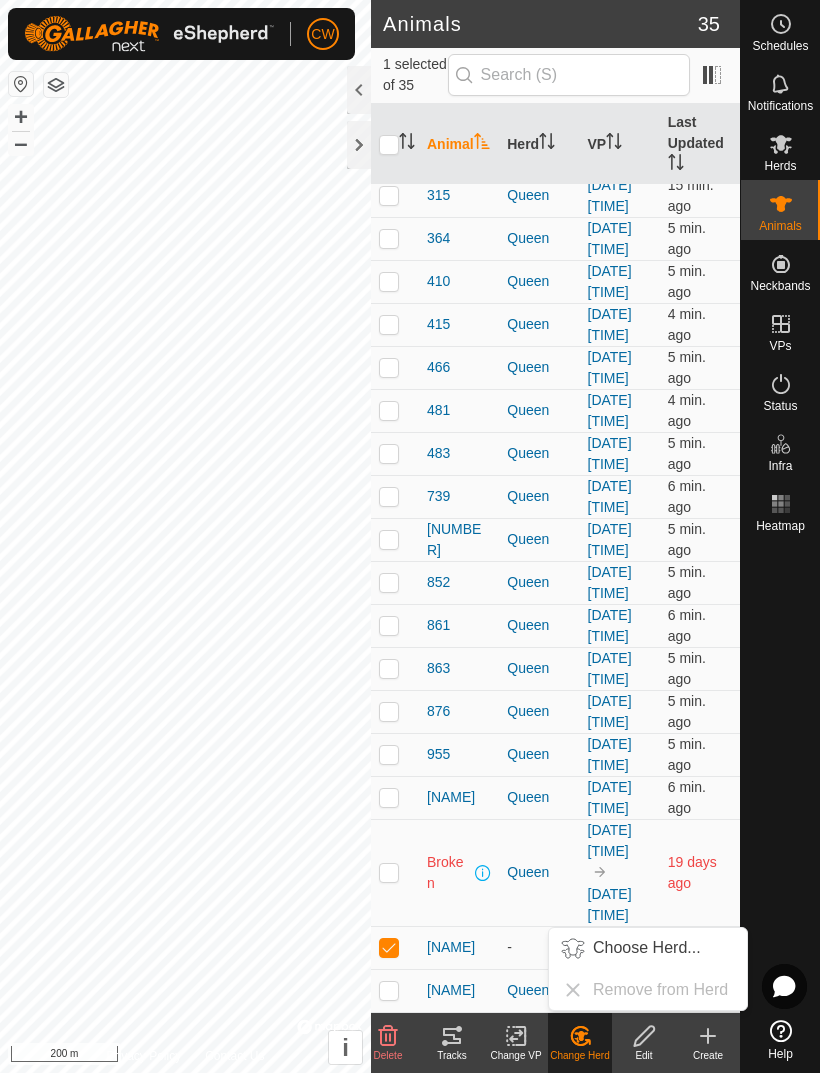 click on "Choose Herd..." at bounding box center [647, 948] 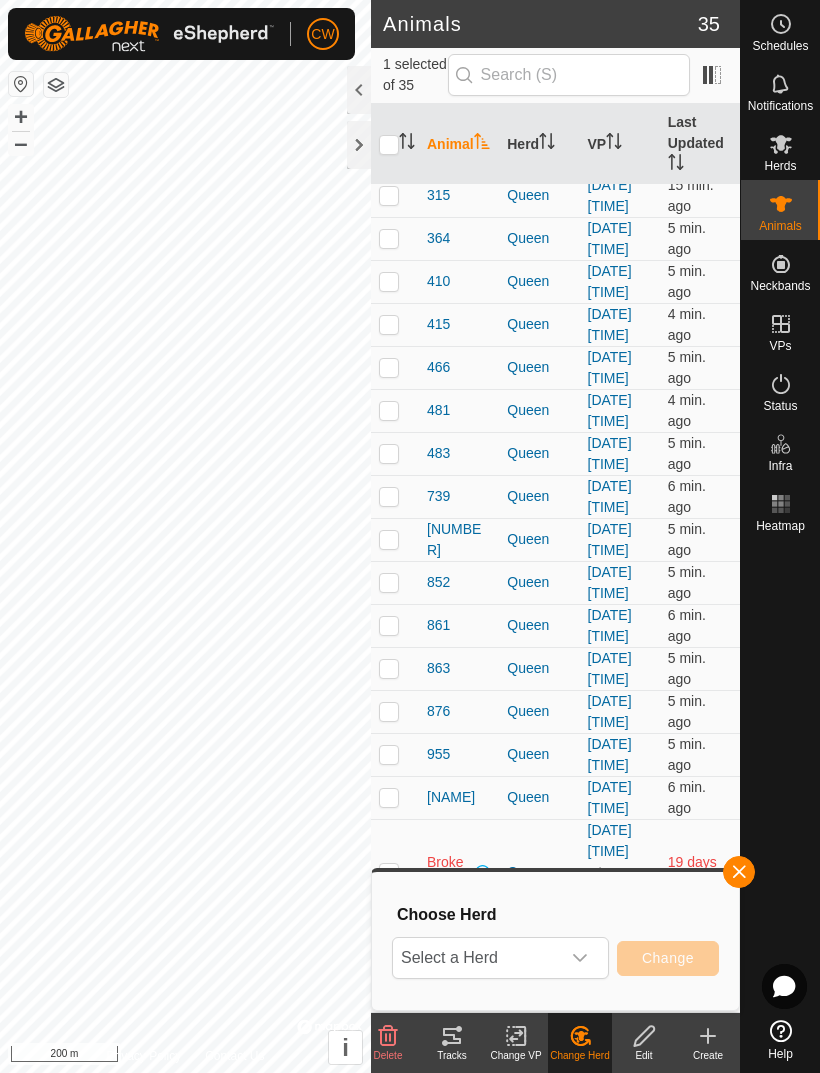 click 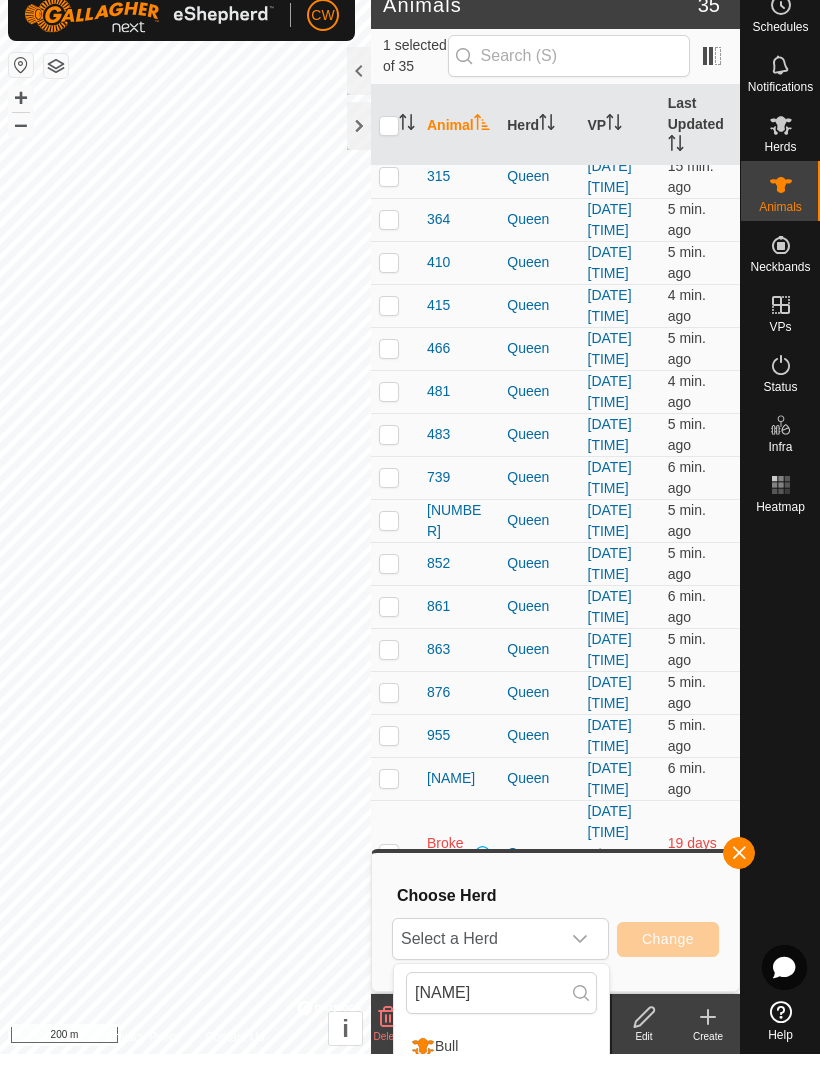 scroll, scrollTop: 19, scrollLeft: 0, axis: vertical 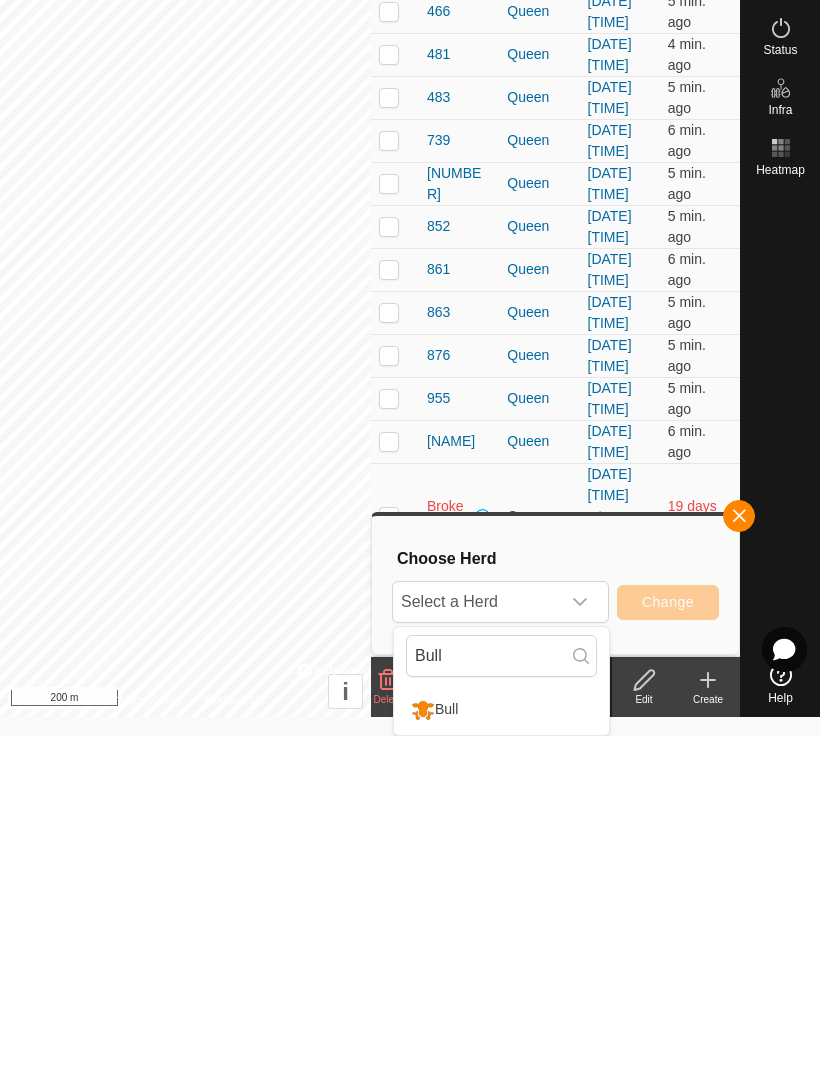 type on "Bull" 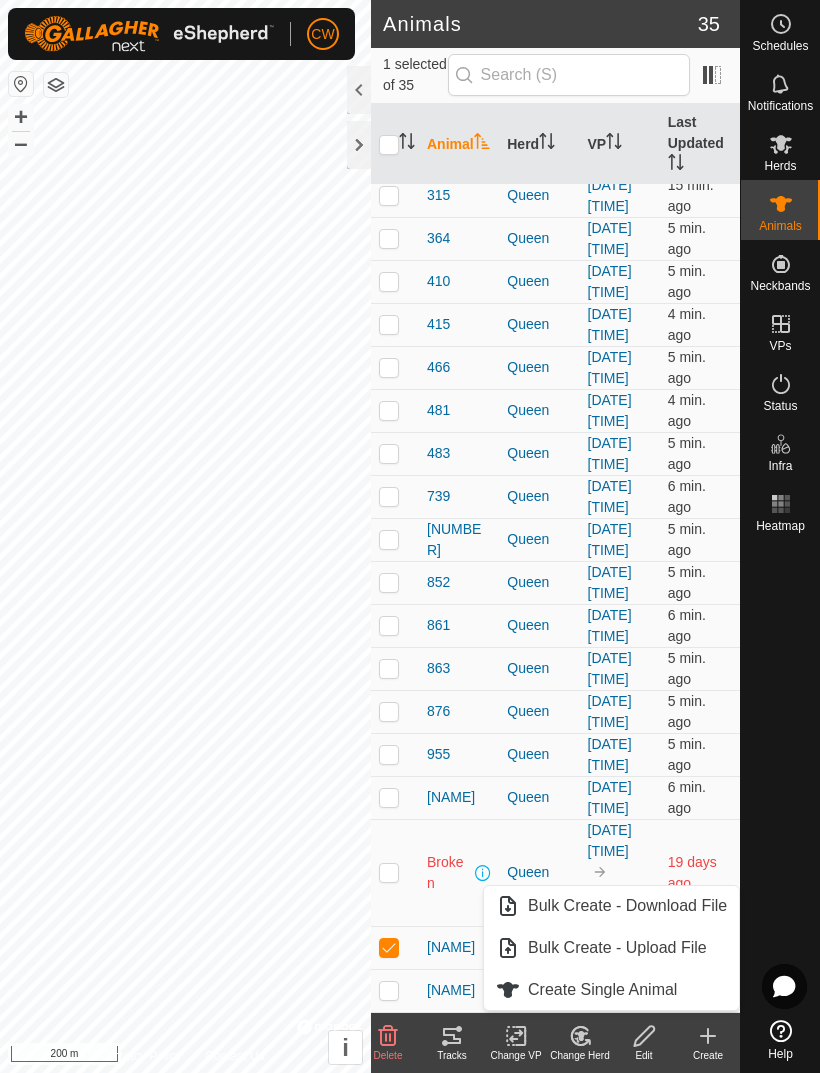 scroll, scrollTop: 0, scrollLeft: 0, axis: both 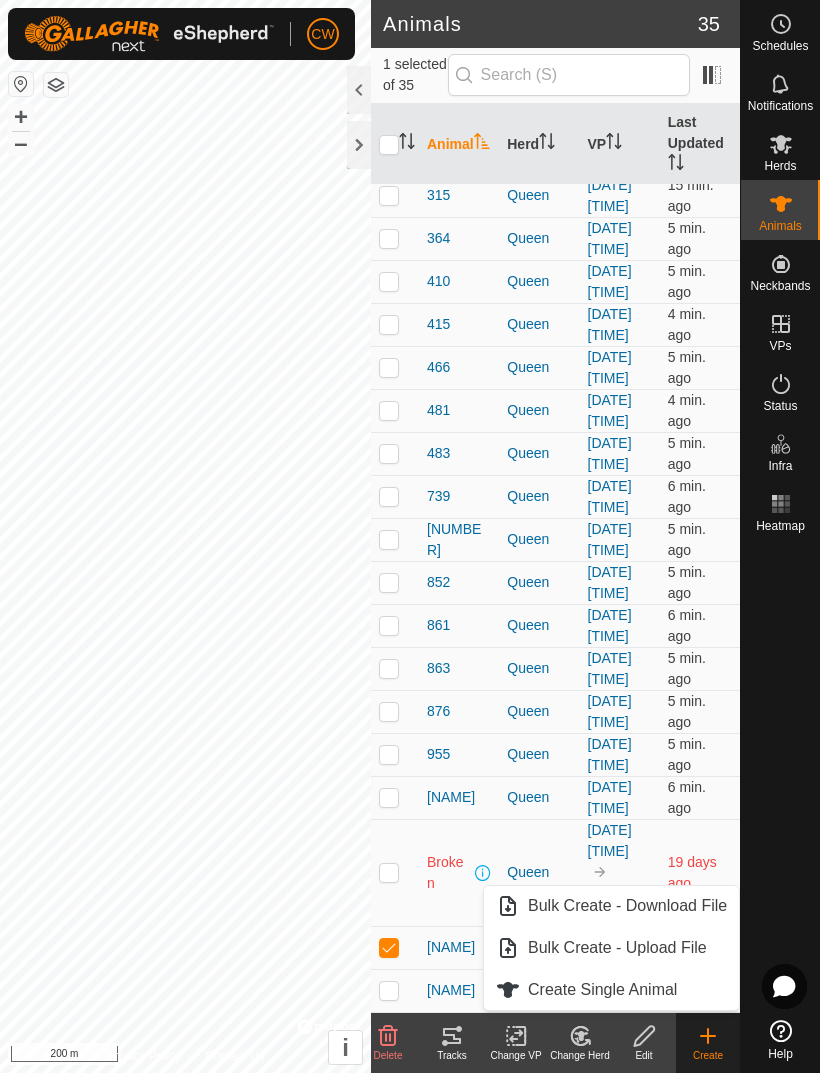 click on "Broken" at bounding box center (459, 872) 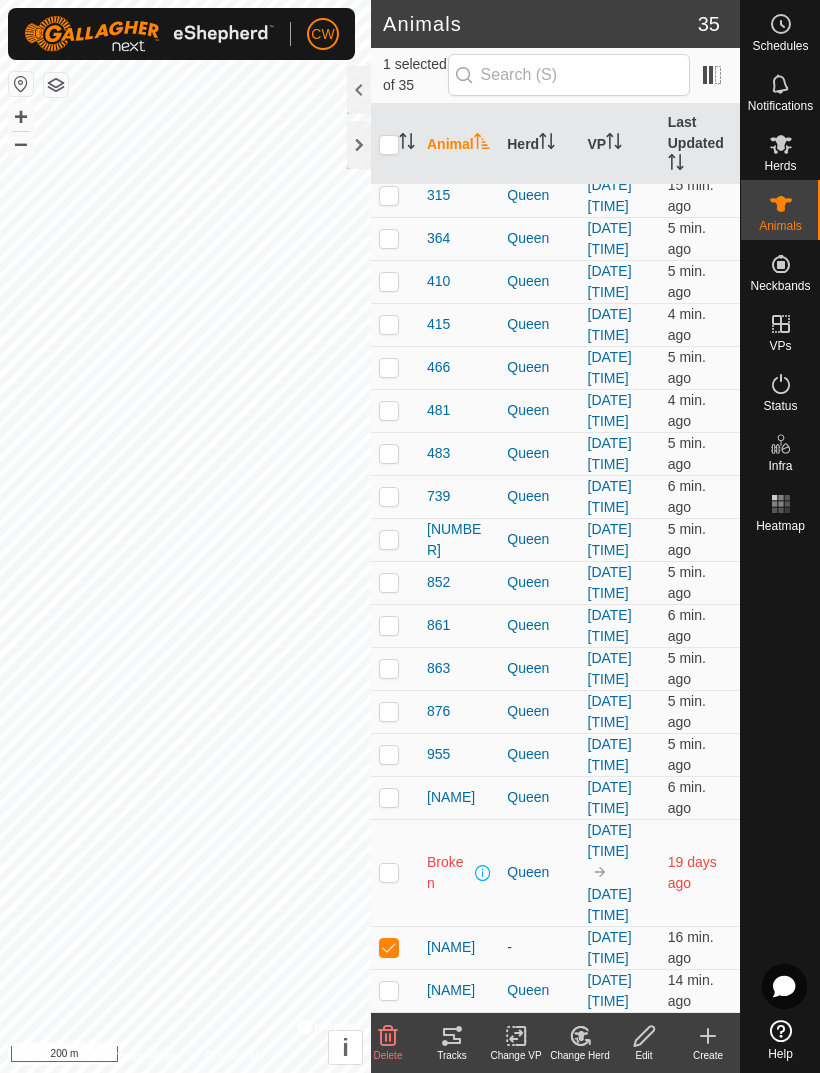 click 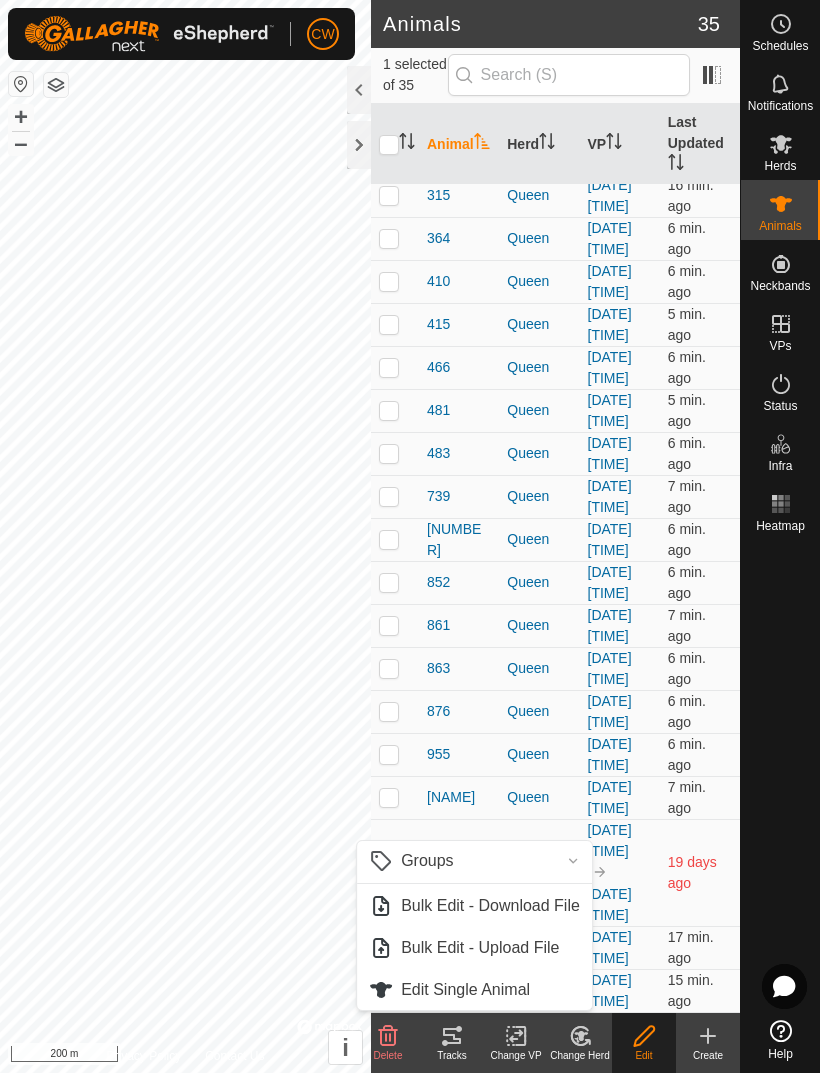 click on "Edit Single Animal" at bounding box center (465, 990) 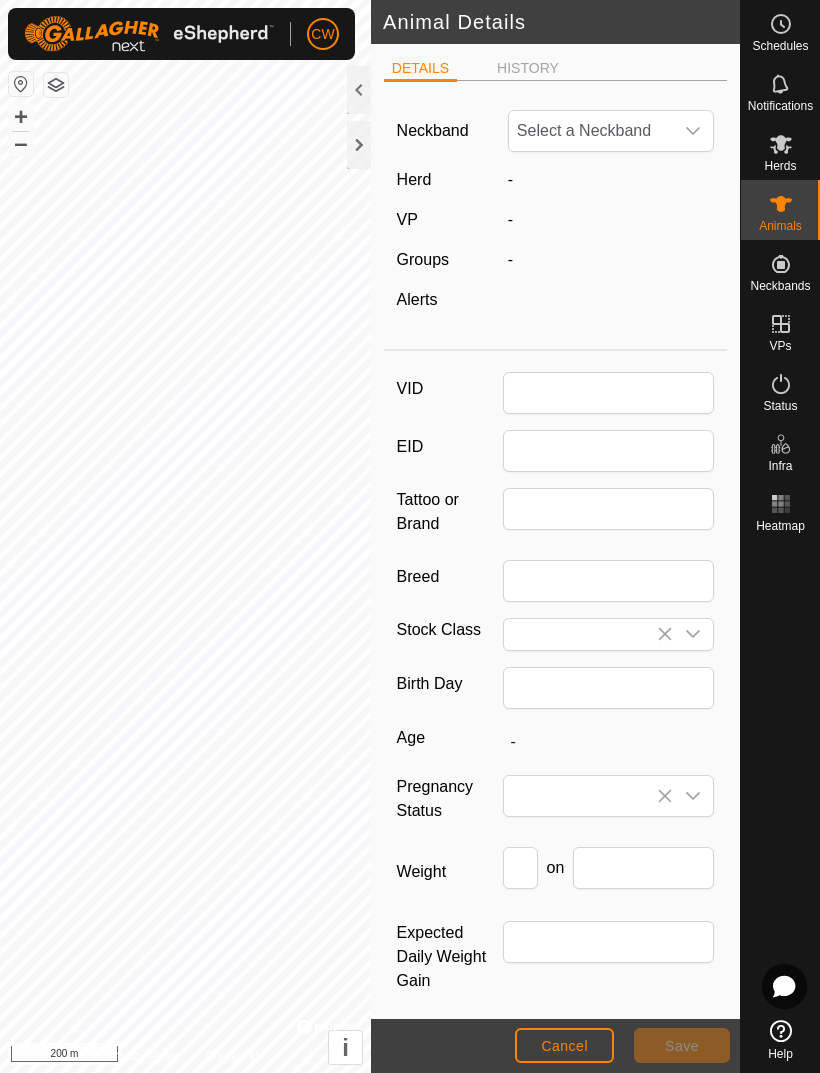 type on "[NAME]" 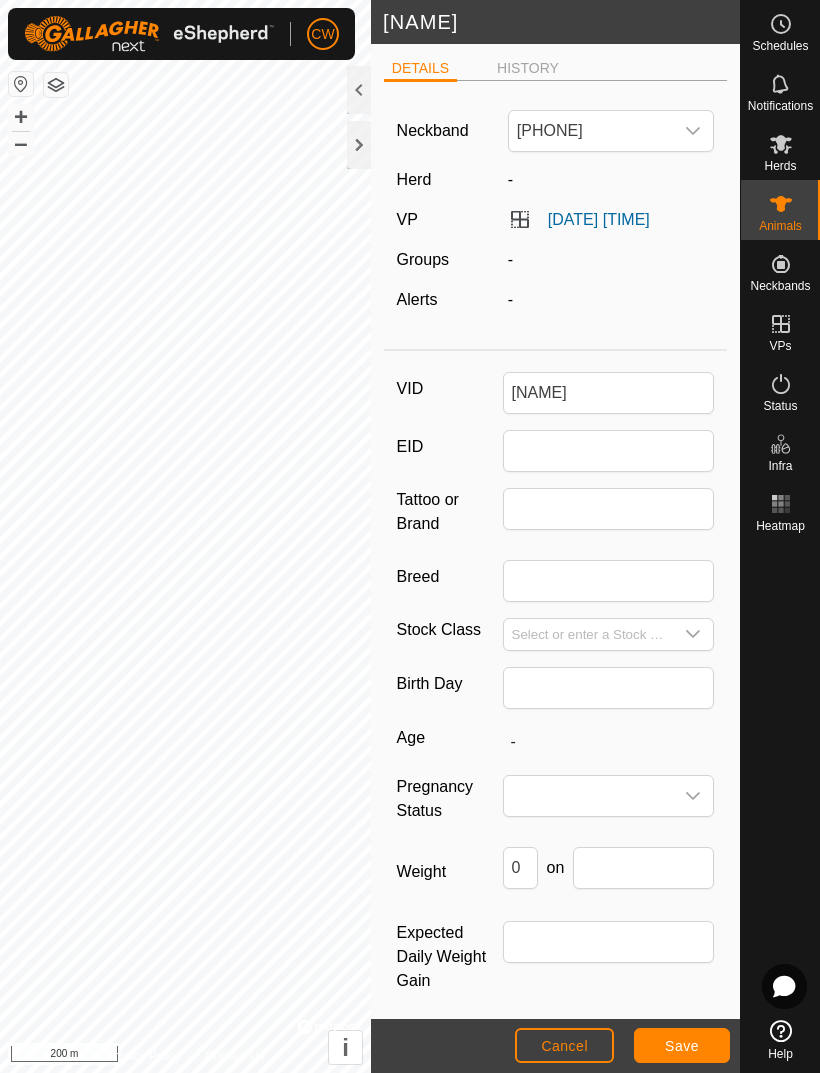 click on "Herd" 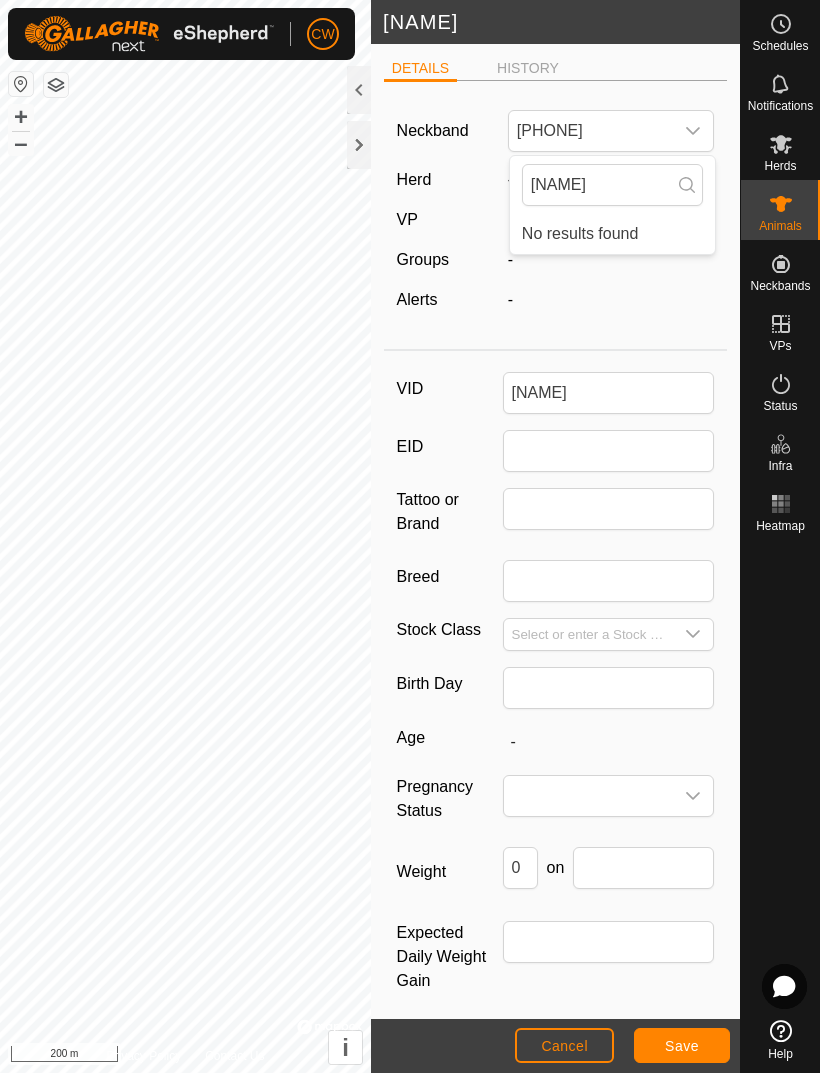 type on "Bull" 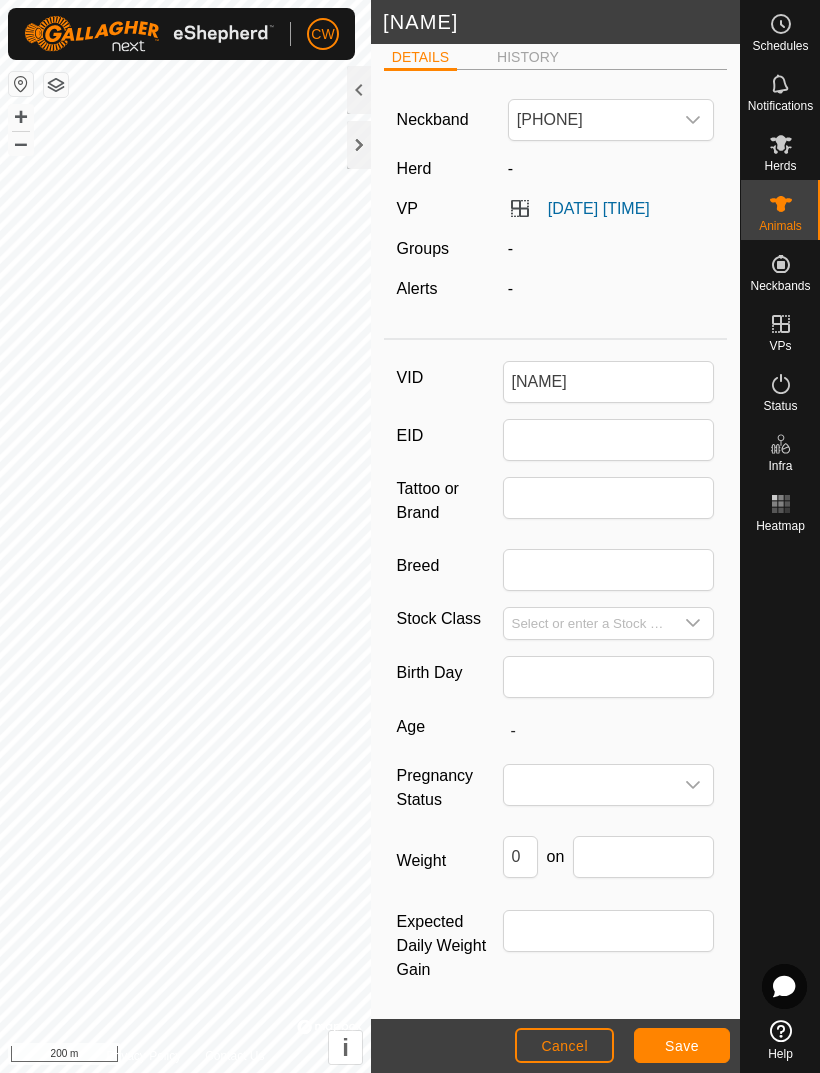 scroll, scrollTop: 25, scrollLeft: 0, axis: vertical 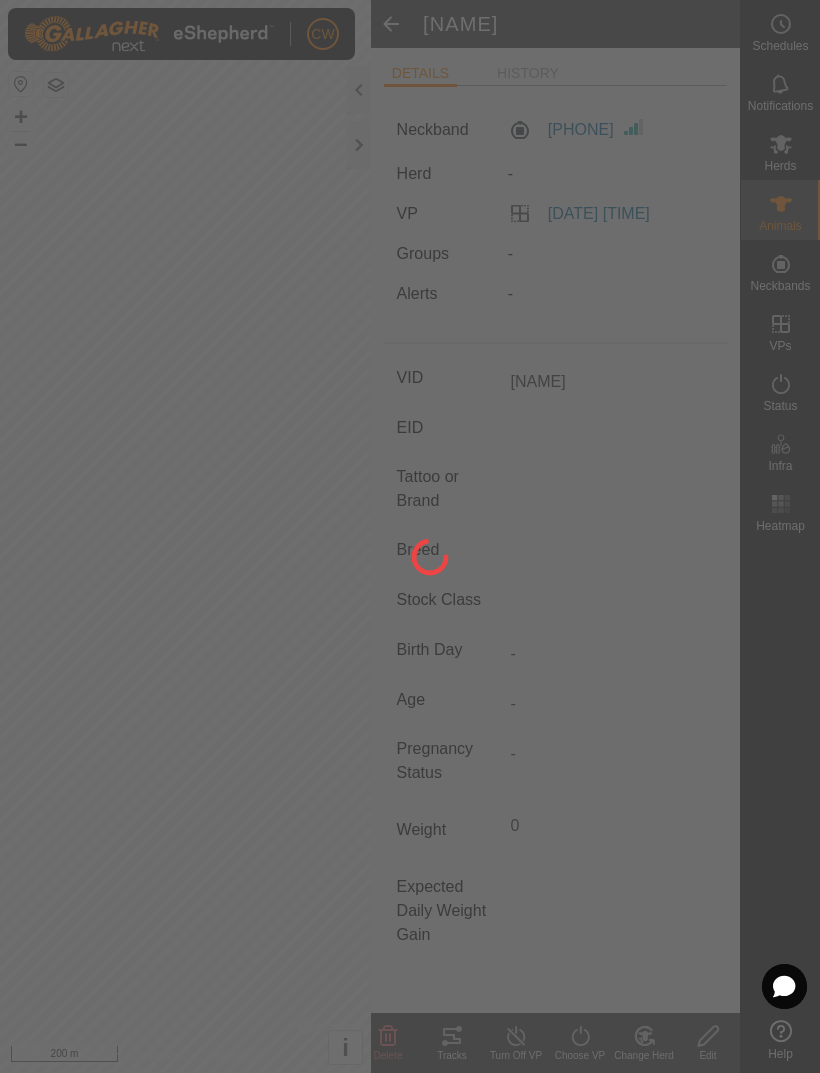 type on "-" 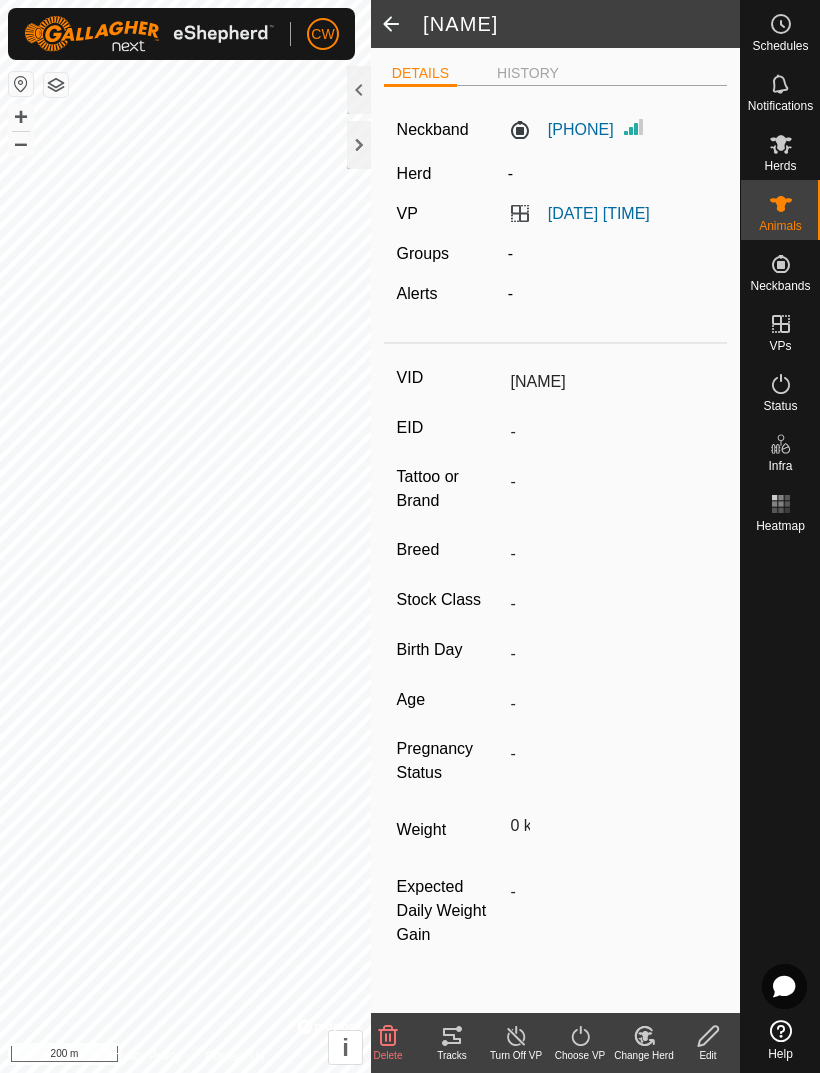 click on "Alerts" 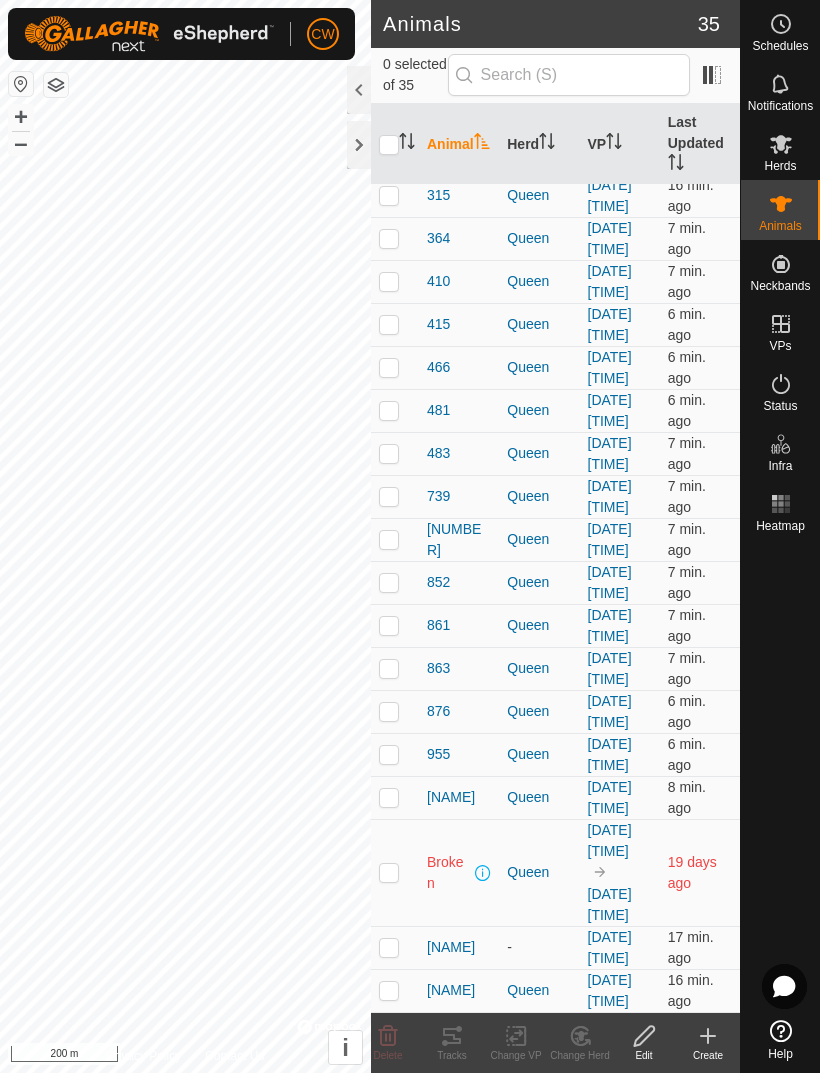 scroll, scrollTop: 1451, scrollLeft: 0, axis: vertical 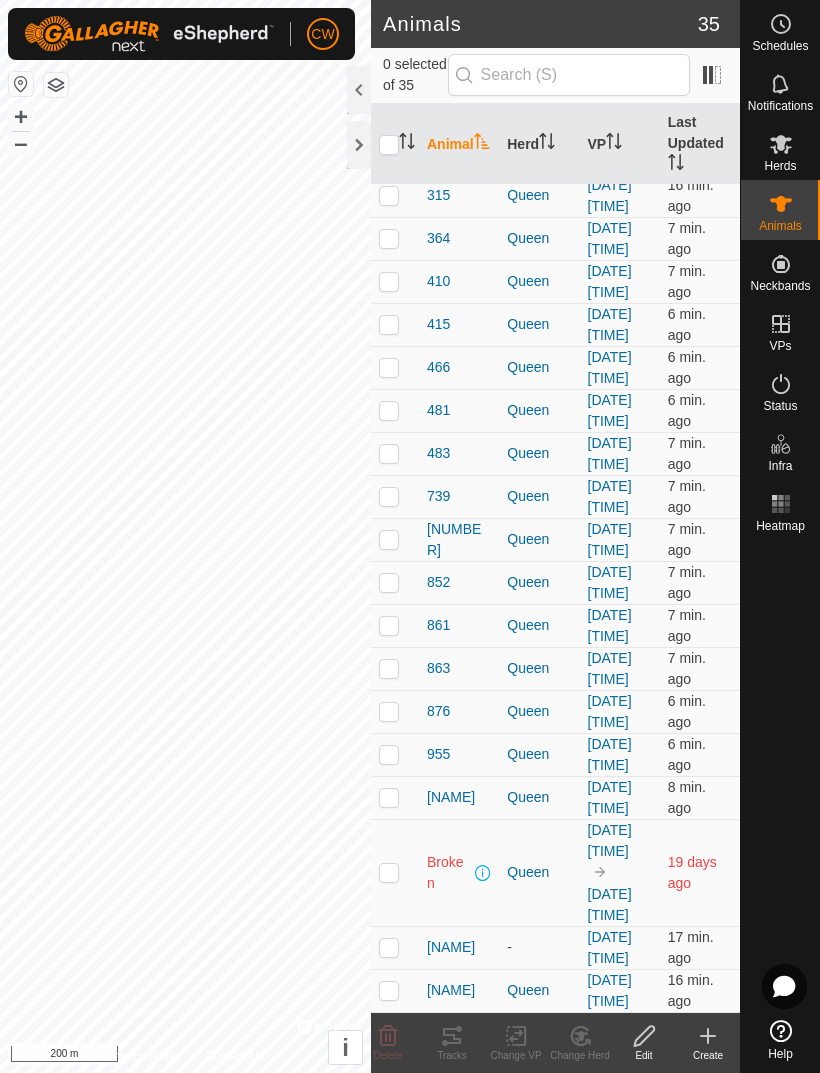 click at bounding box center [395, 947] 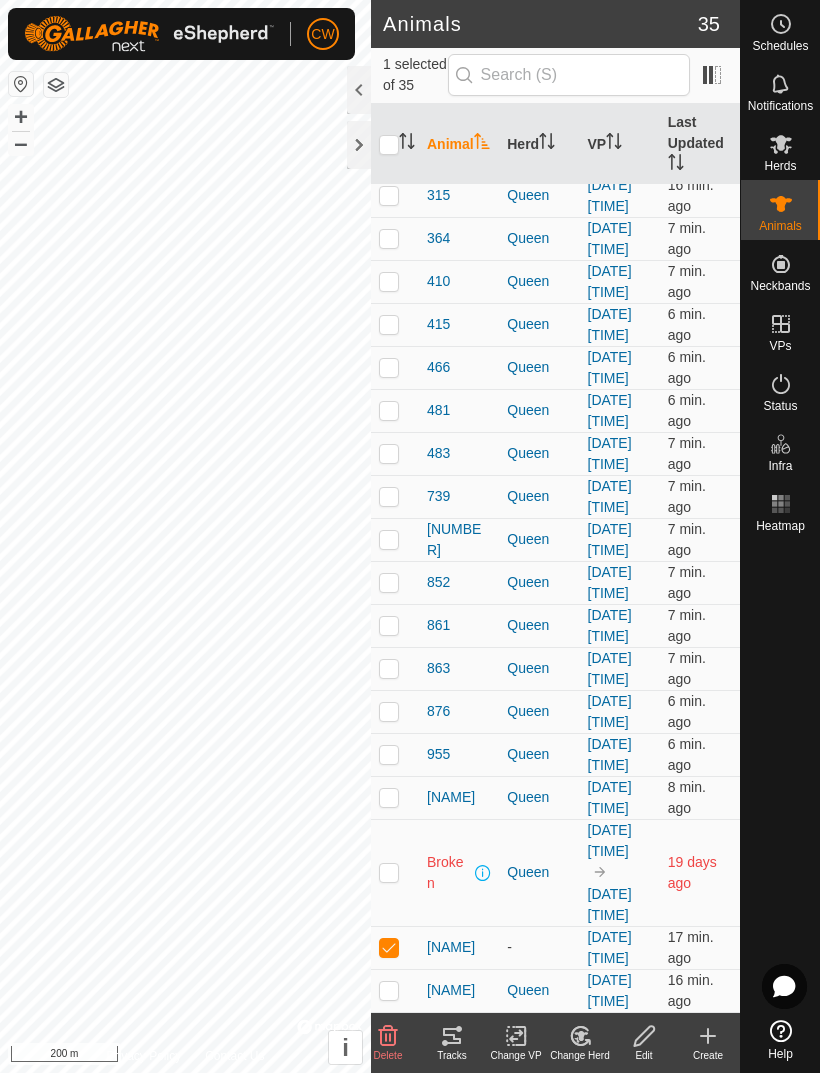 click on "Edit" 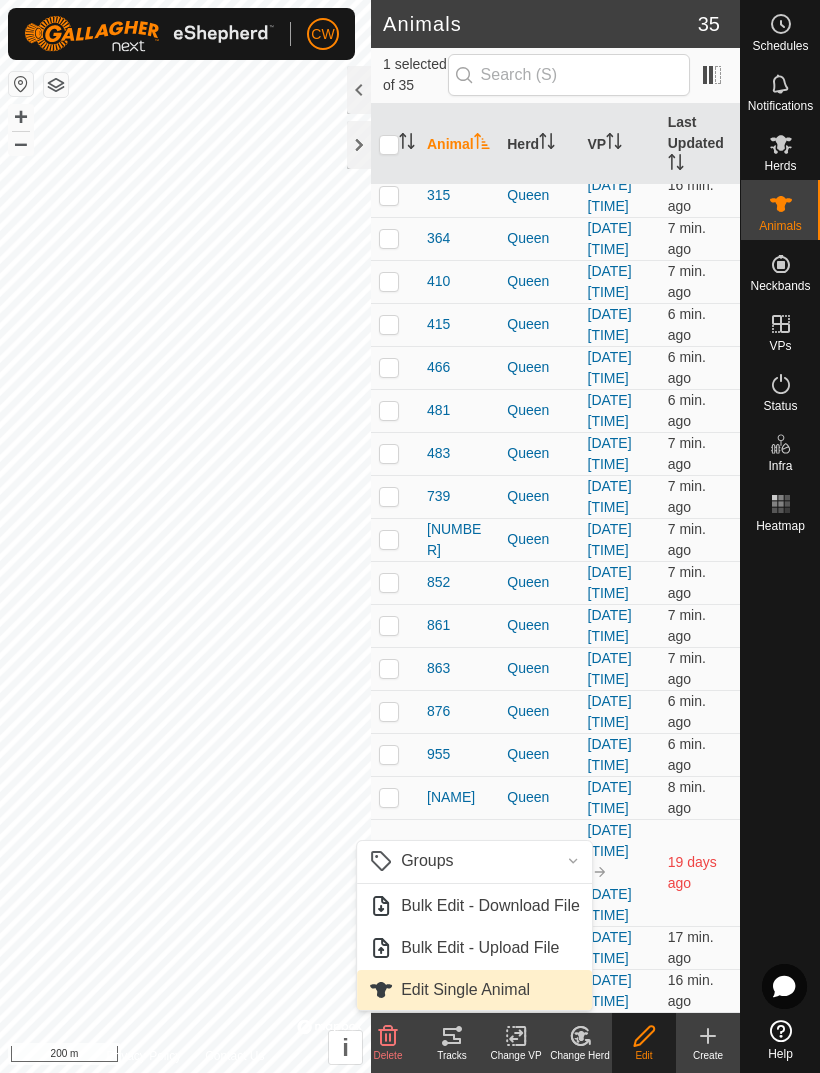 click on "Edit Single Animal" at bounding box center (465, 990) 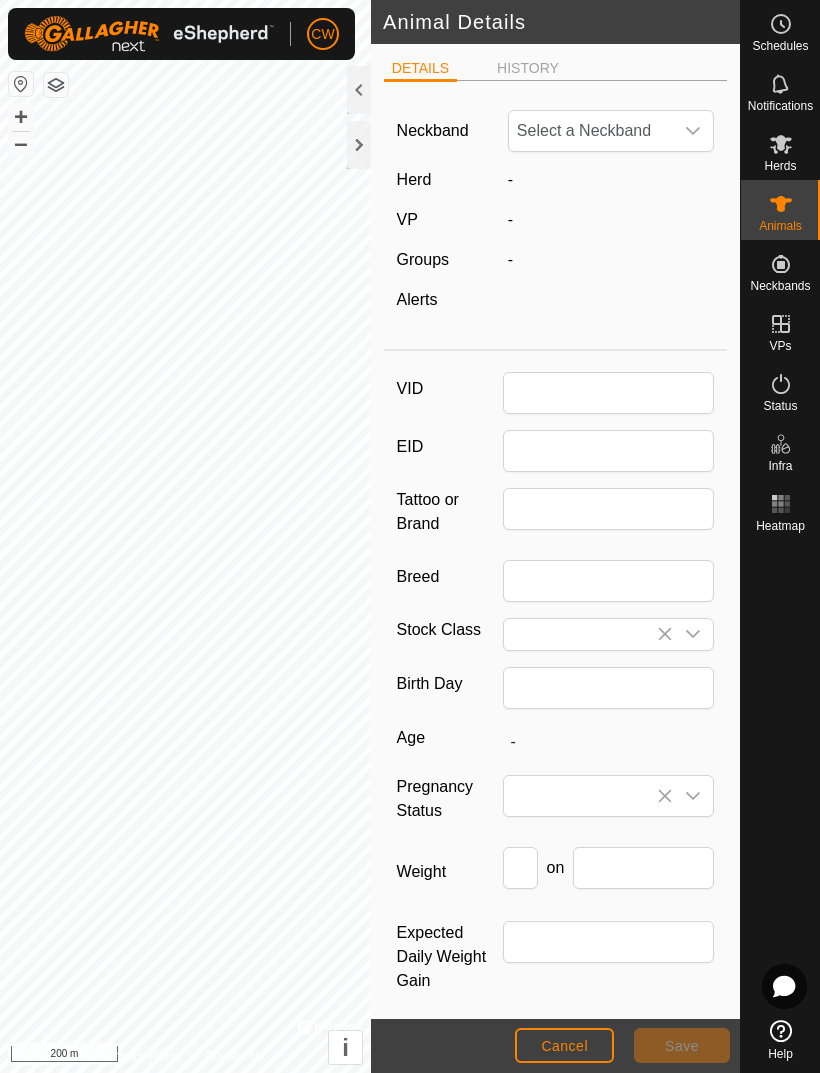 type on "[NAME]" 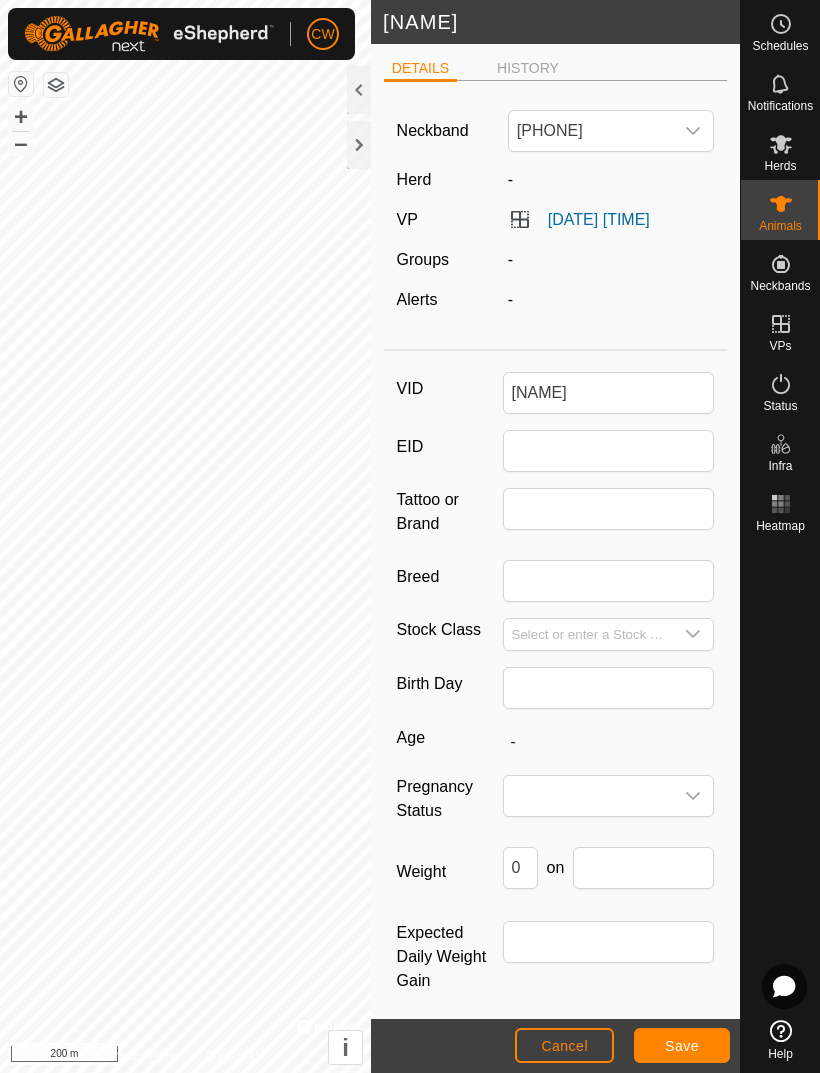 click 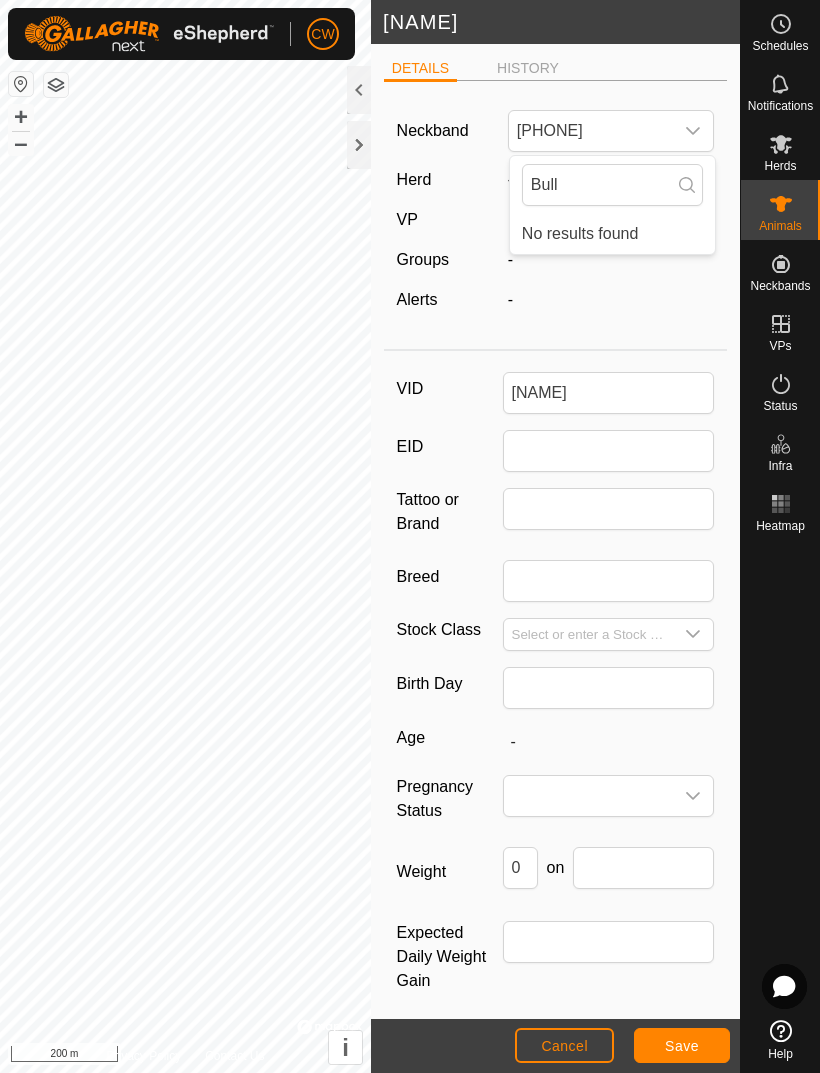 type on "Bull" 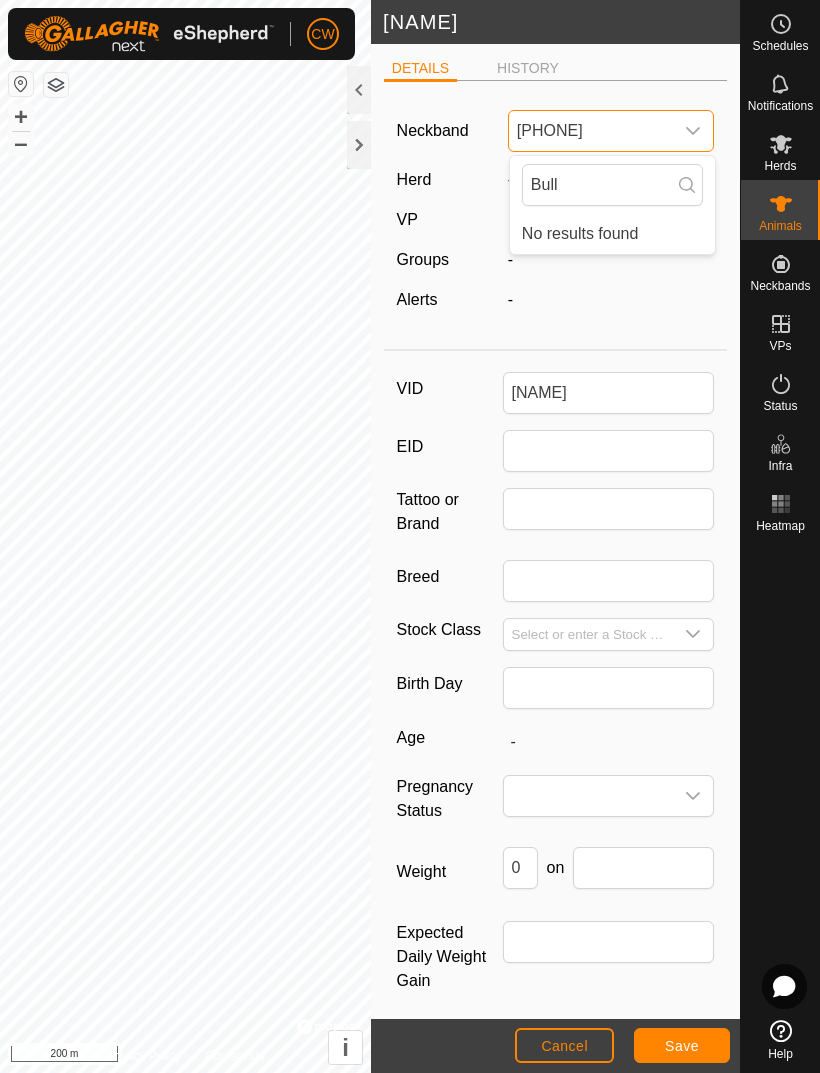 click on "No results found" at bounding box center [612, 234] 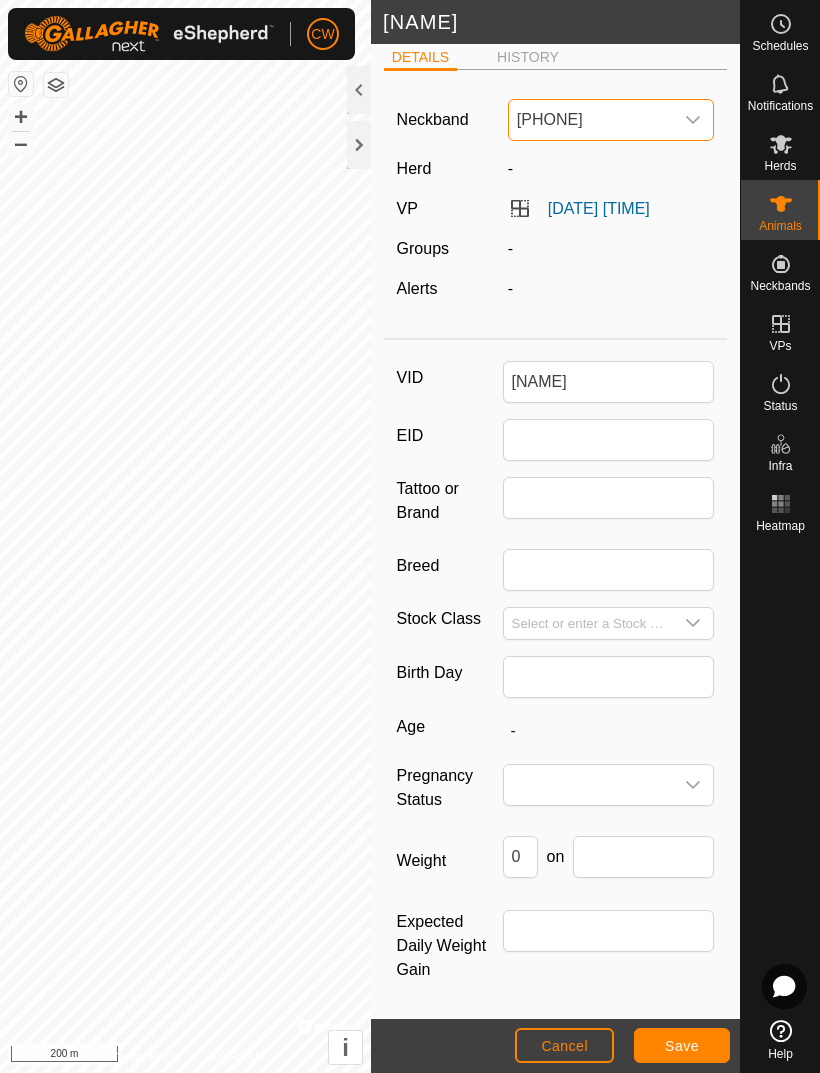 scroll, scrollTop: 25, scrollLeft: 0, axis: vertical 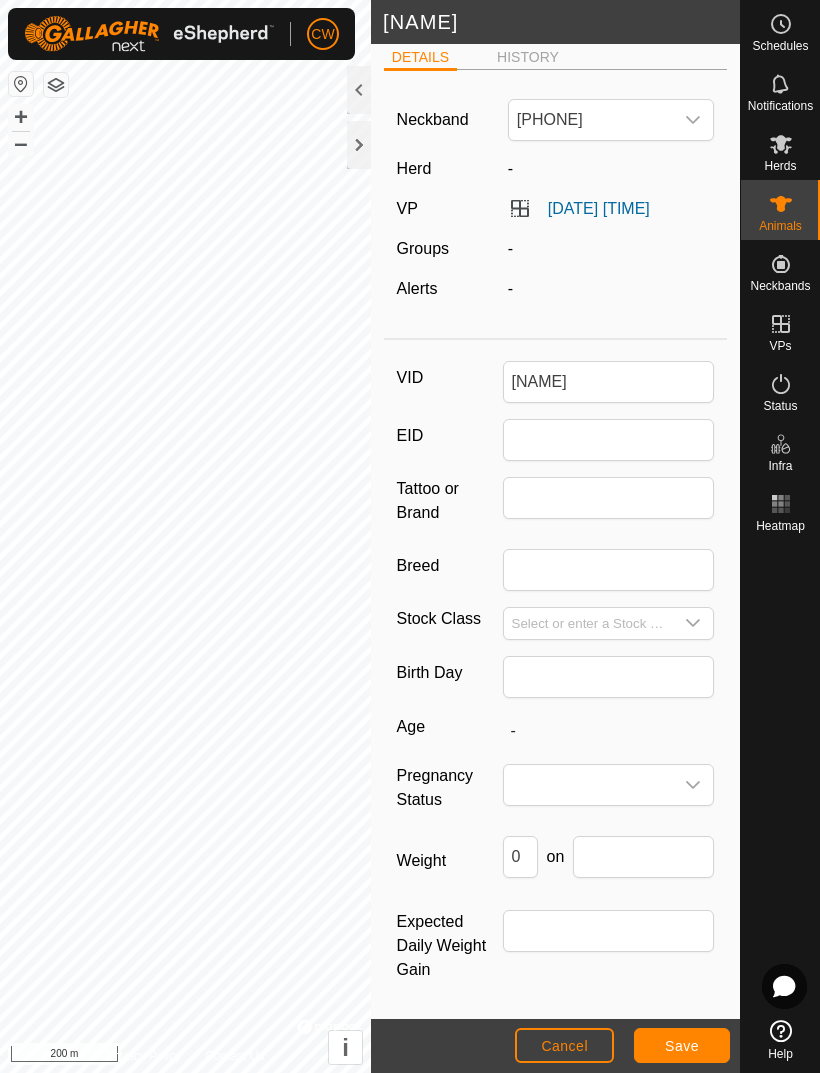 click on "Neckband [PHONE] Herd - VP [DATE] [TIME] Groups  -  Alerts  -" 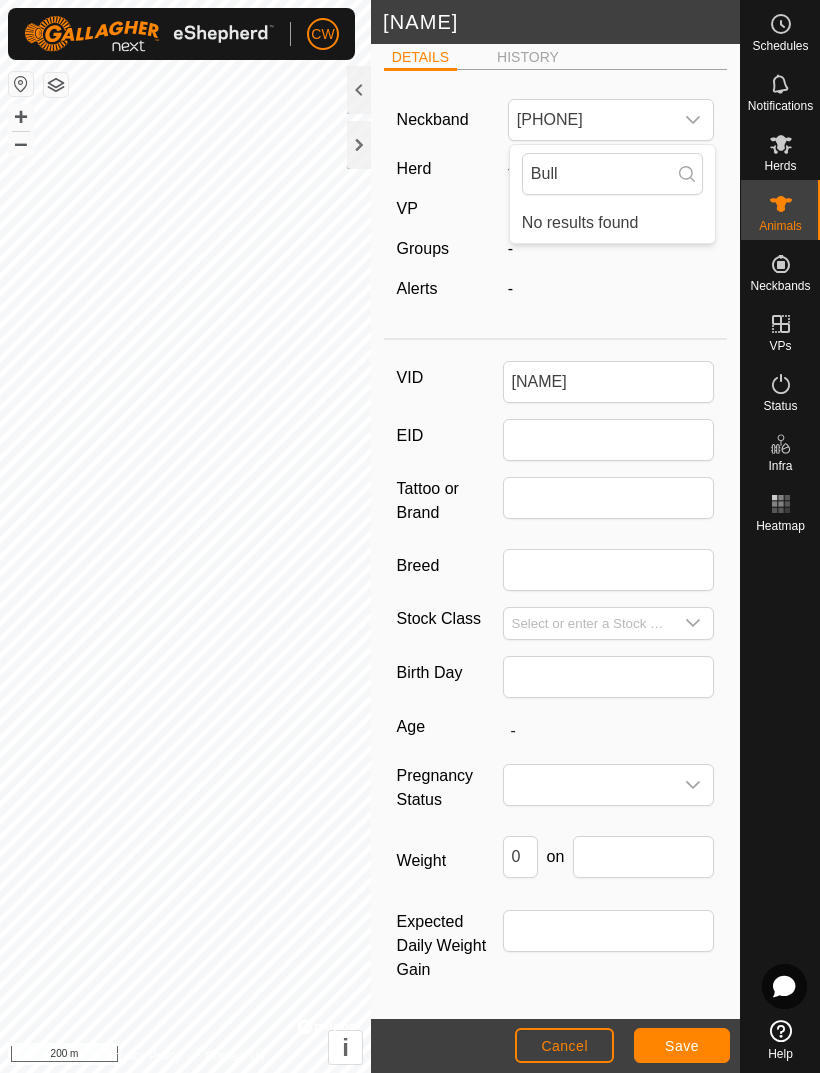 click on "No results found" at bounding box center [612, 223] 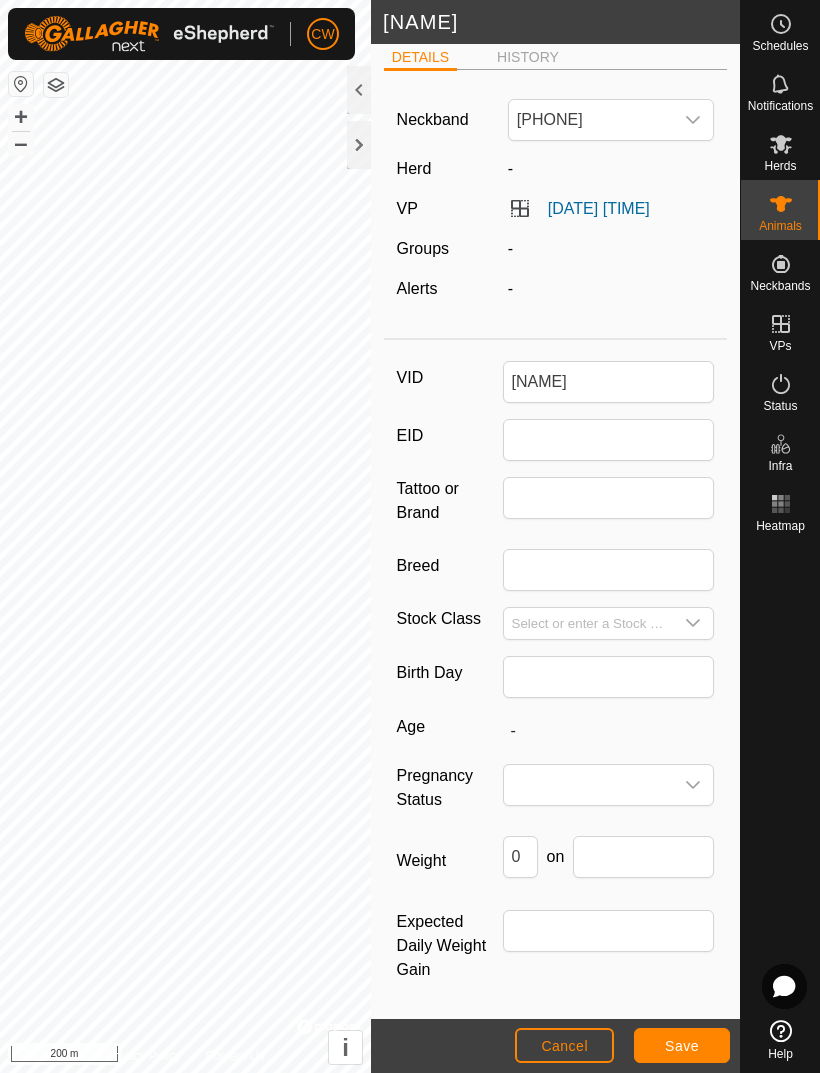 click on "-" 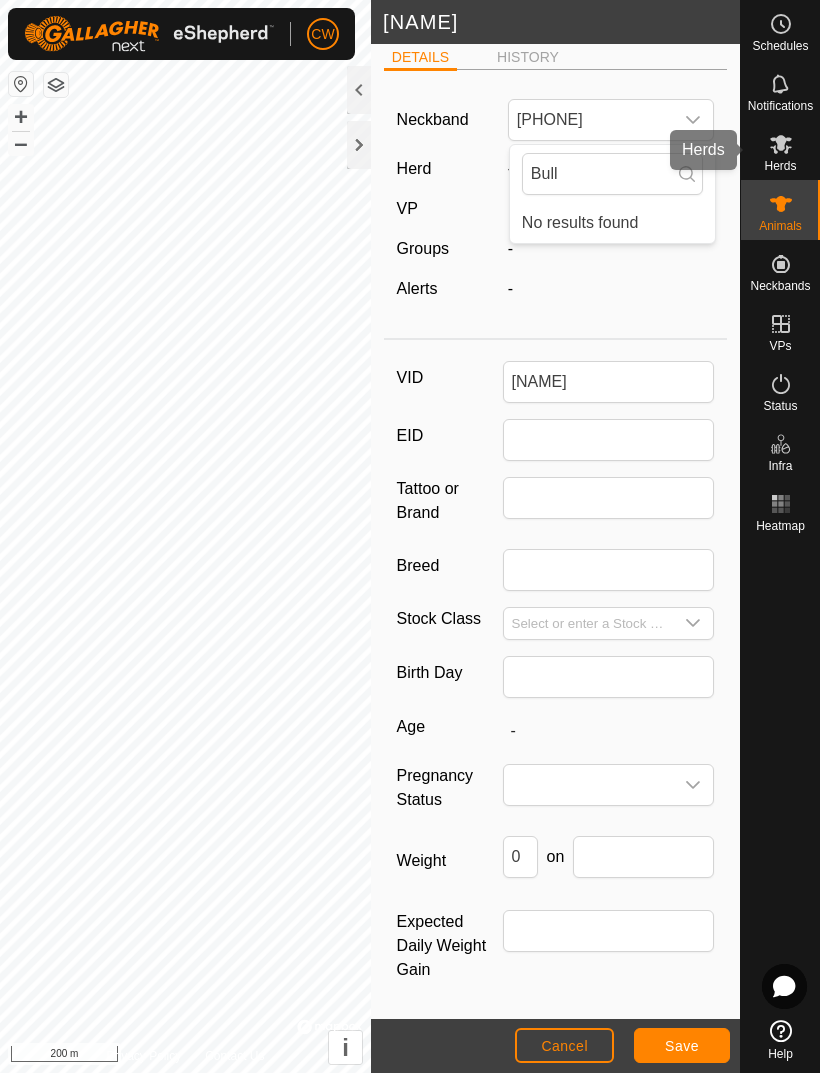 click 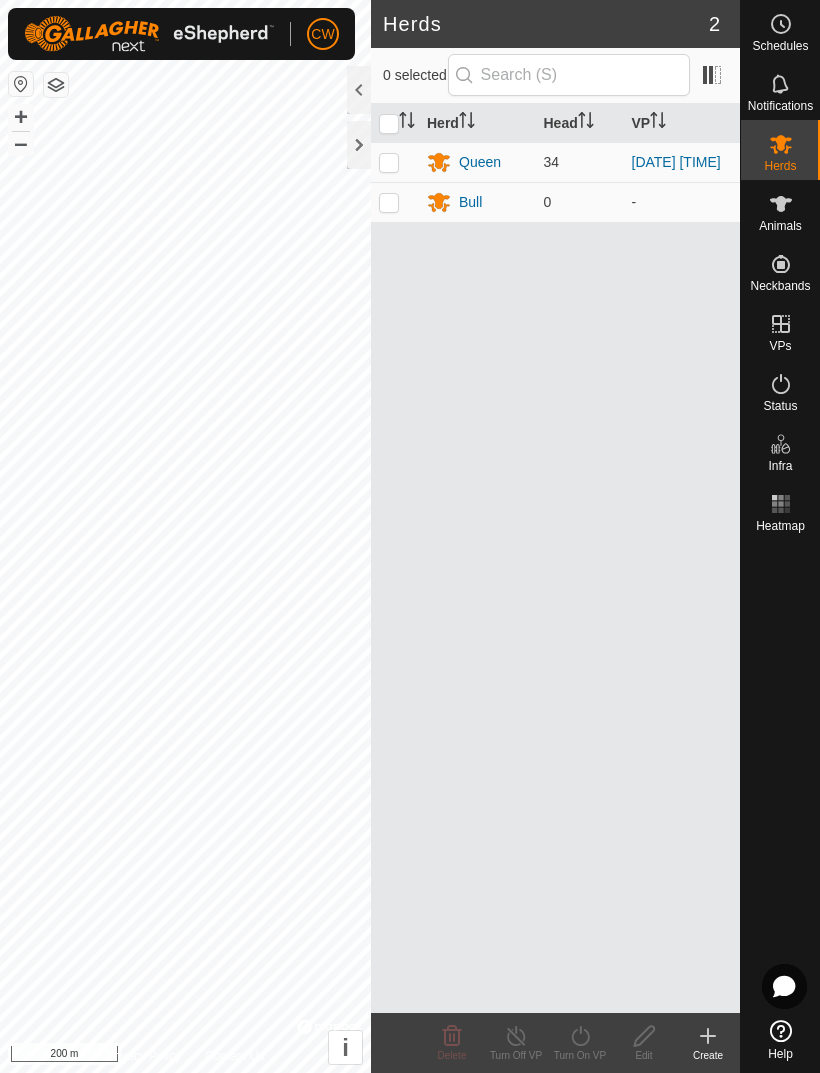 click at bounding box center (389, 202) 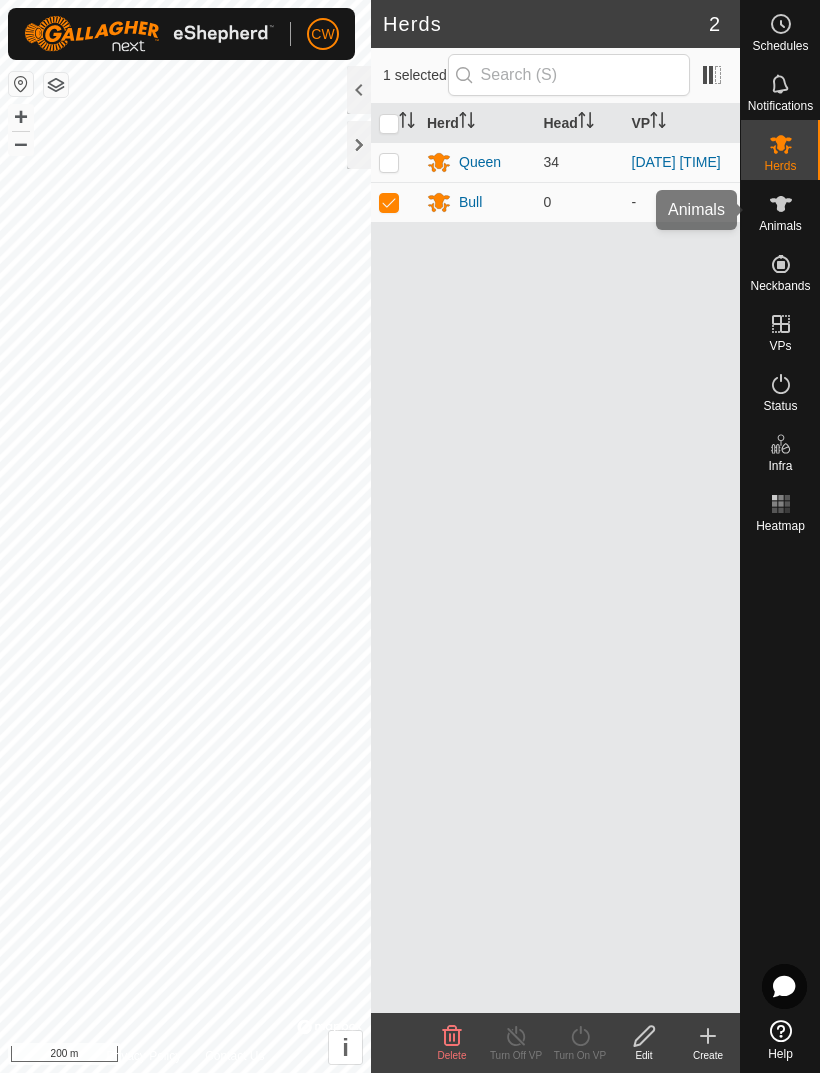 click on "Animals" at bounding box center (780, 226) 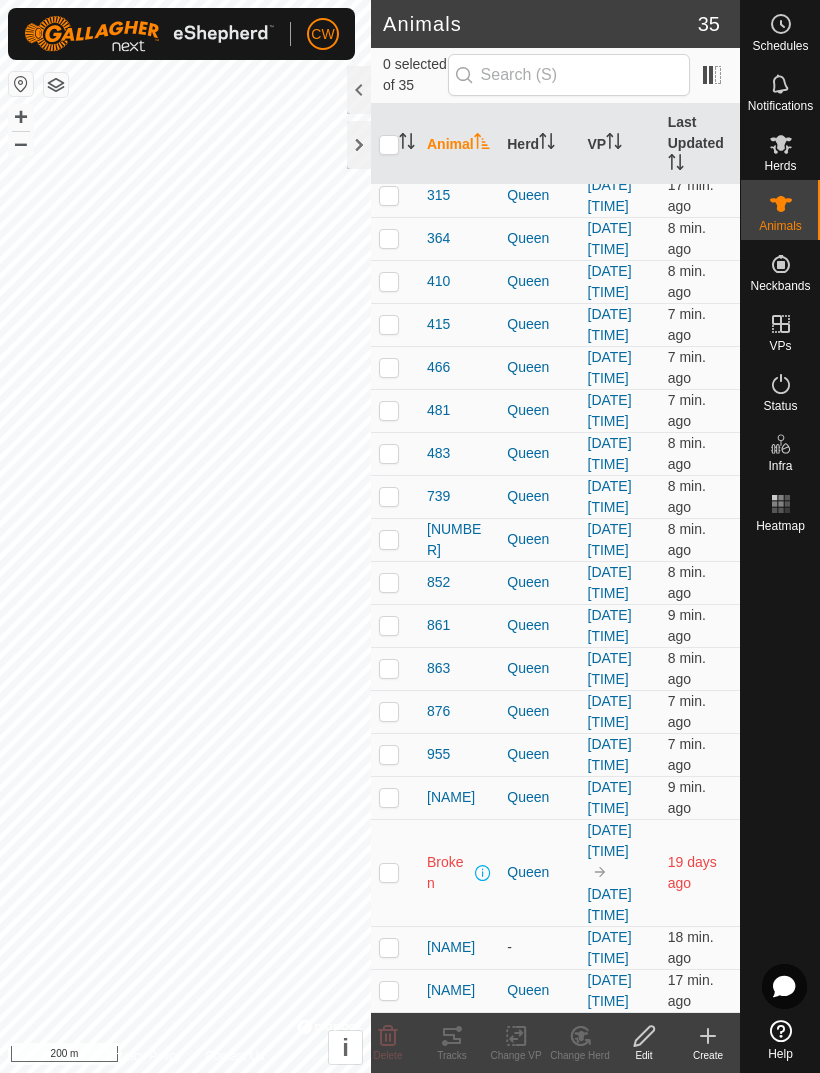 scroll, scrollTop: 1476, scrollLeft: 0, axis: vertical 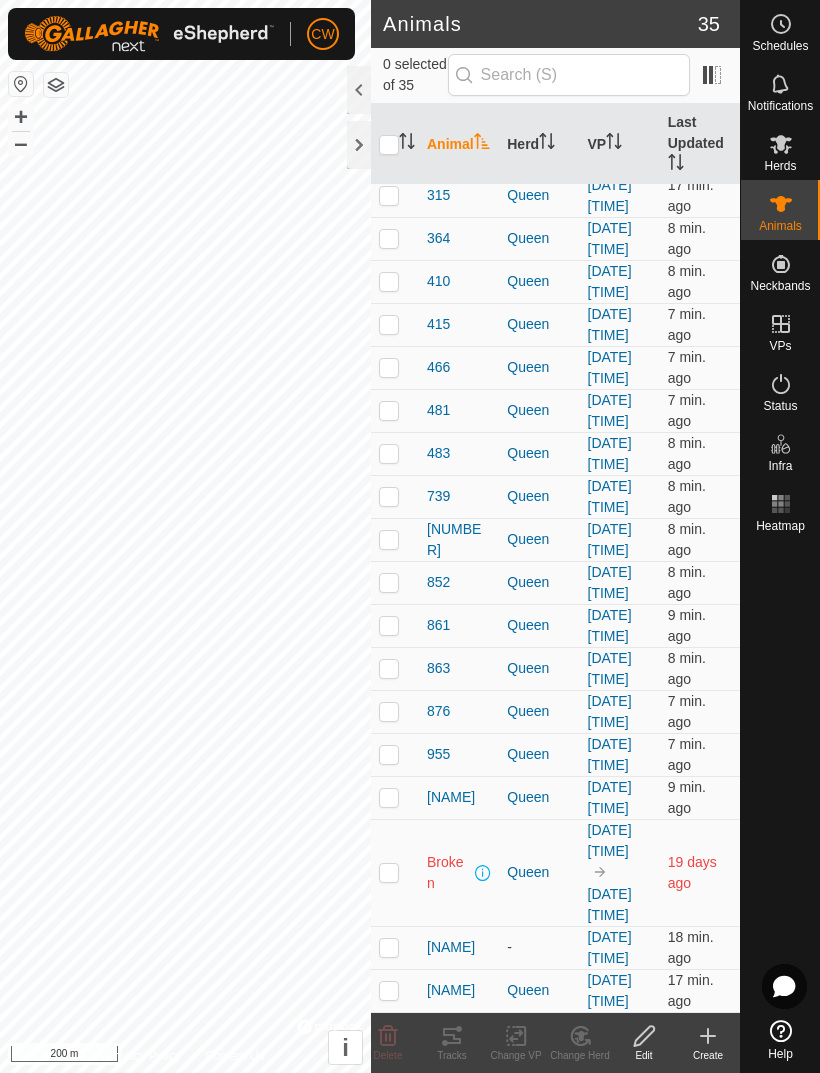 click at bounding box center [389, 947] 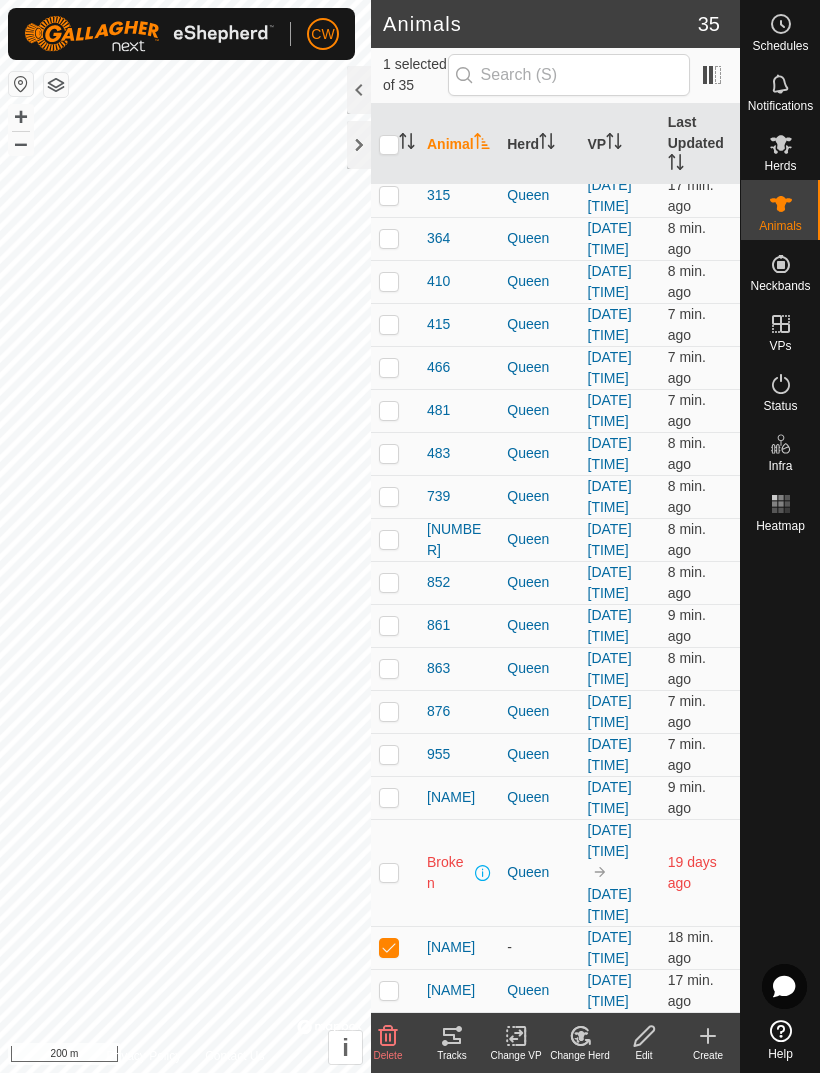 click 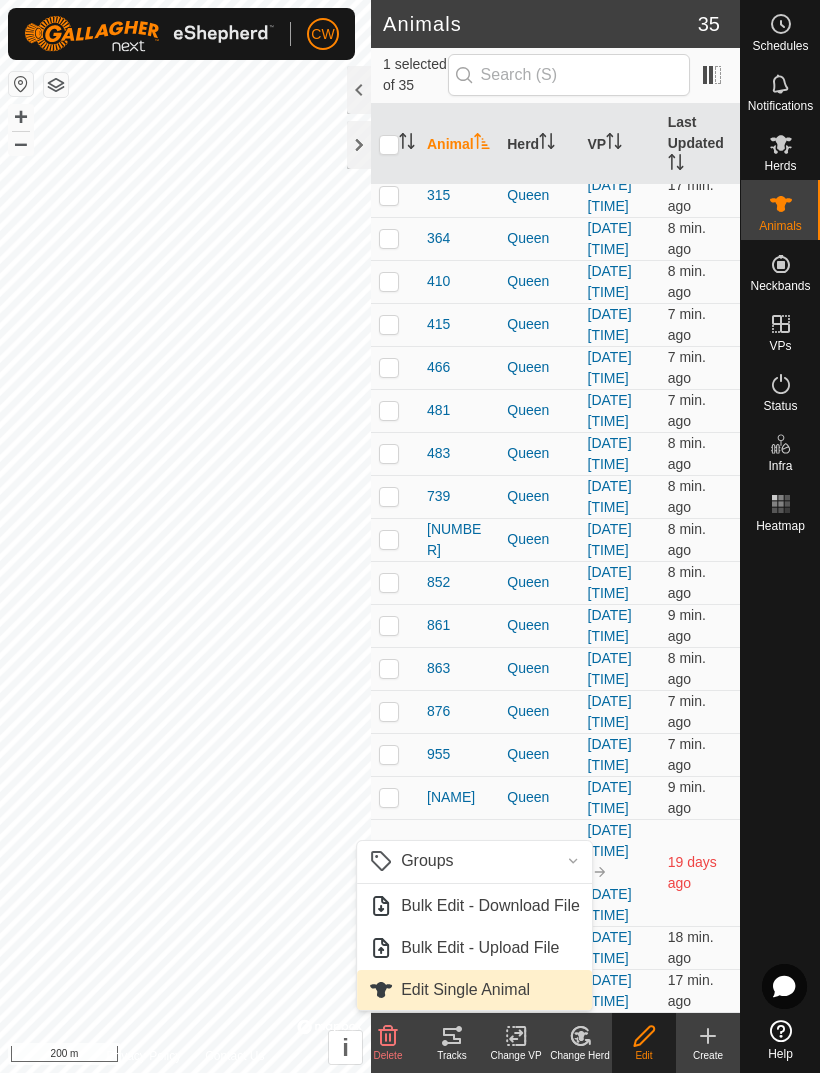 click on "Edit Single Animal" at bounding box center [465, 990] 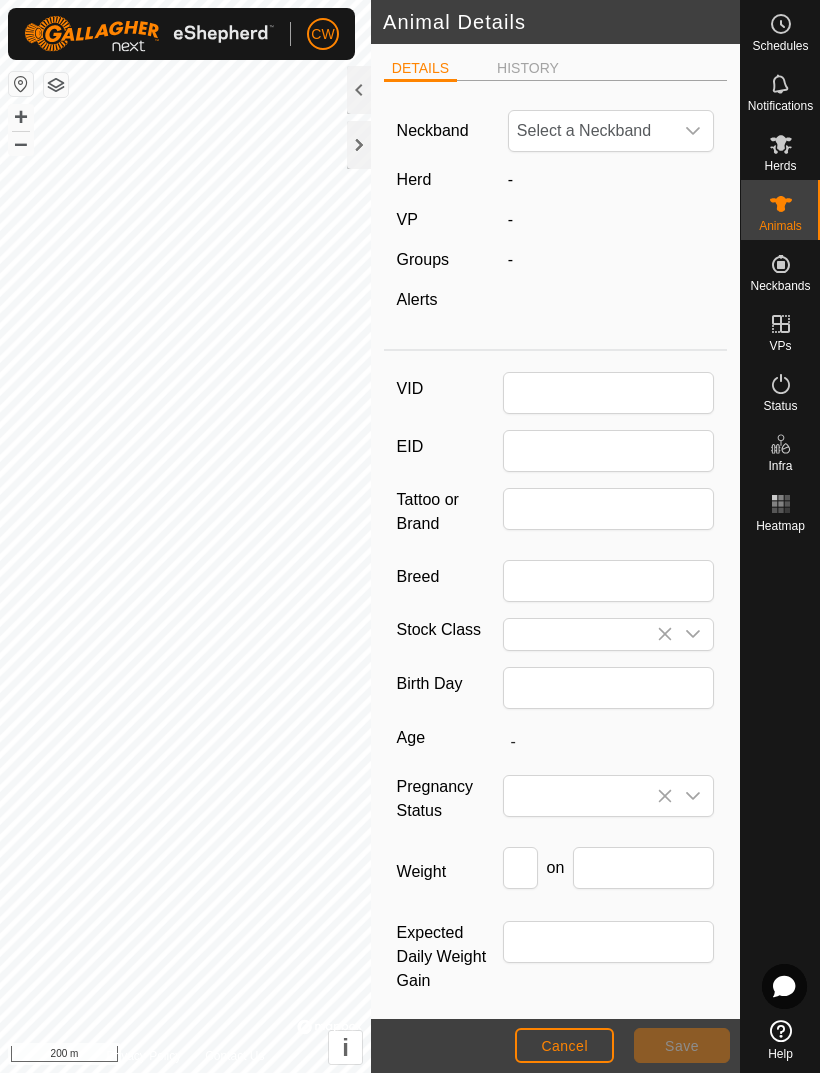 type on "[NAME]" 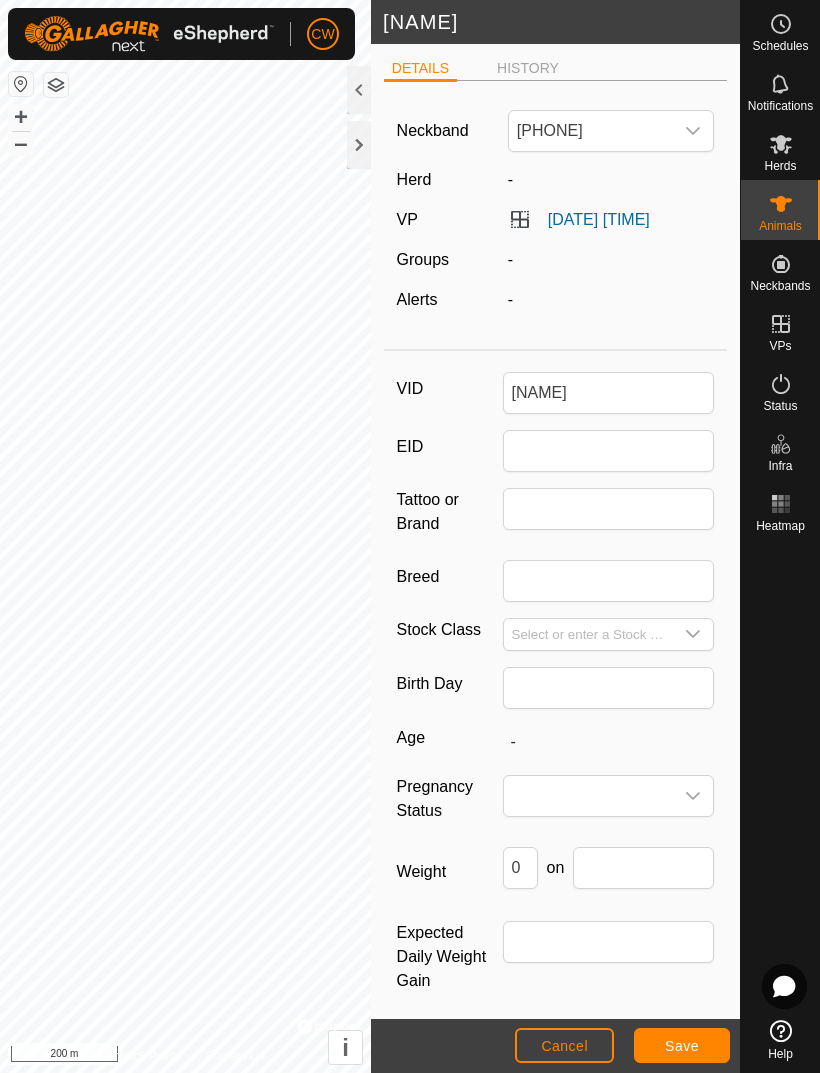 click on "-" 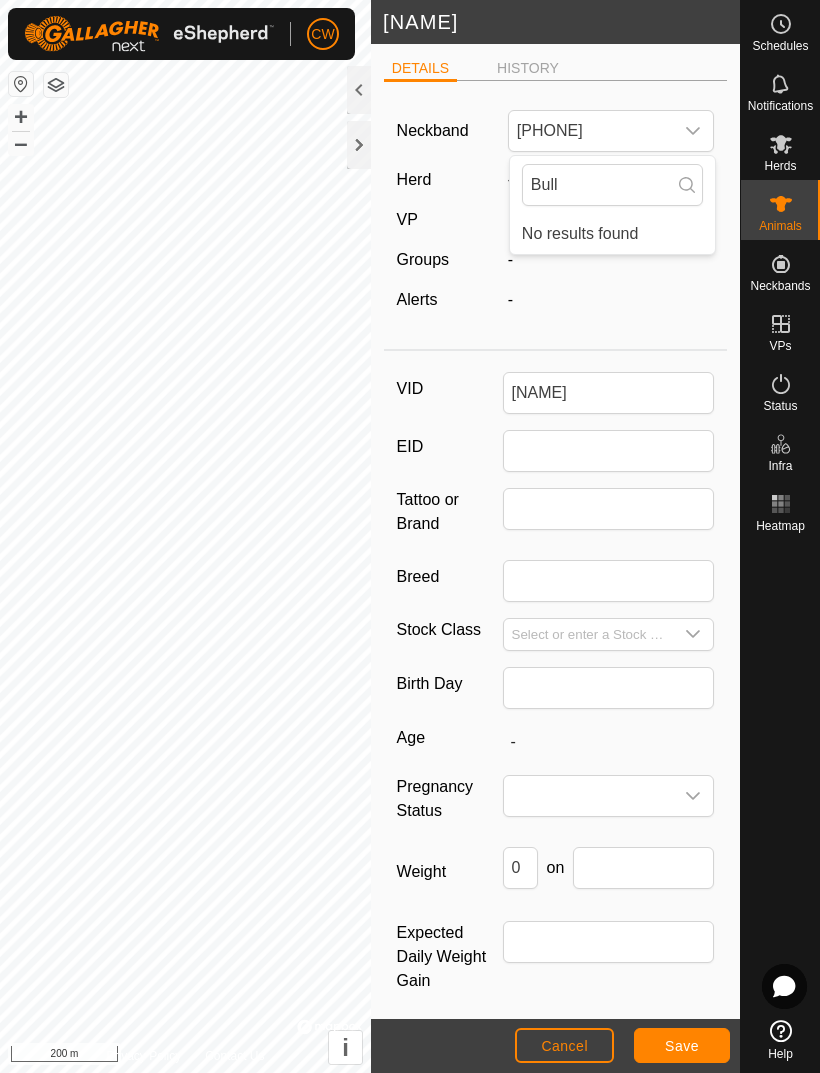 type on "Bull" 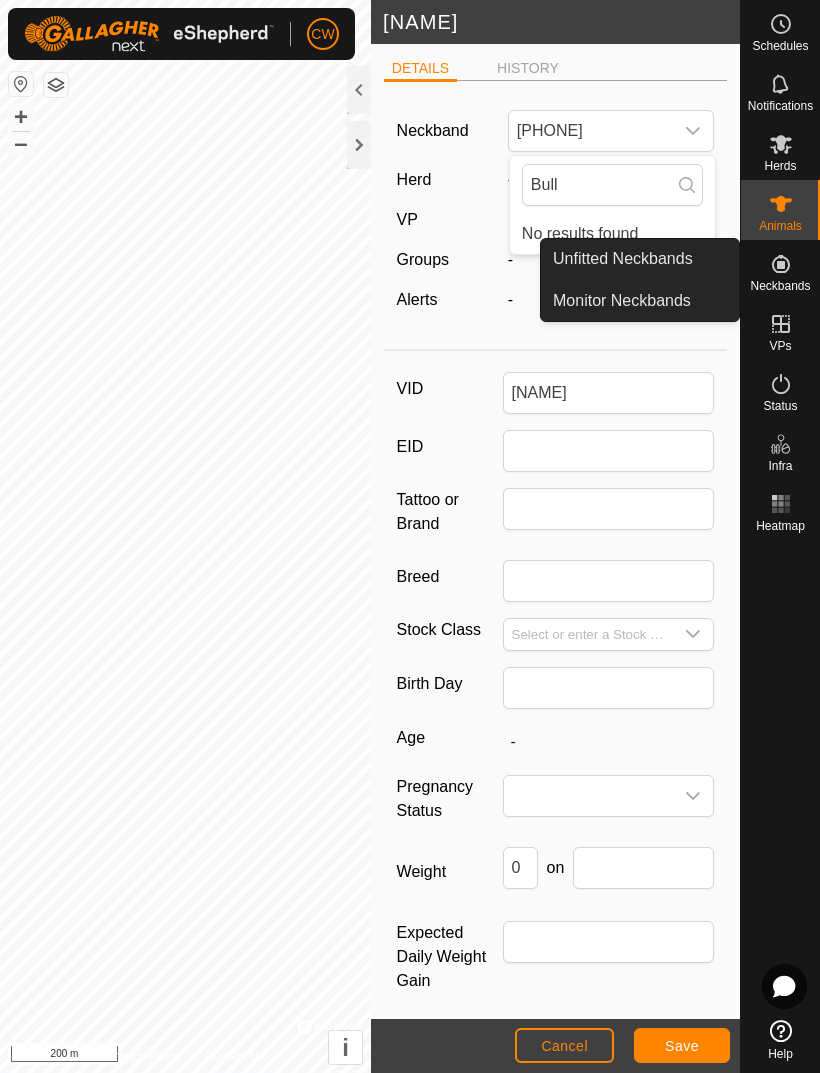 click on "Unfitted Neckbands" at bounding box center [623, 259] 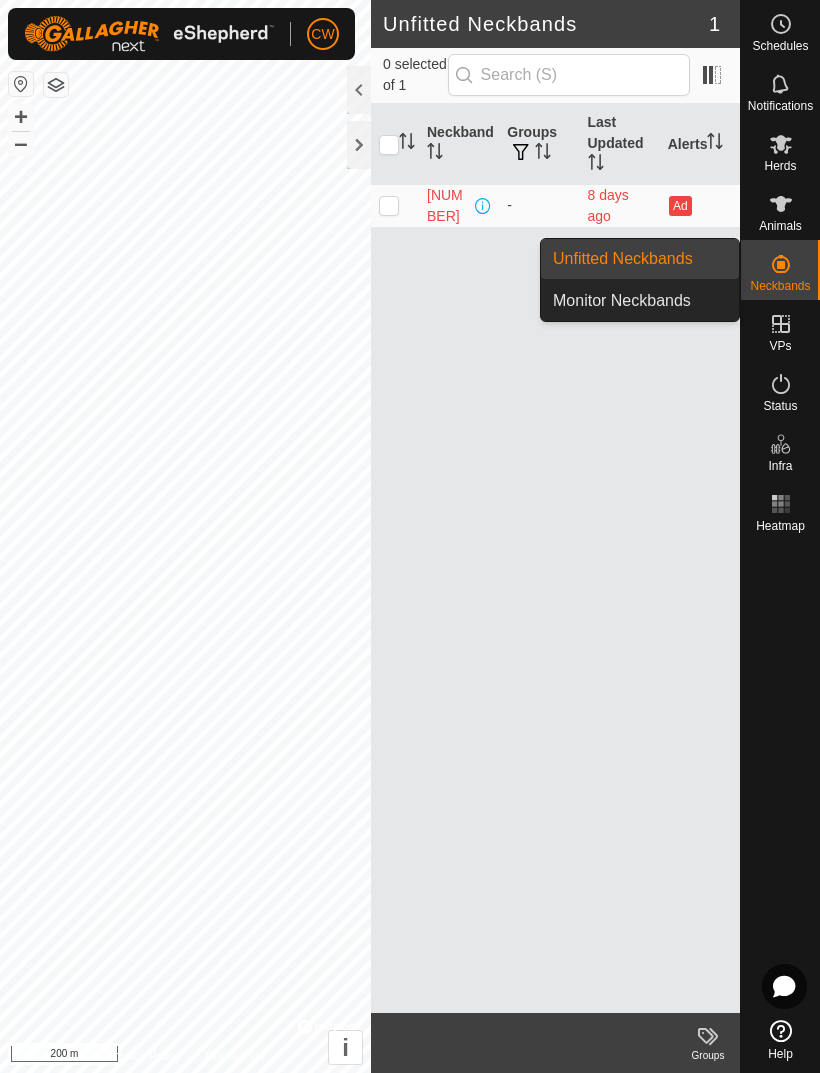 click on "Monitor Neckbands" at bounding box center (622, 301) 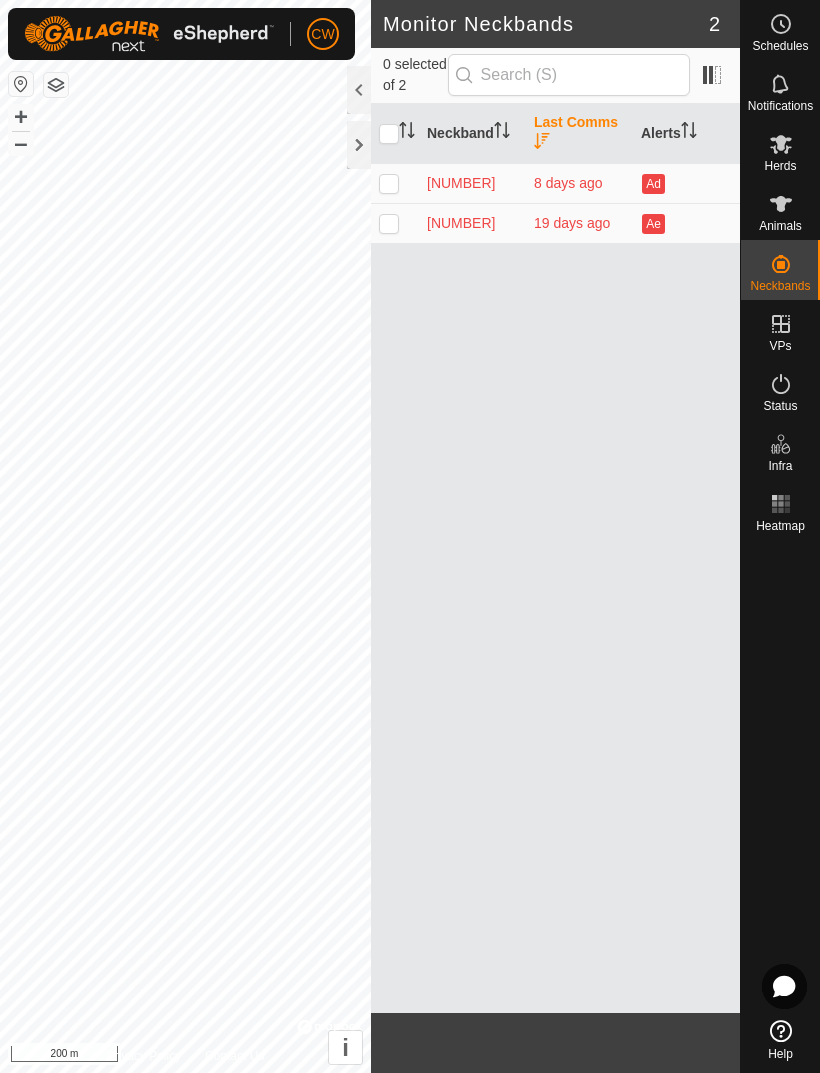 click on "Neckband   Last Comms   Alerts   [NUMBER] [DAYS] ago  Ad   [NUMBER] [DAYS] ago  Ae" at bounding box center [555, 558] 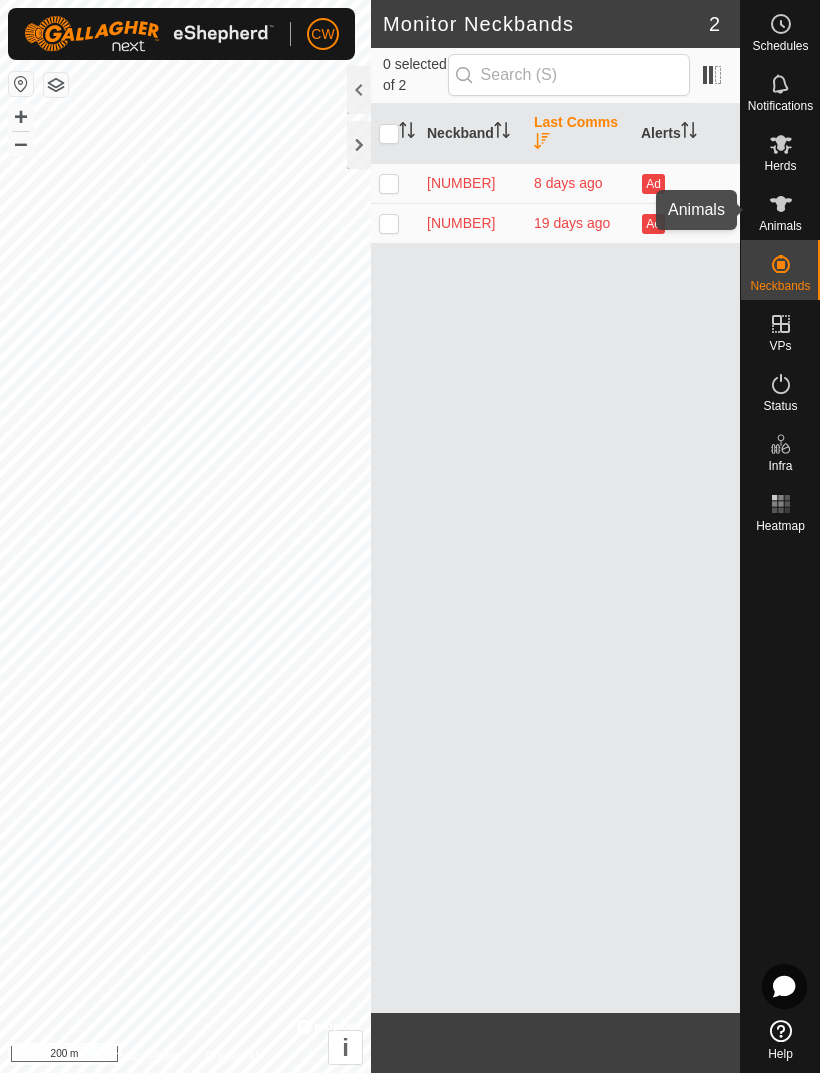 click 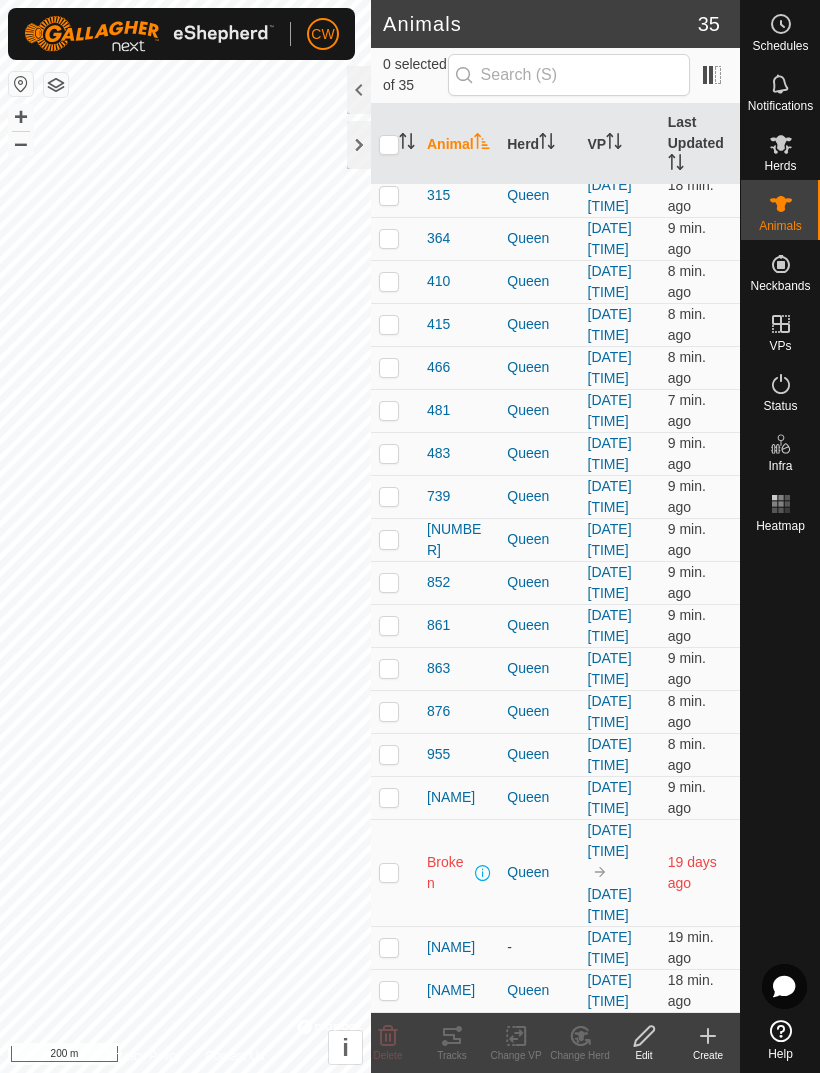 scroll, scrollTop: 1476, scrollLeft: 0, axis: vertical 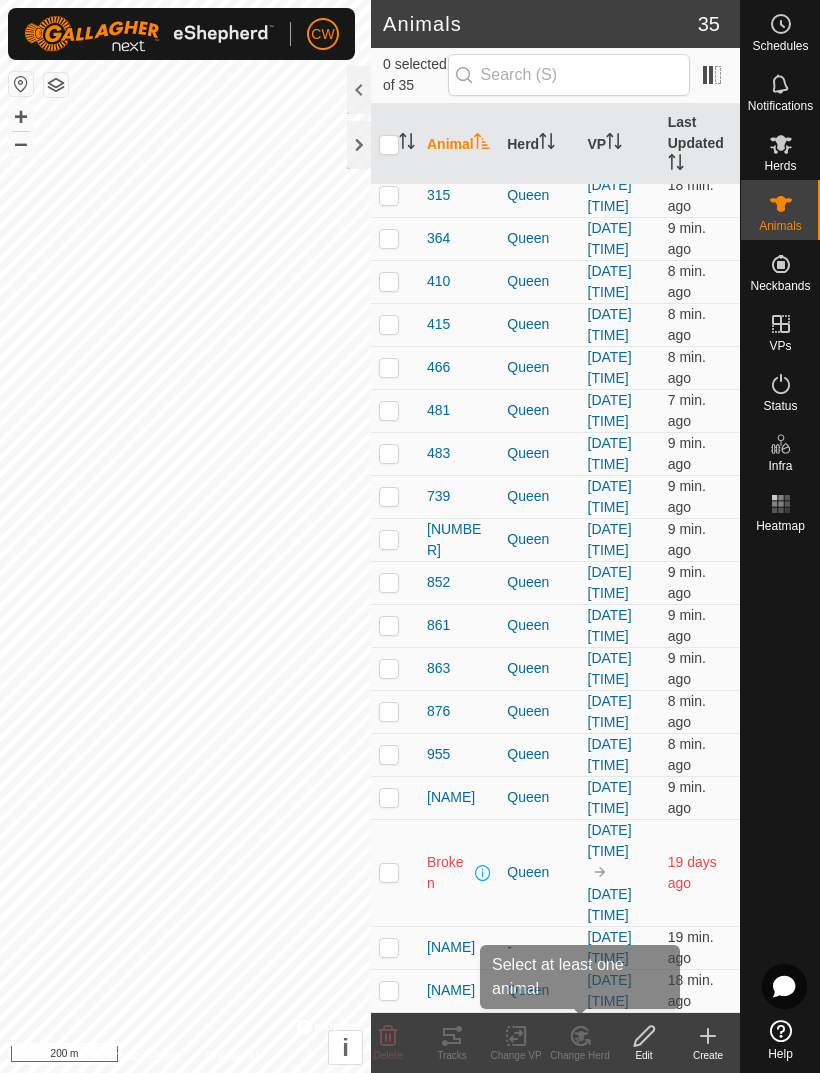 click on "Change Herd" 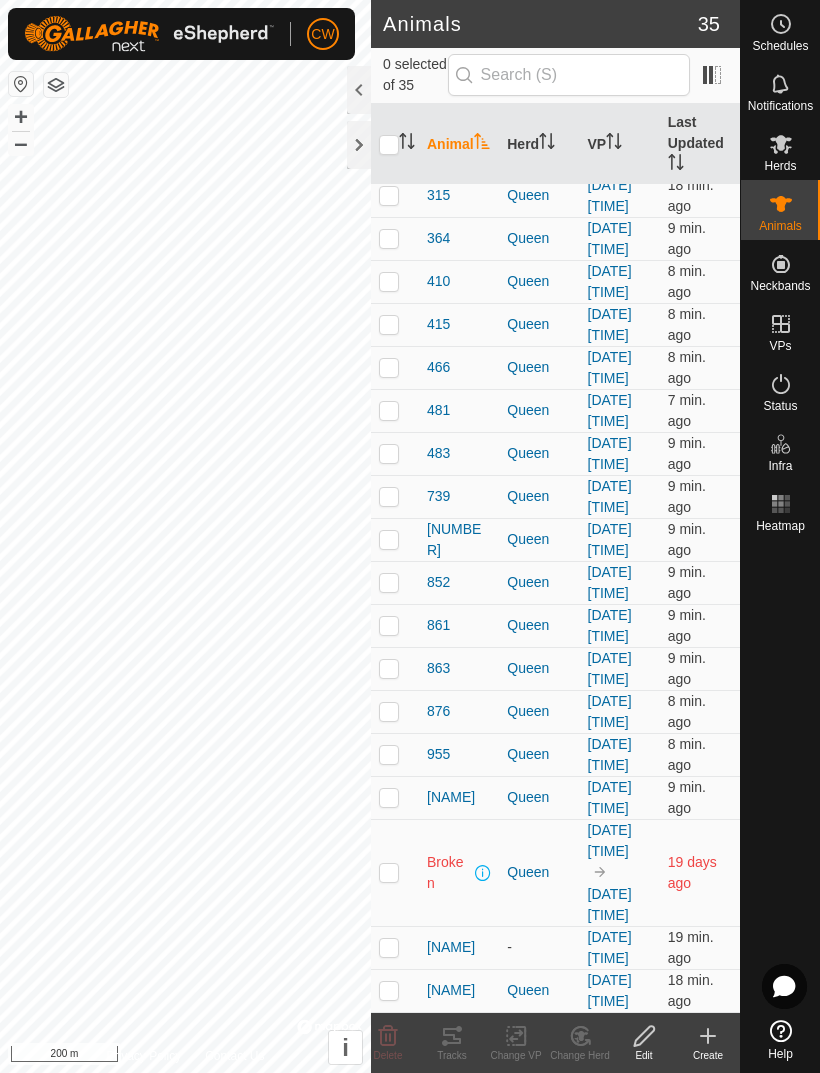 click 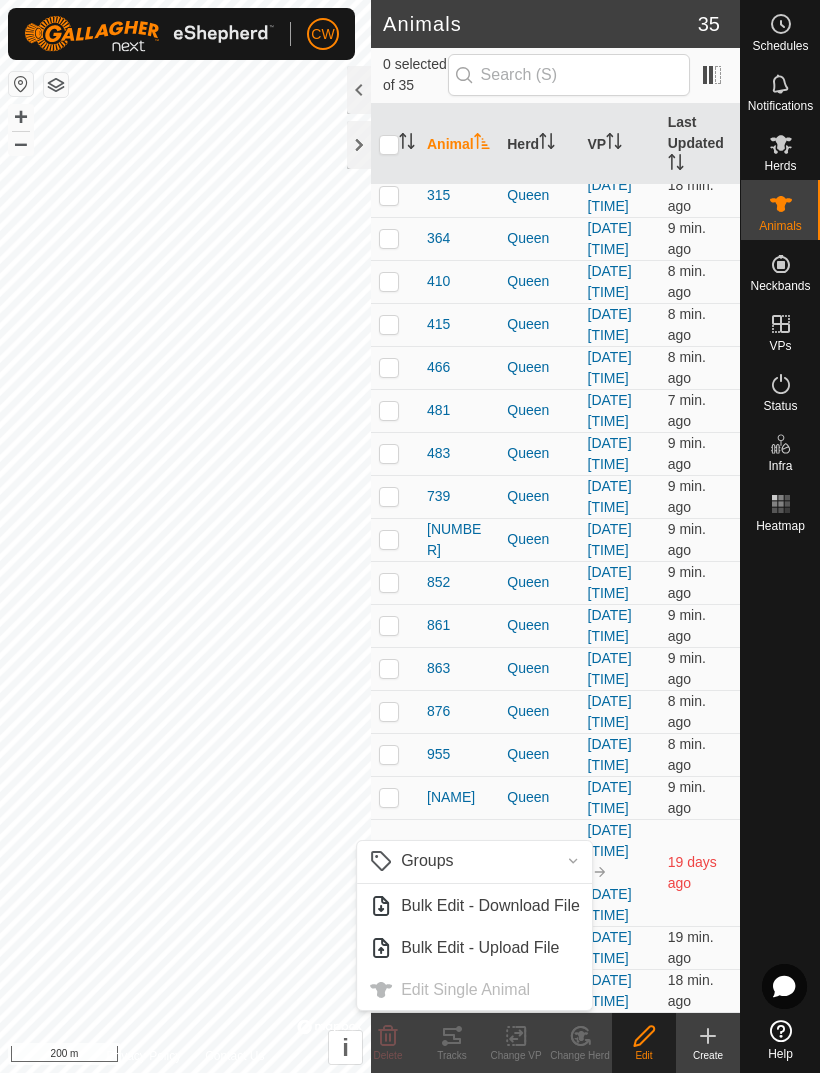 click 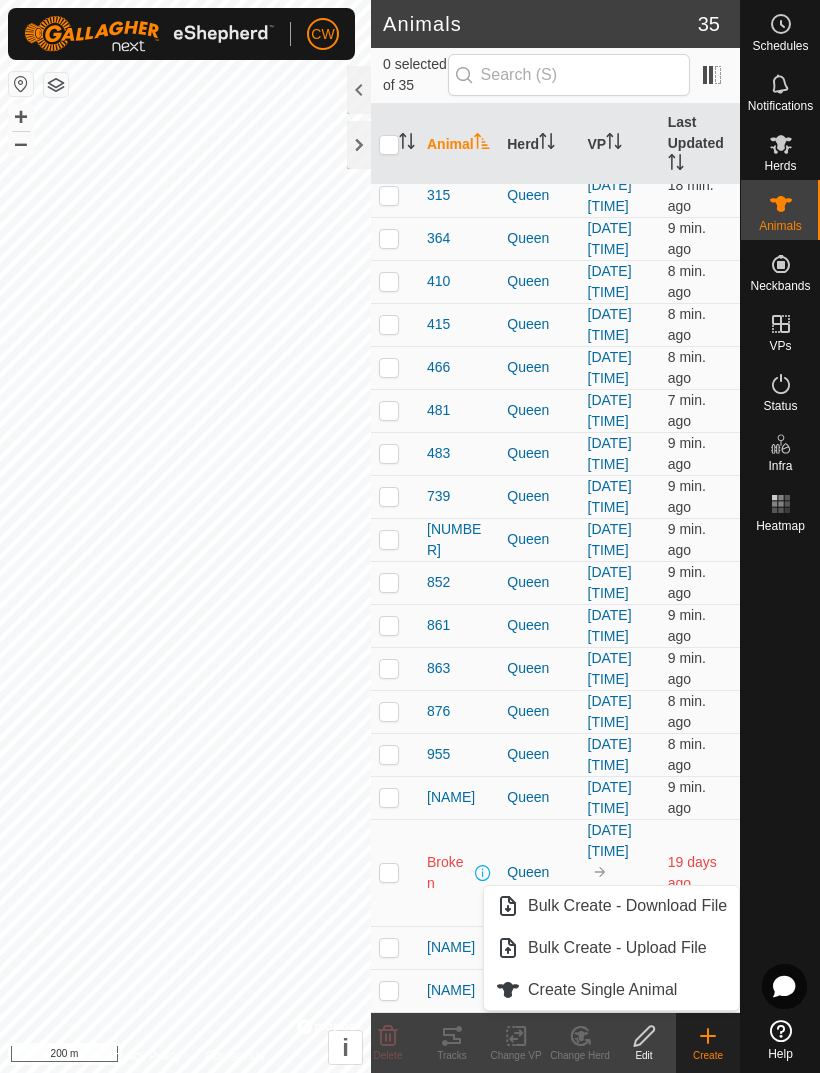 click 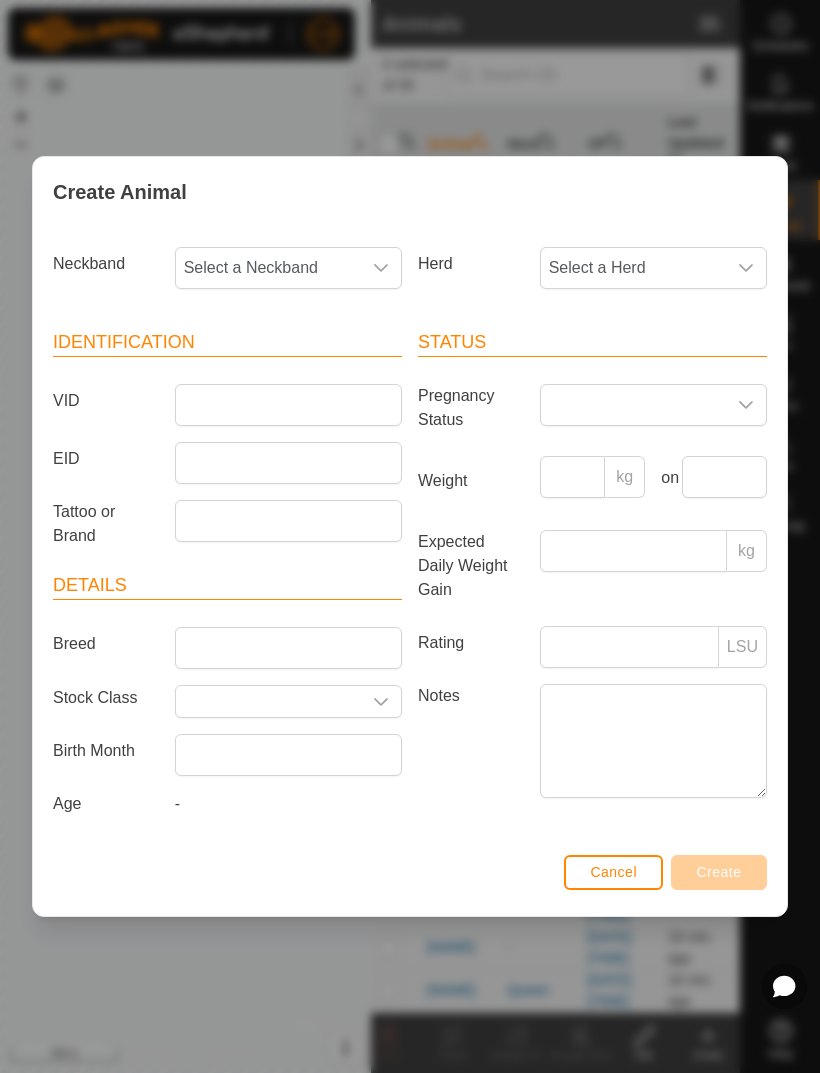 click 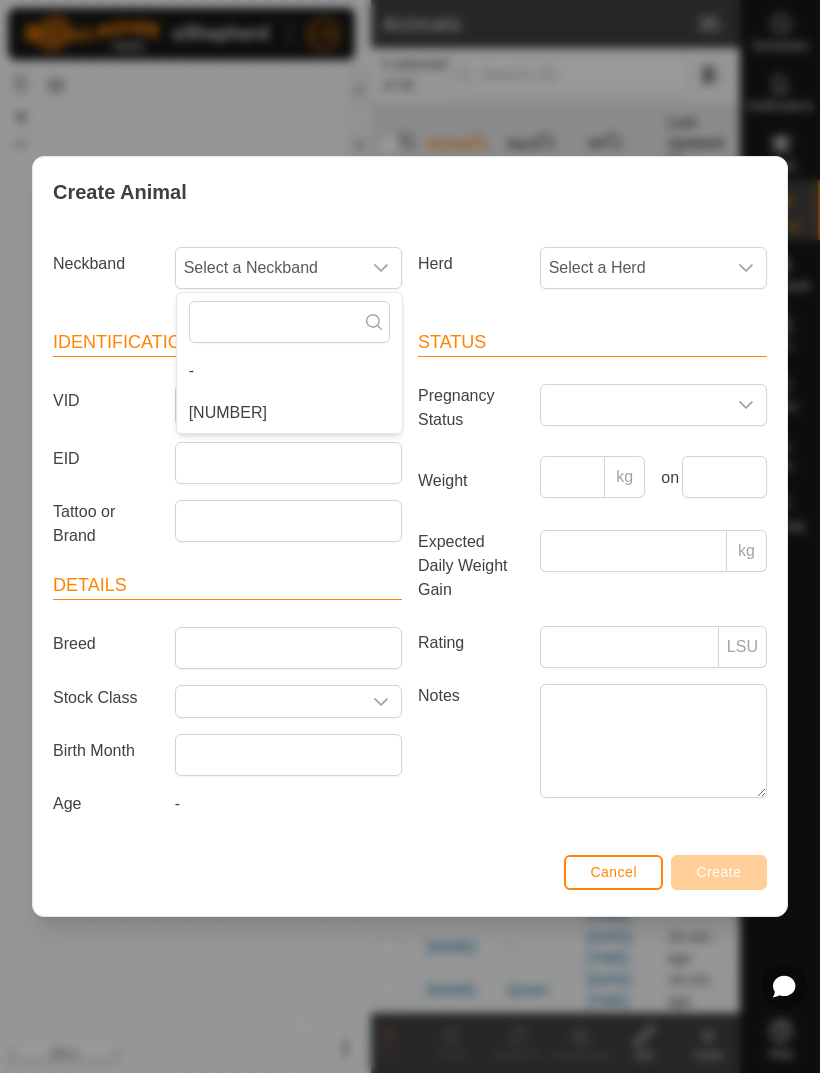 click 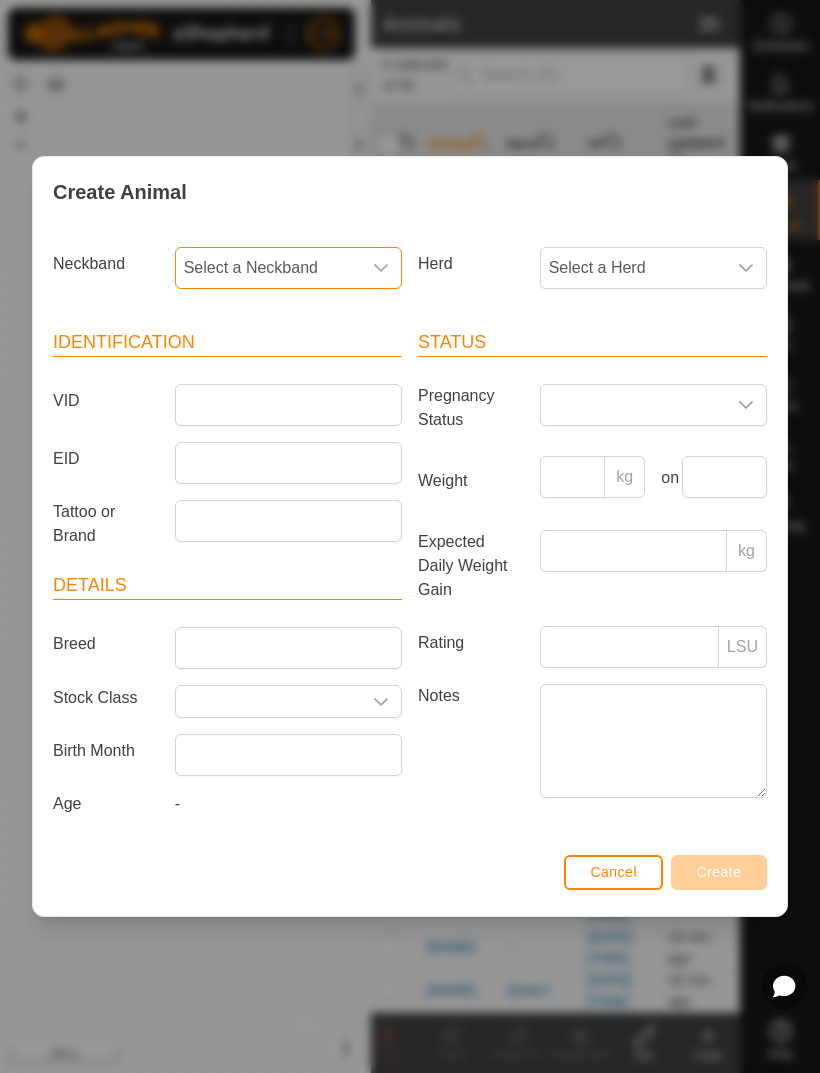 click on "Cancel" at bounding box center (613, 872) 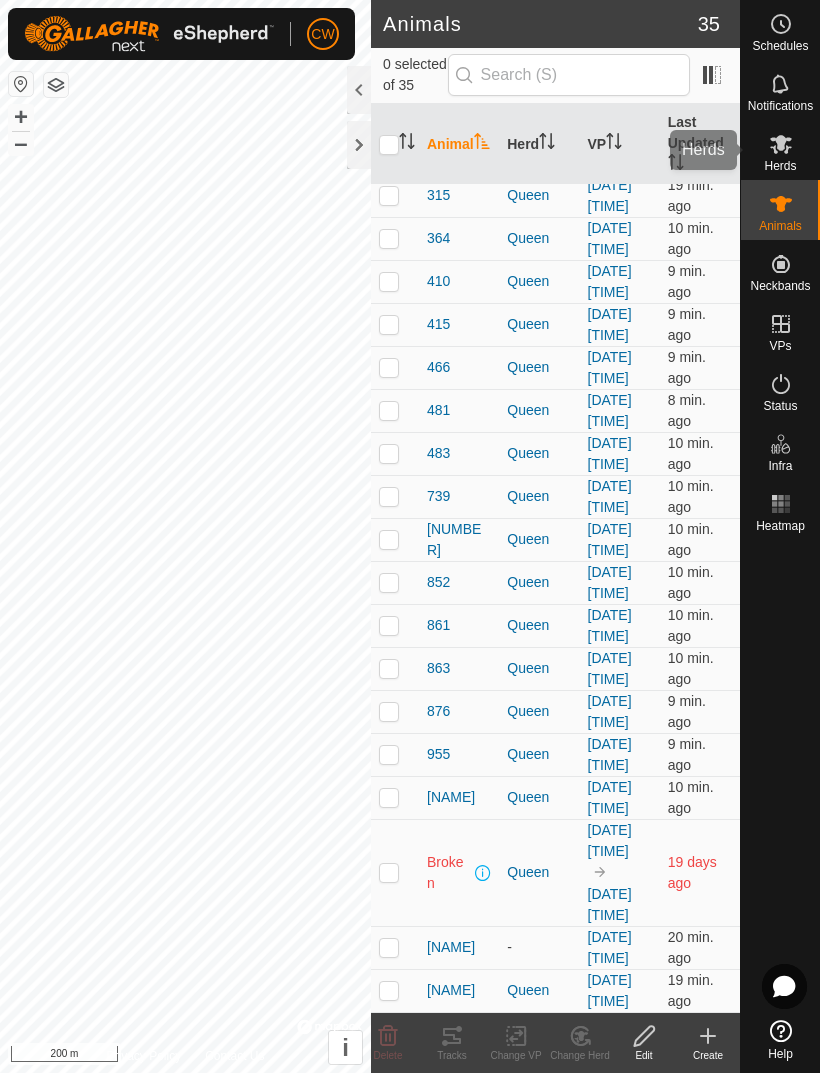 click 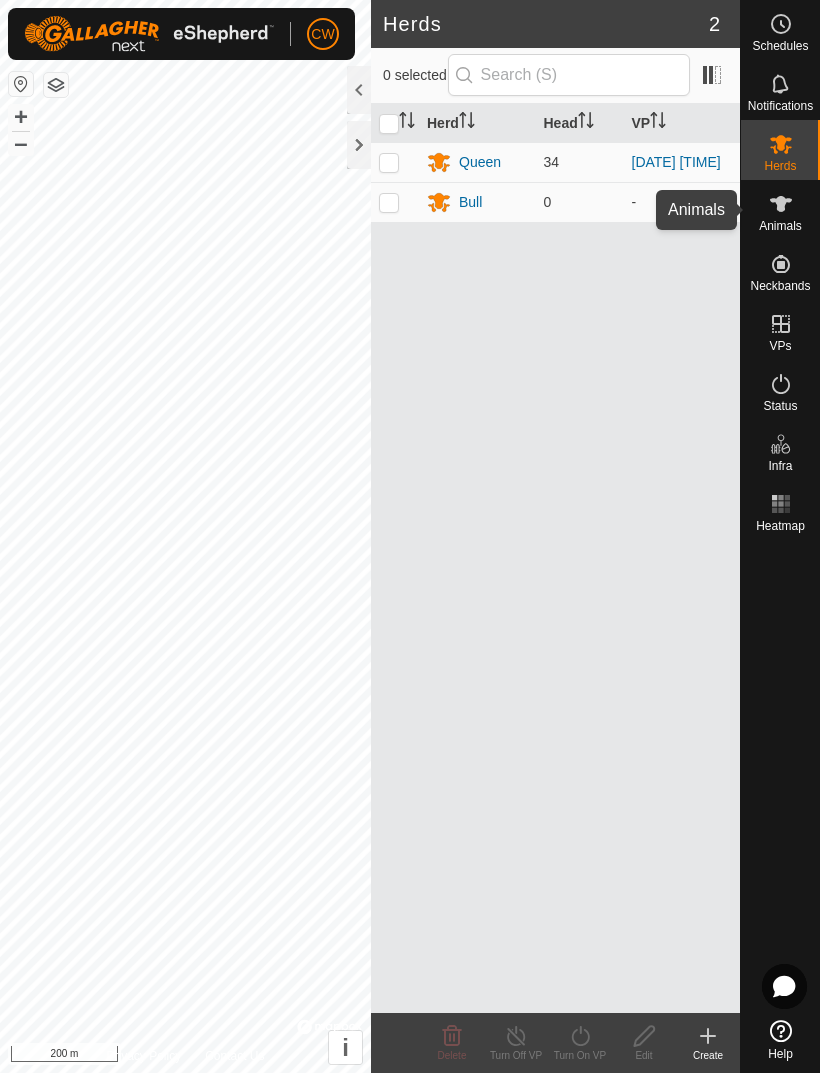 click on "Animals" at bounding box center [780, 226] 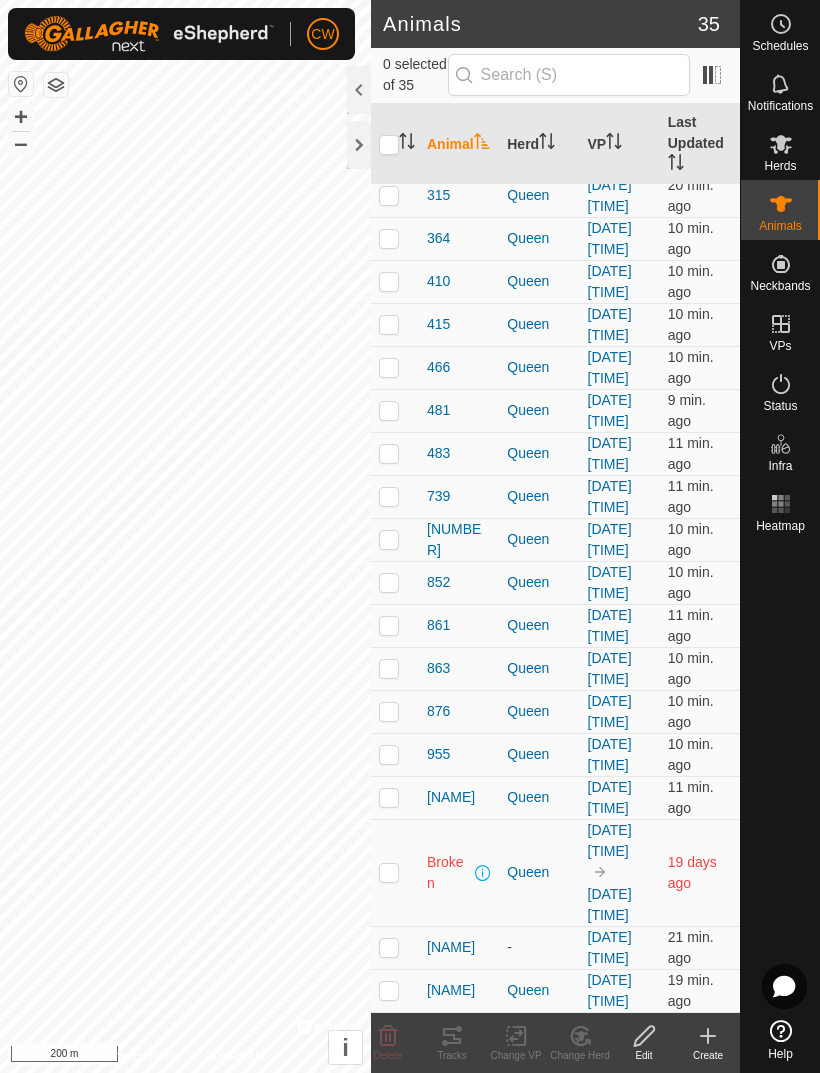 scroll, scrollTop: 1476, scrollLeft: 0, axis: vertical 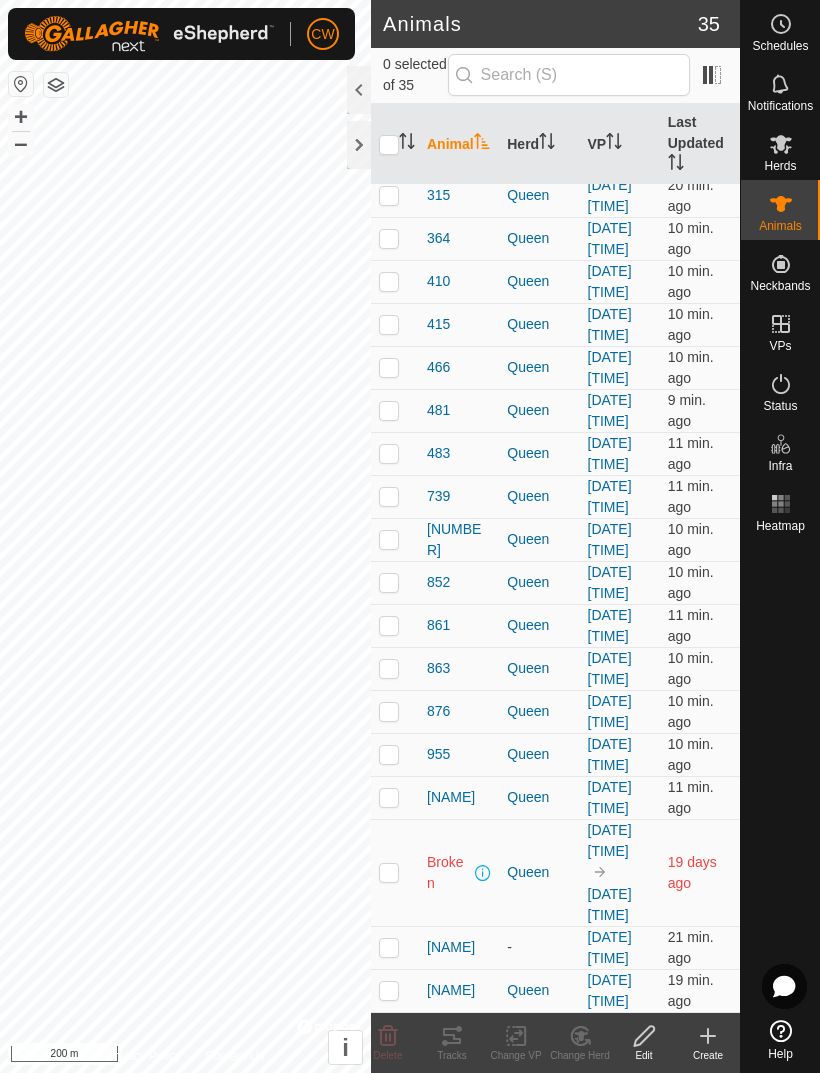click at bounding box center [389, 947] 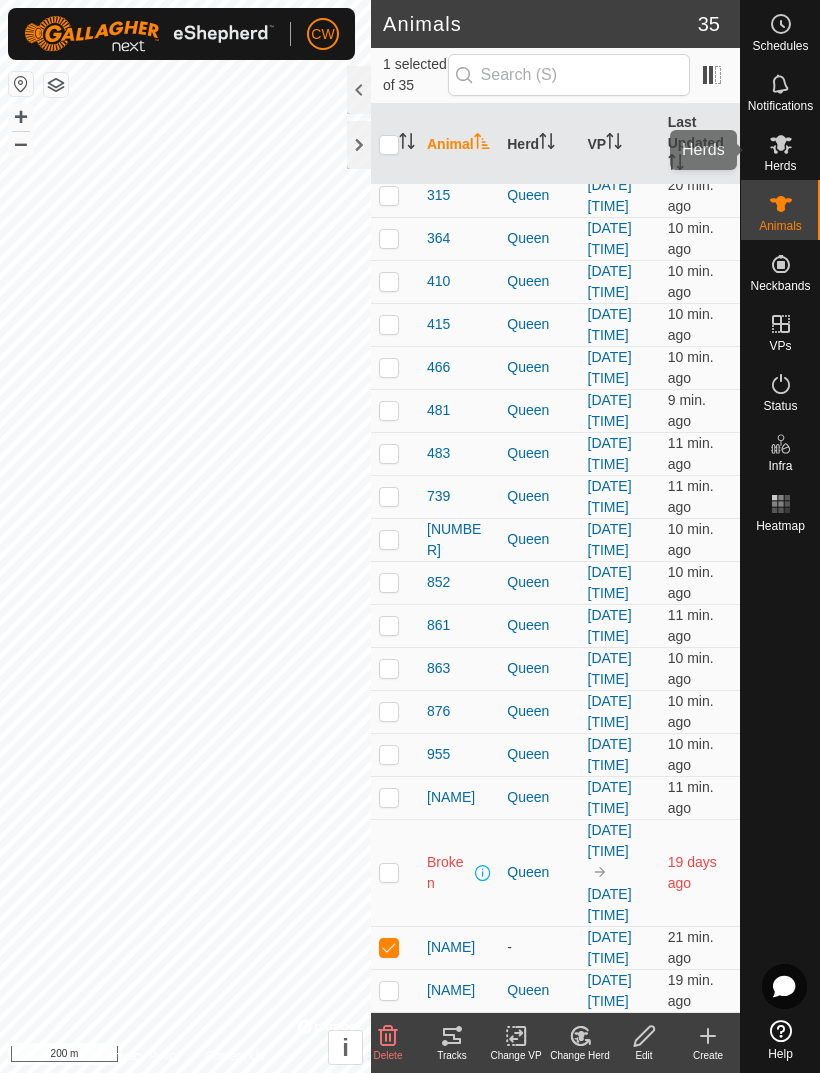 click 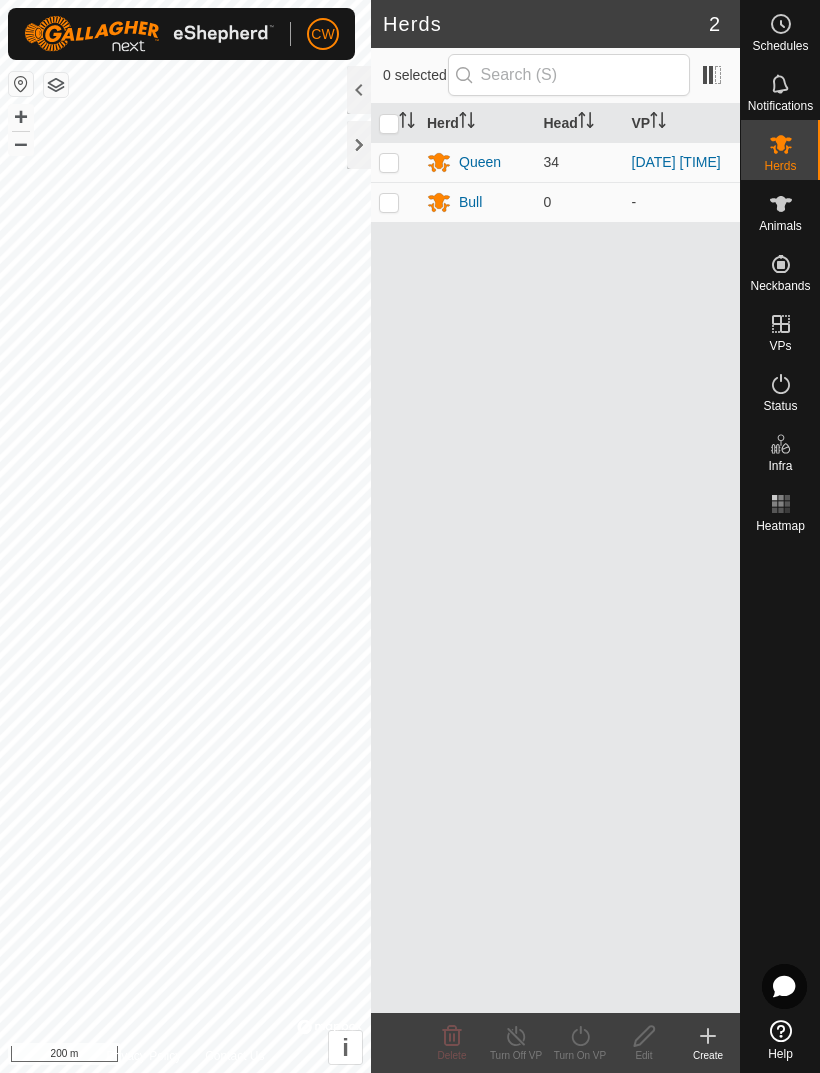 click on "-" at bounding box center (682, 202) 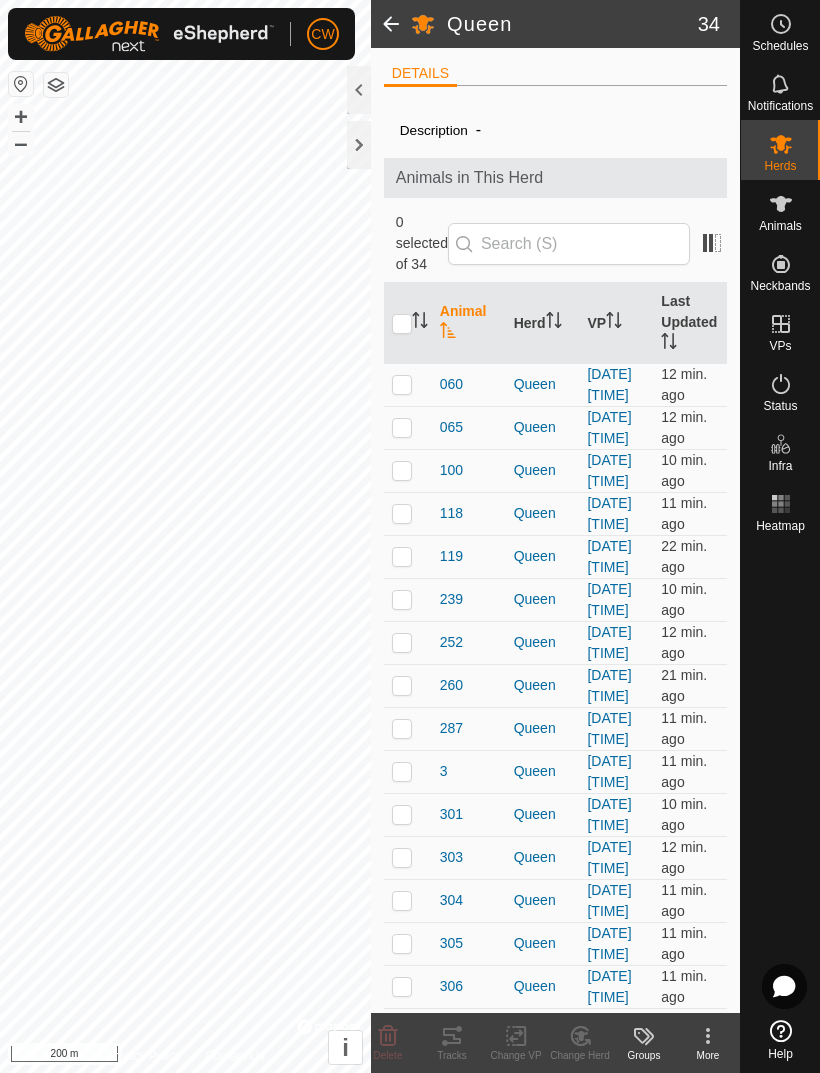 scroll, scrollTop: 0, scrollLeft: 0, axis: both 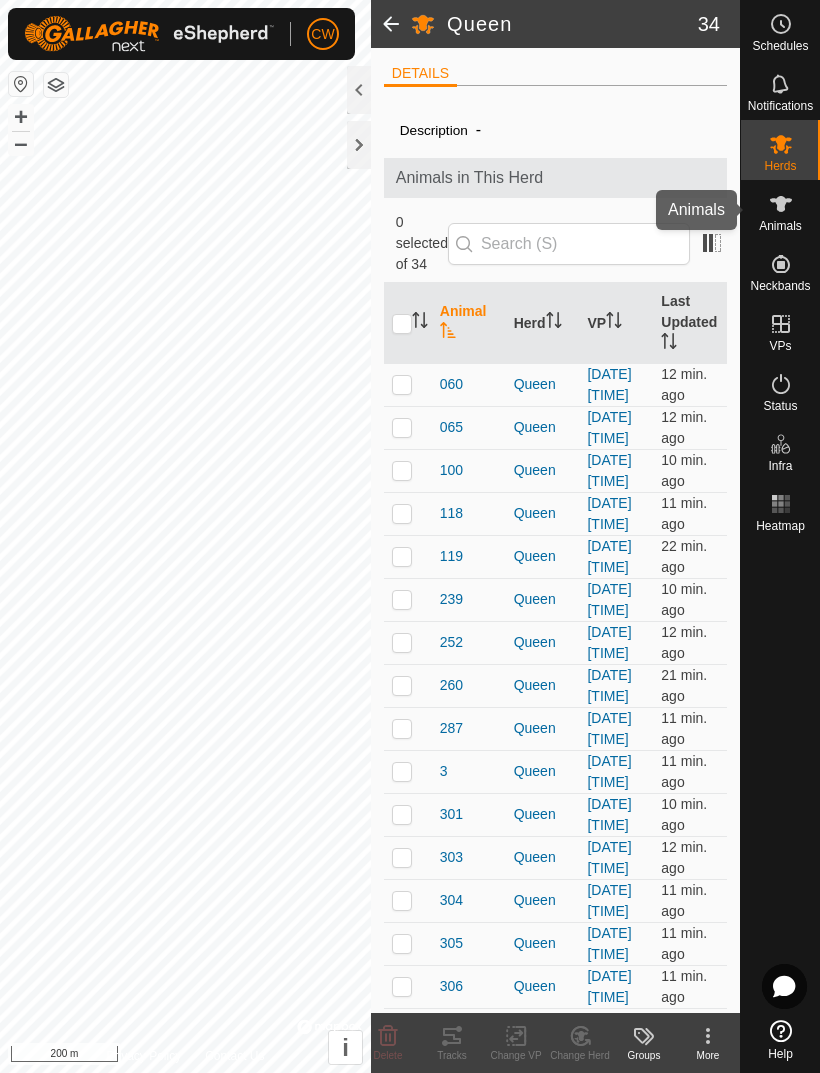 click 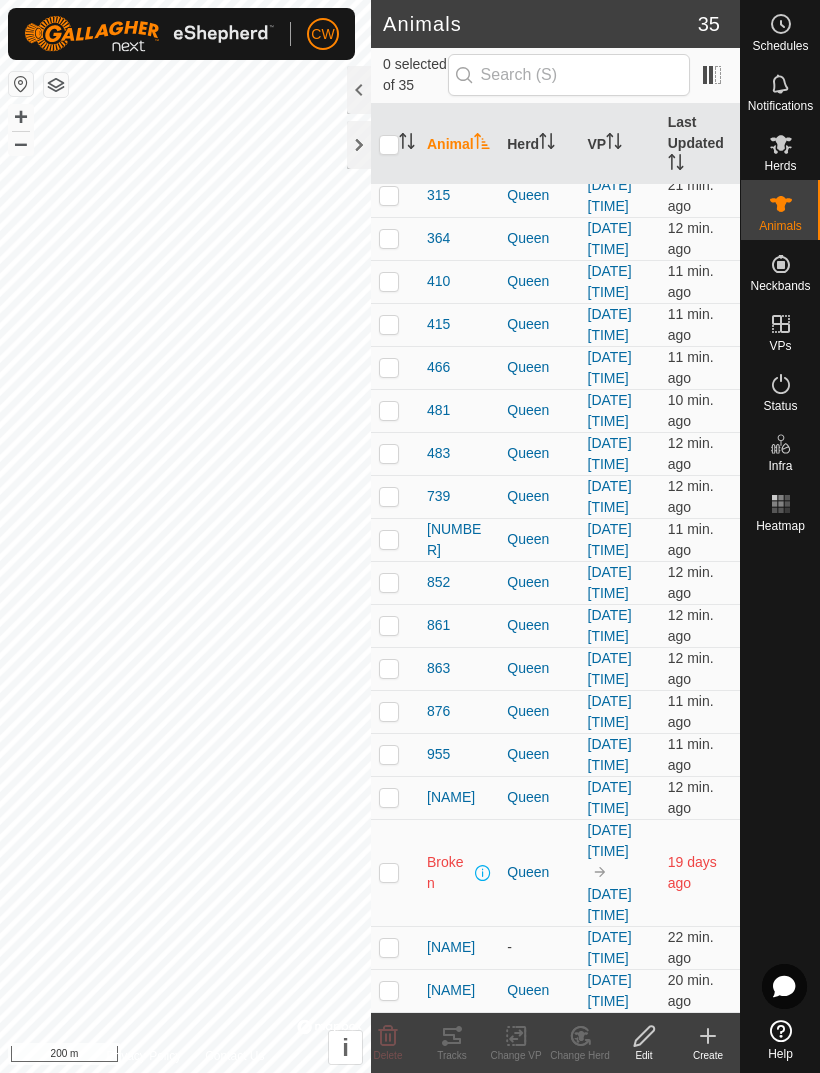 scroll, scrollTop: 1476, scrollLeft: 0, axis: vertical 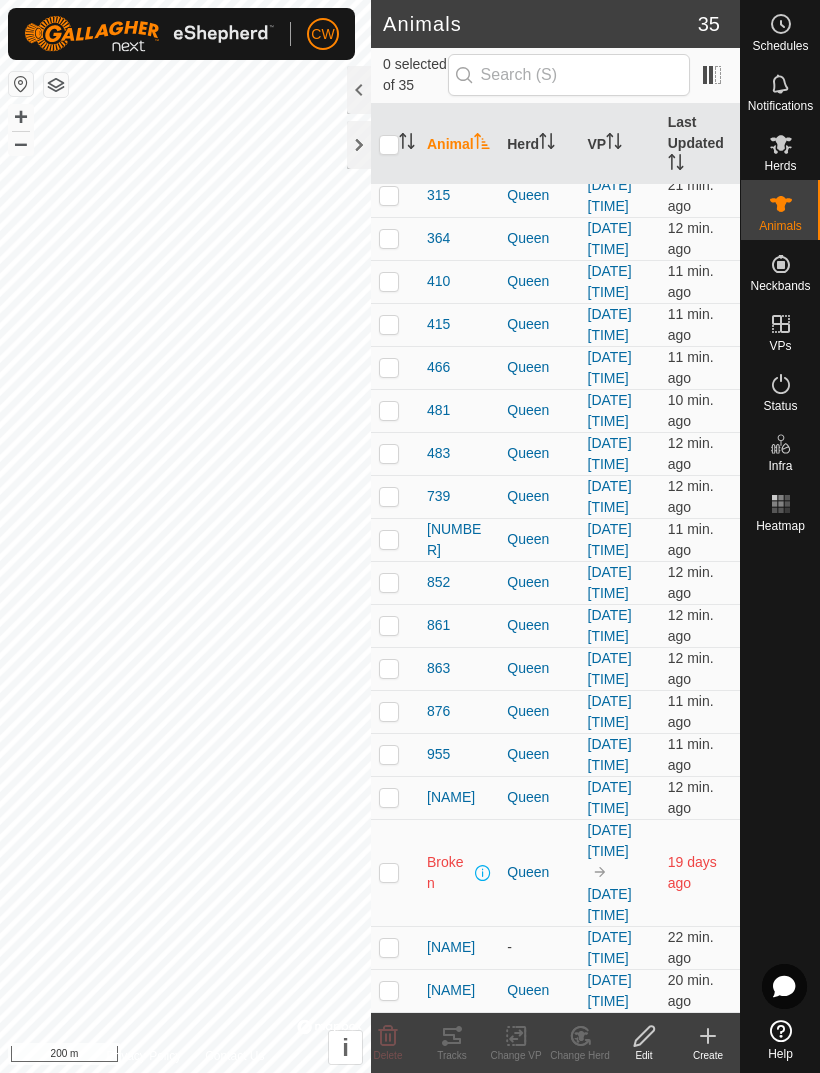 click at bounding box center (389, 947) 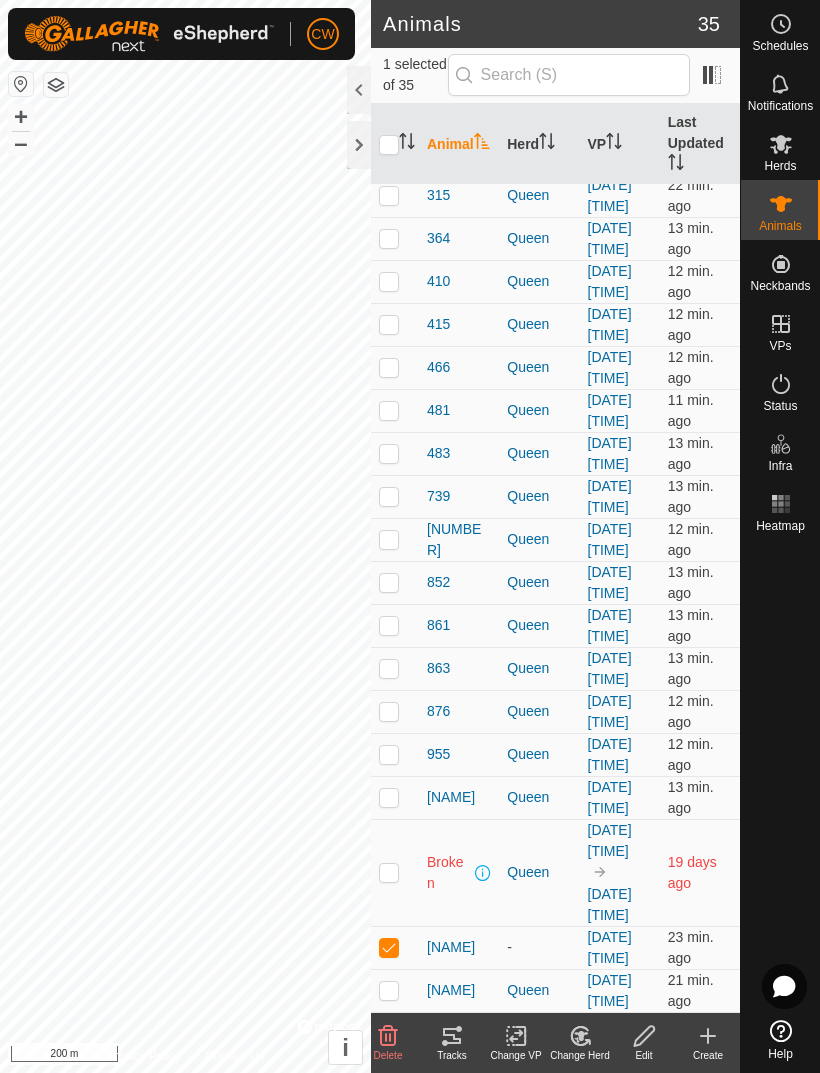 click 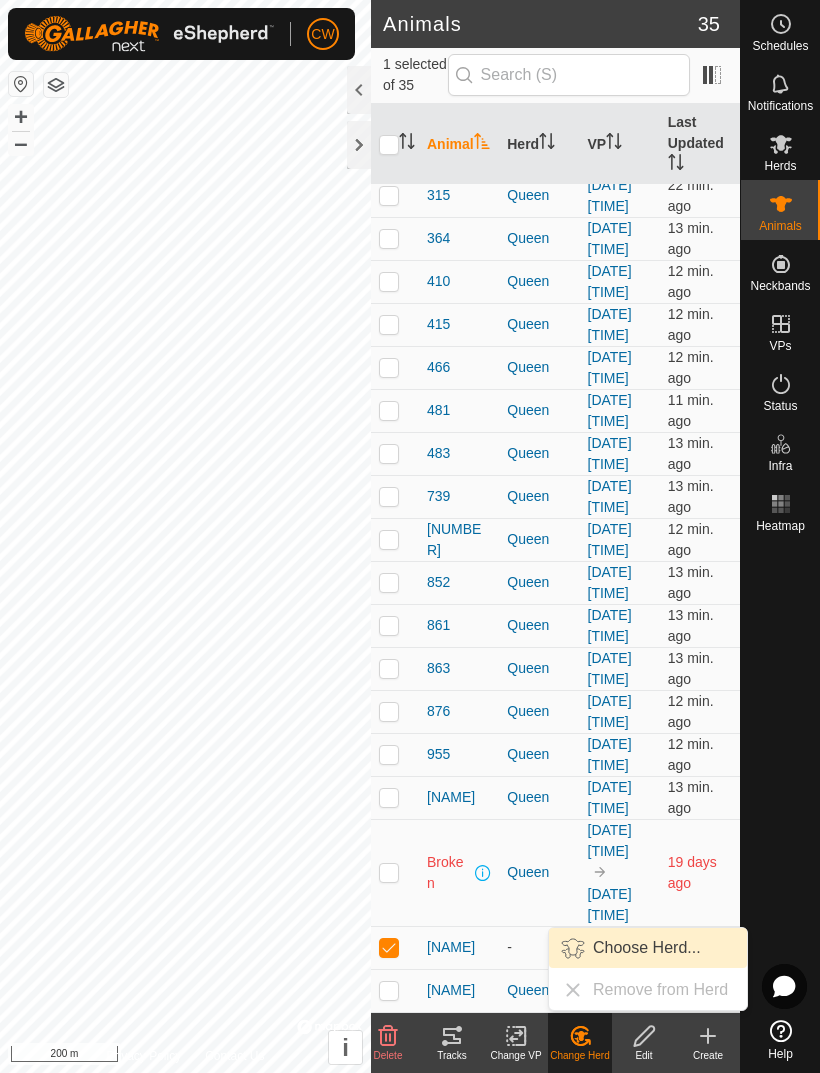 click on "Choose Herd..." at bounding box center [647, 948] 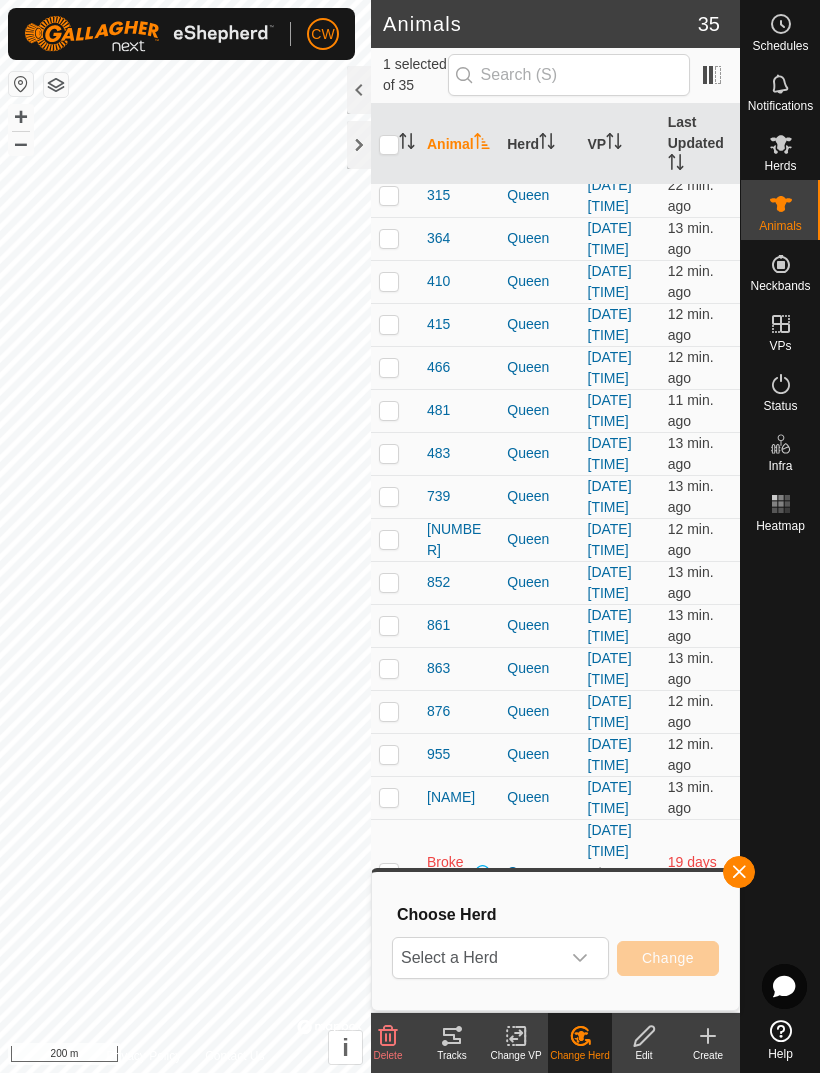 click 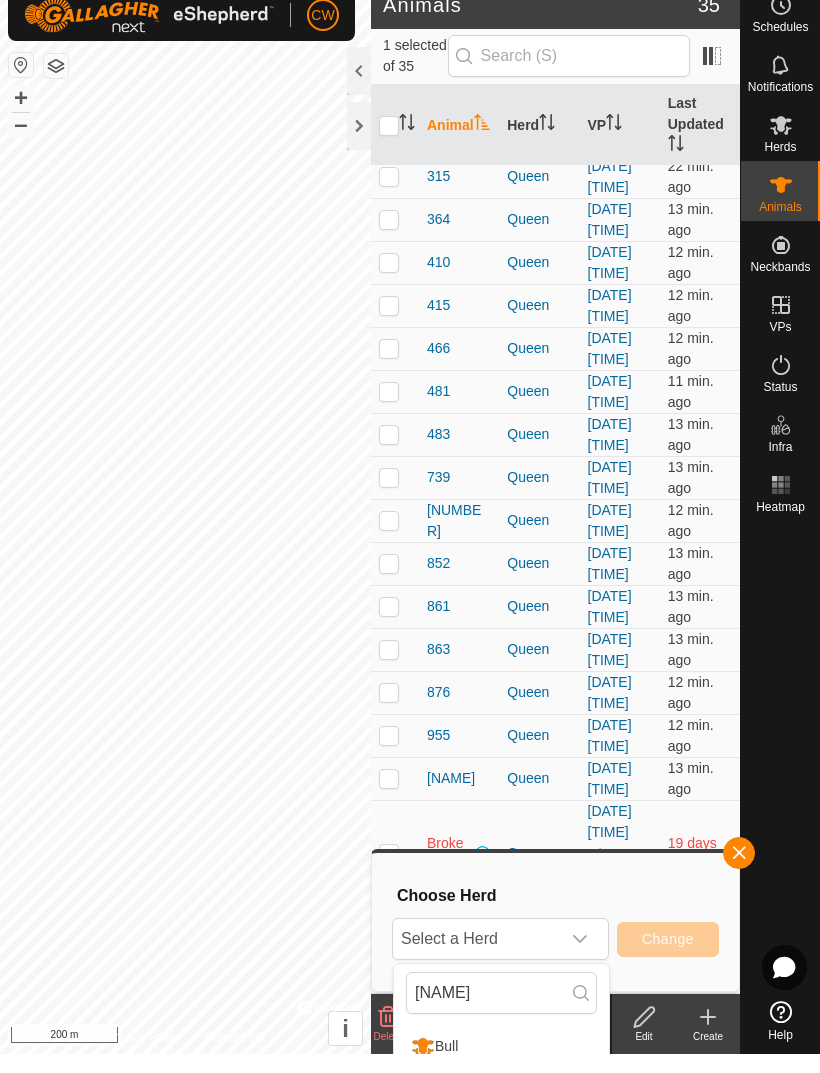scroll, scrollTop: 19, scrollLeft: 0, axis: vertical 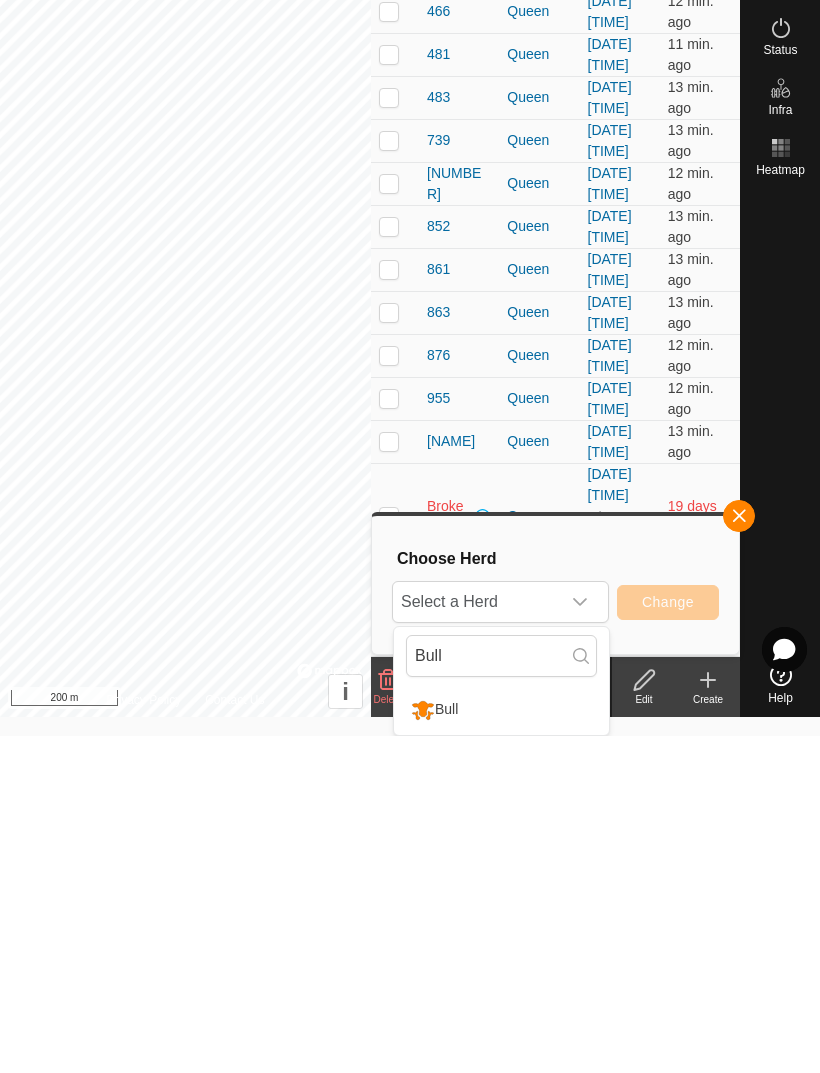 type on "Bull" 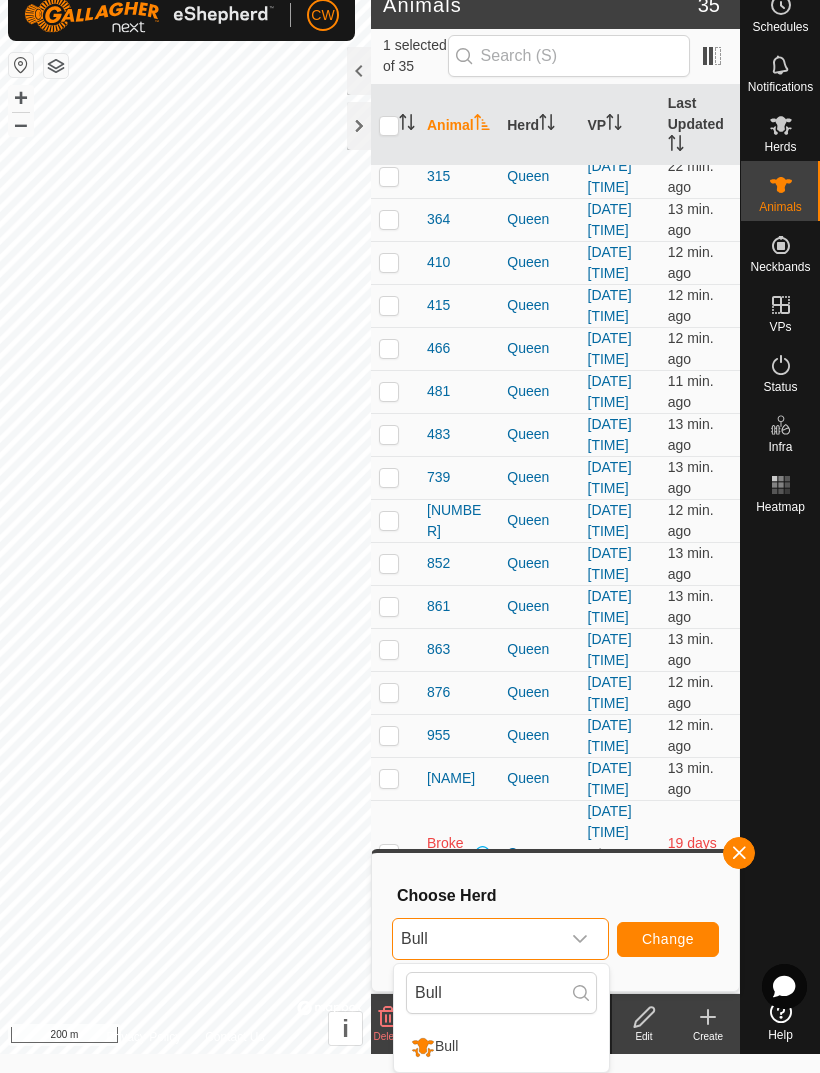 scroll, scrollTop: 0, scrollLeft: 0, axis: both 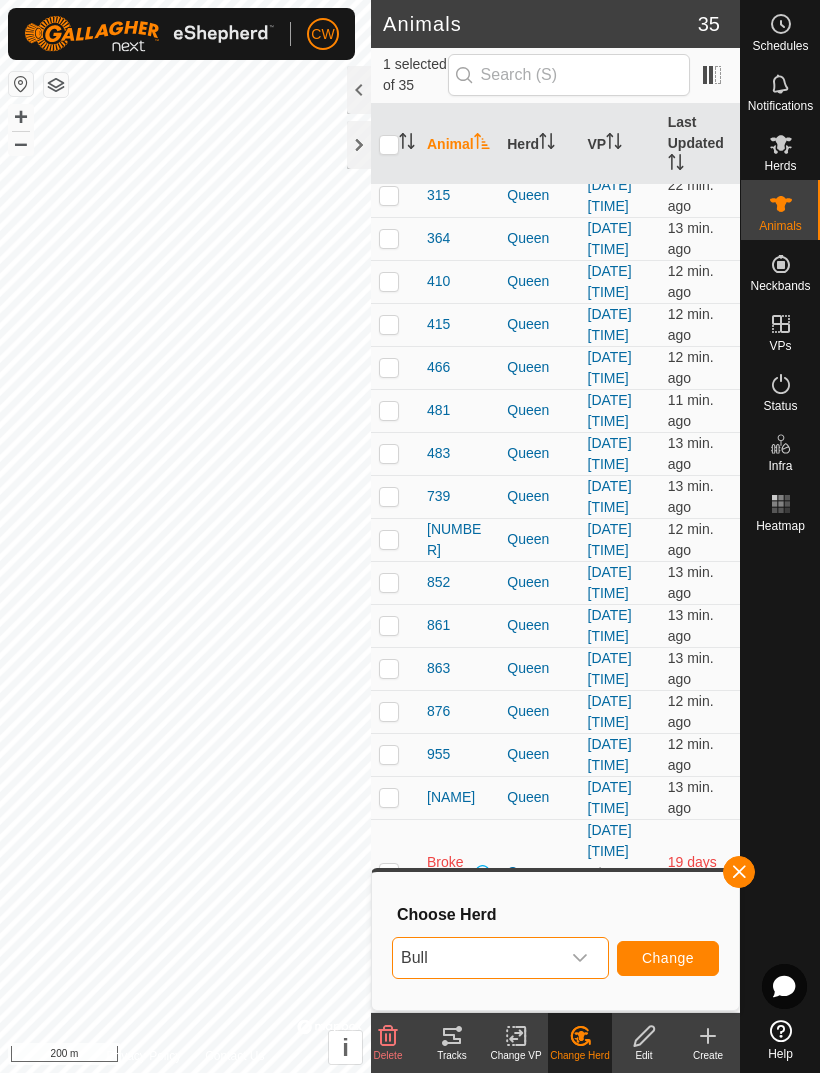 click on "Change" at bounding box center [668, 958] 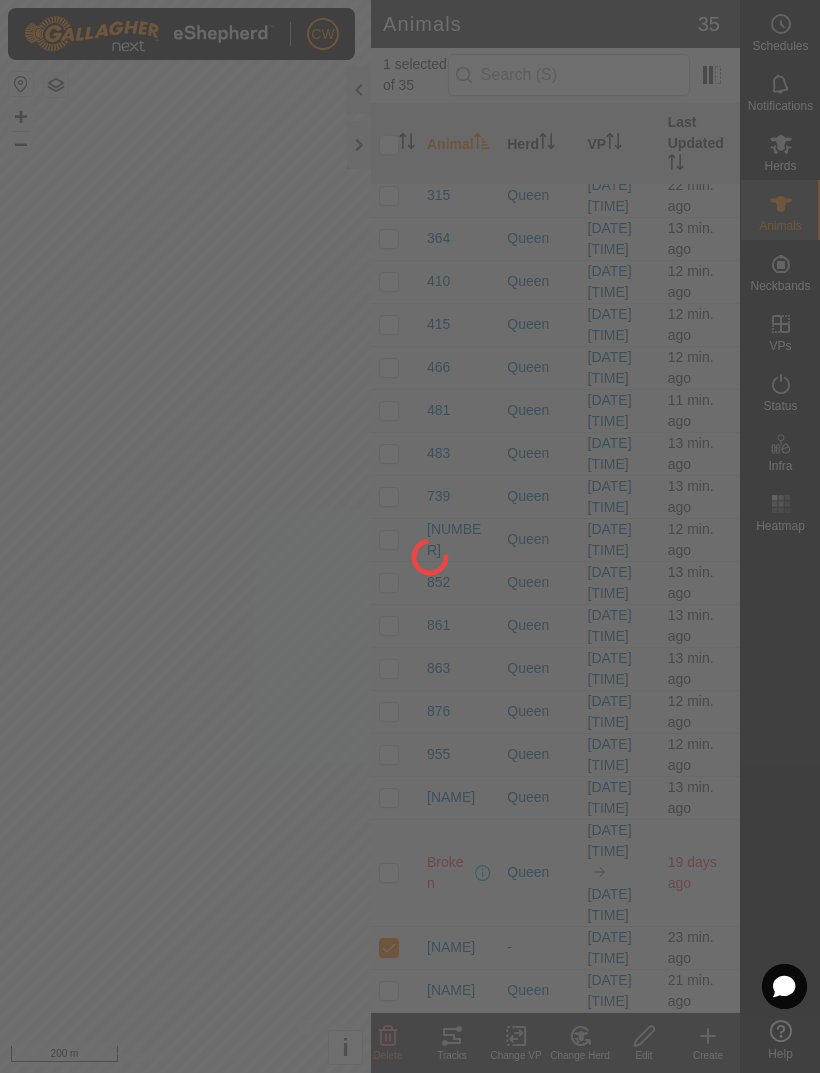 checkbox on "false" 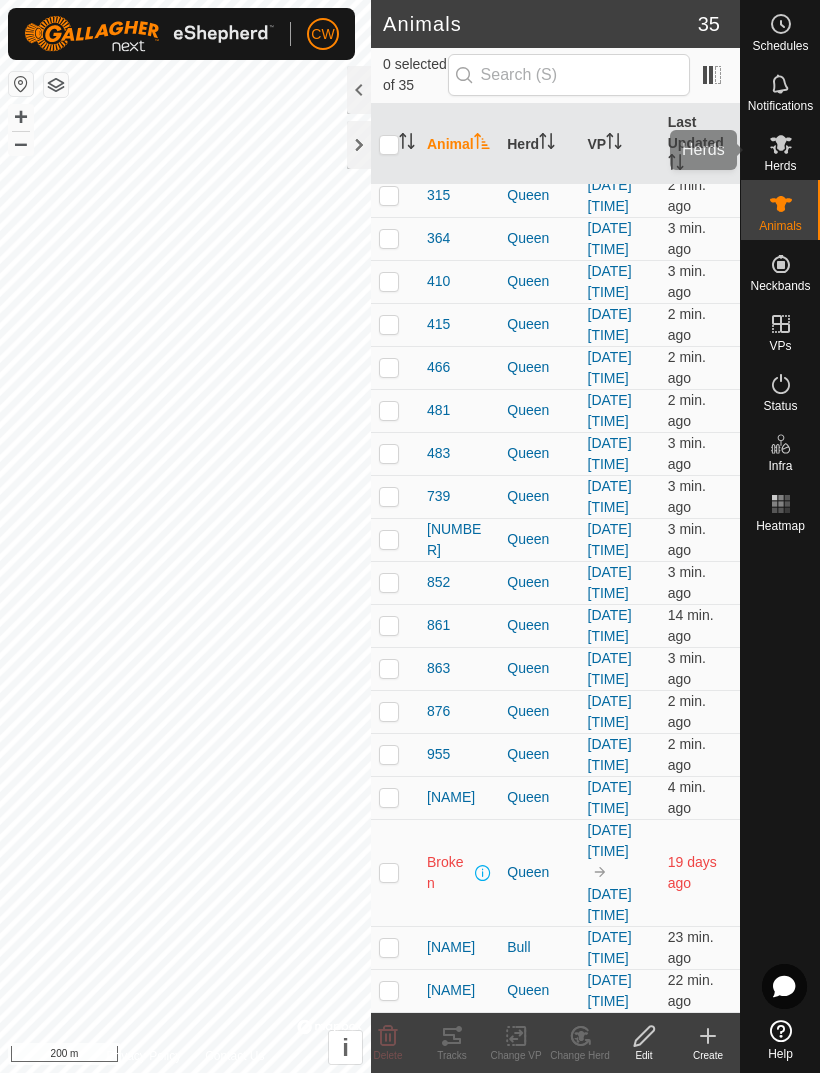 click 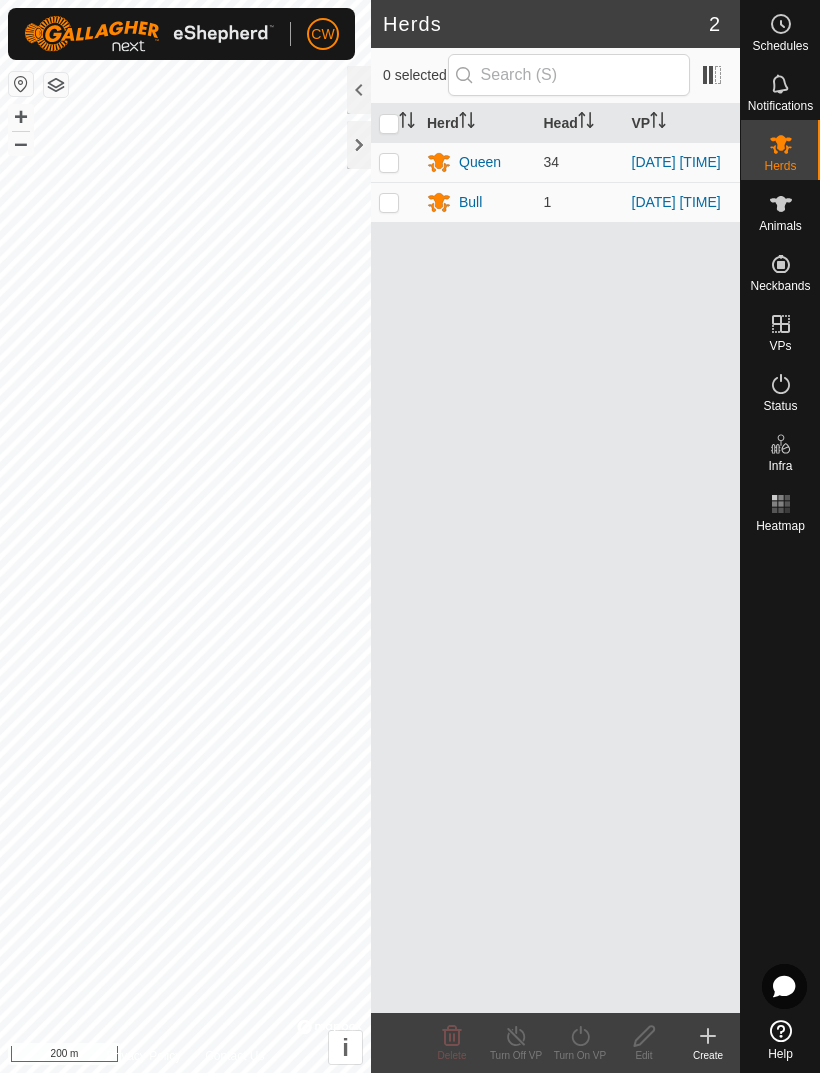 click on "Bull" at bounding box center (470, 202) 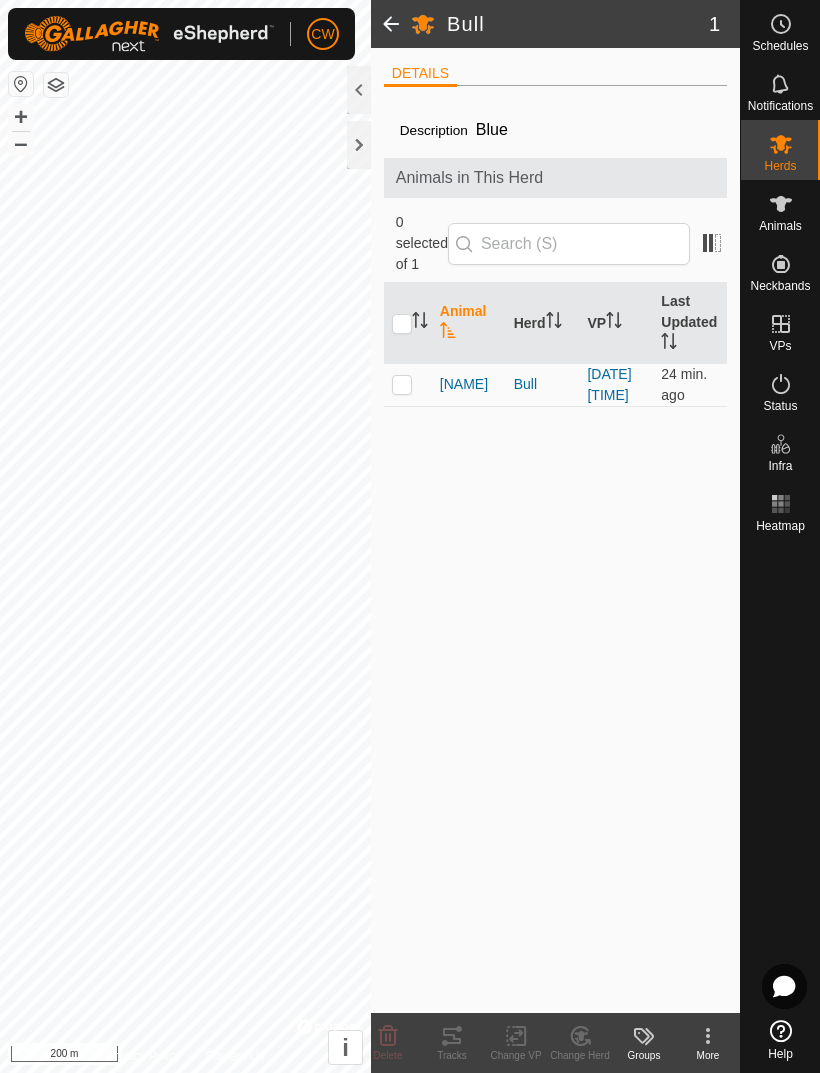 click at bounding box center [408, 384] 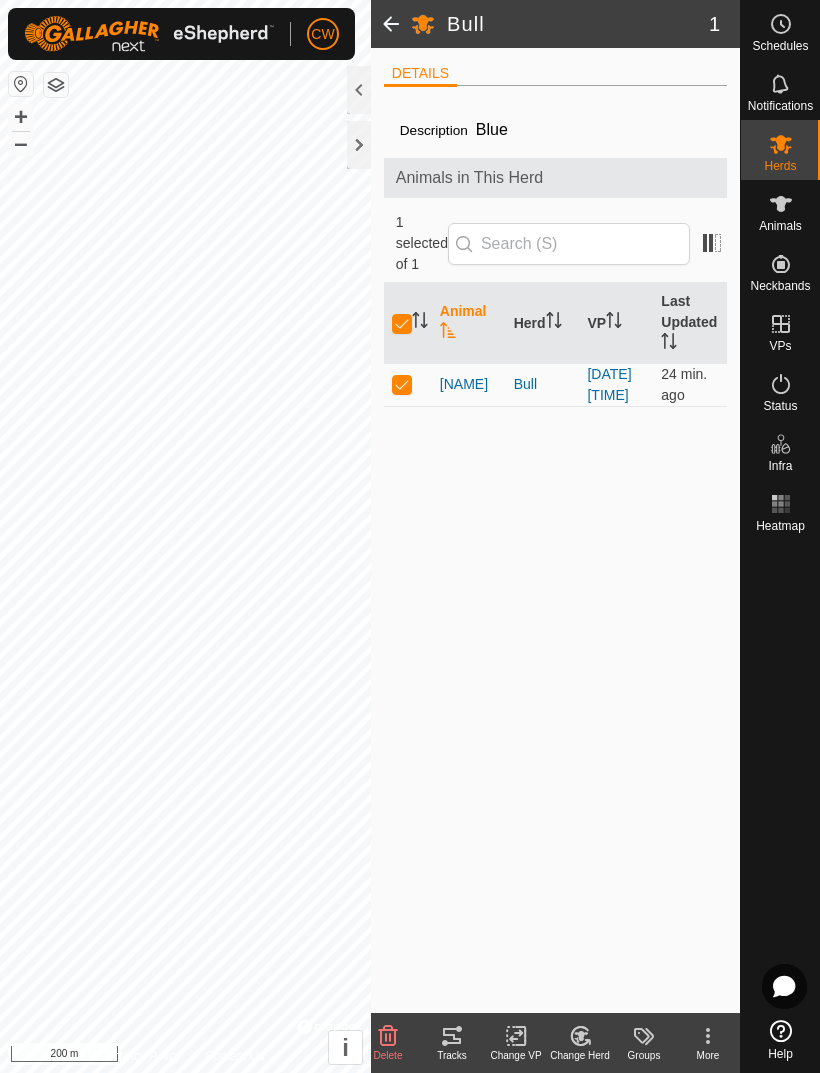 click on "Change VP" 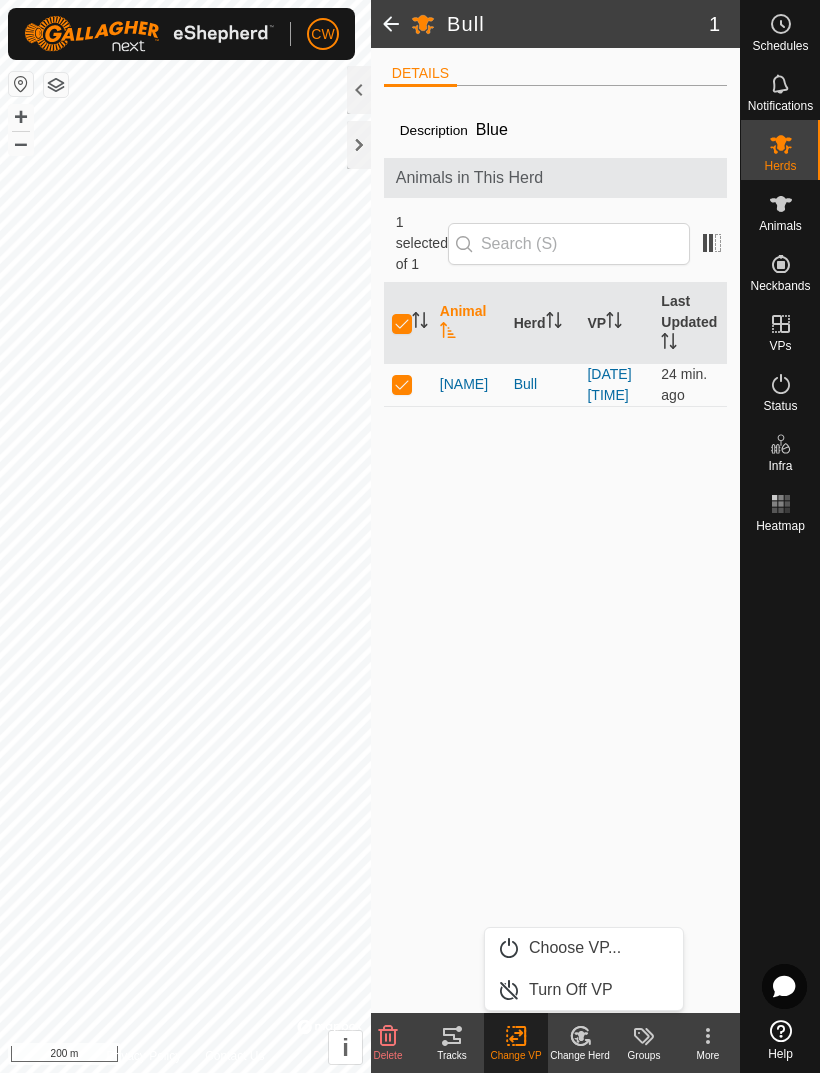 click on "Choose VP..." at bounding box center (575, 948) 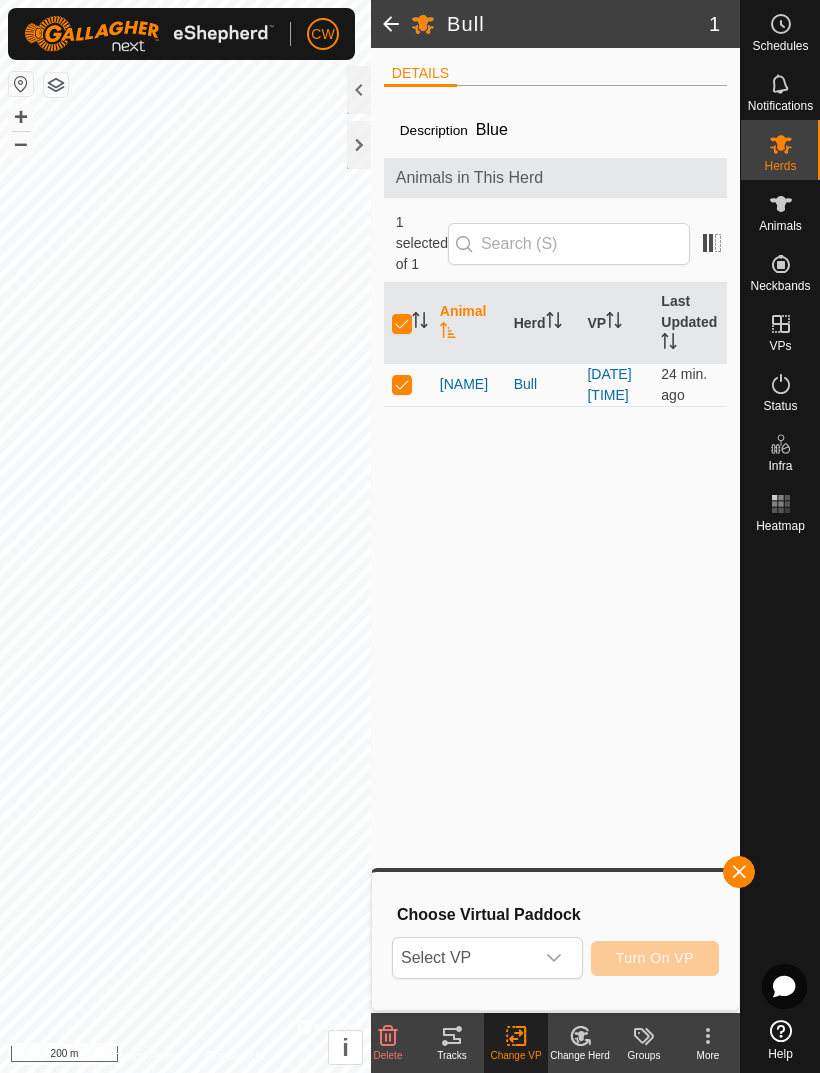 click at bounding box center (554, 958) 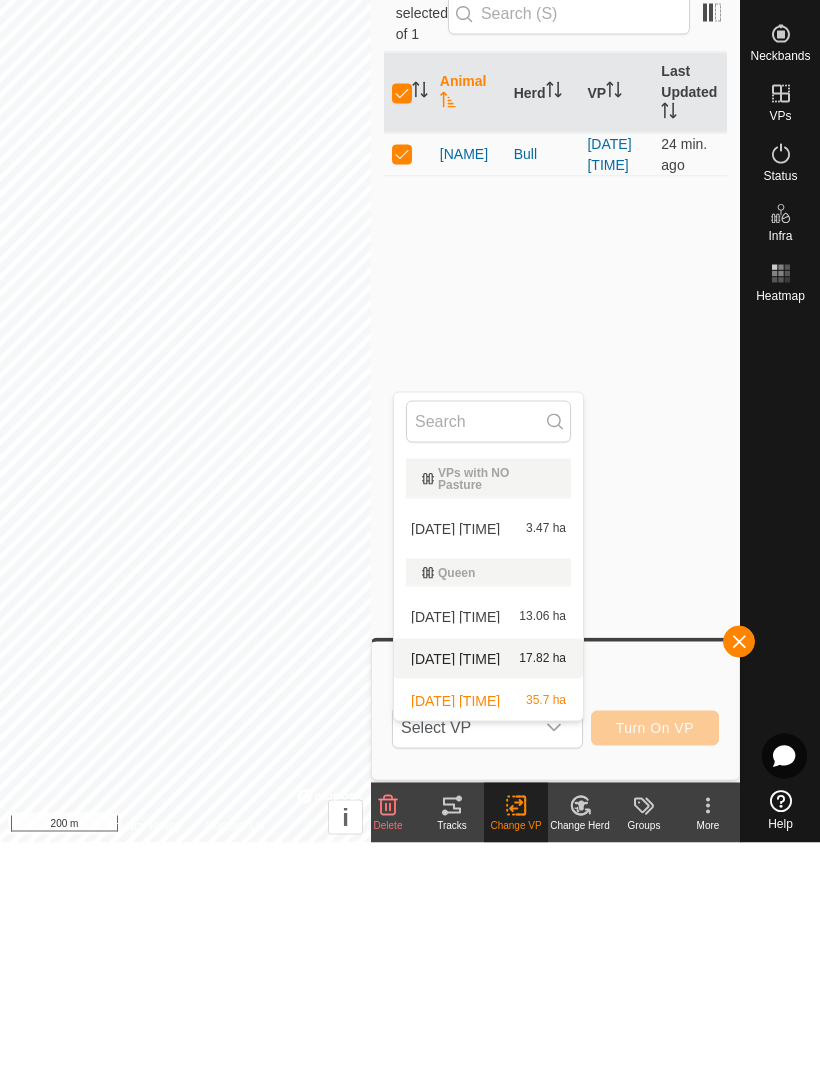 click on "[DATE] [TIME]" at bounding box center [455, 889] 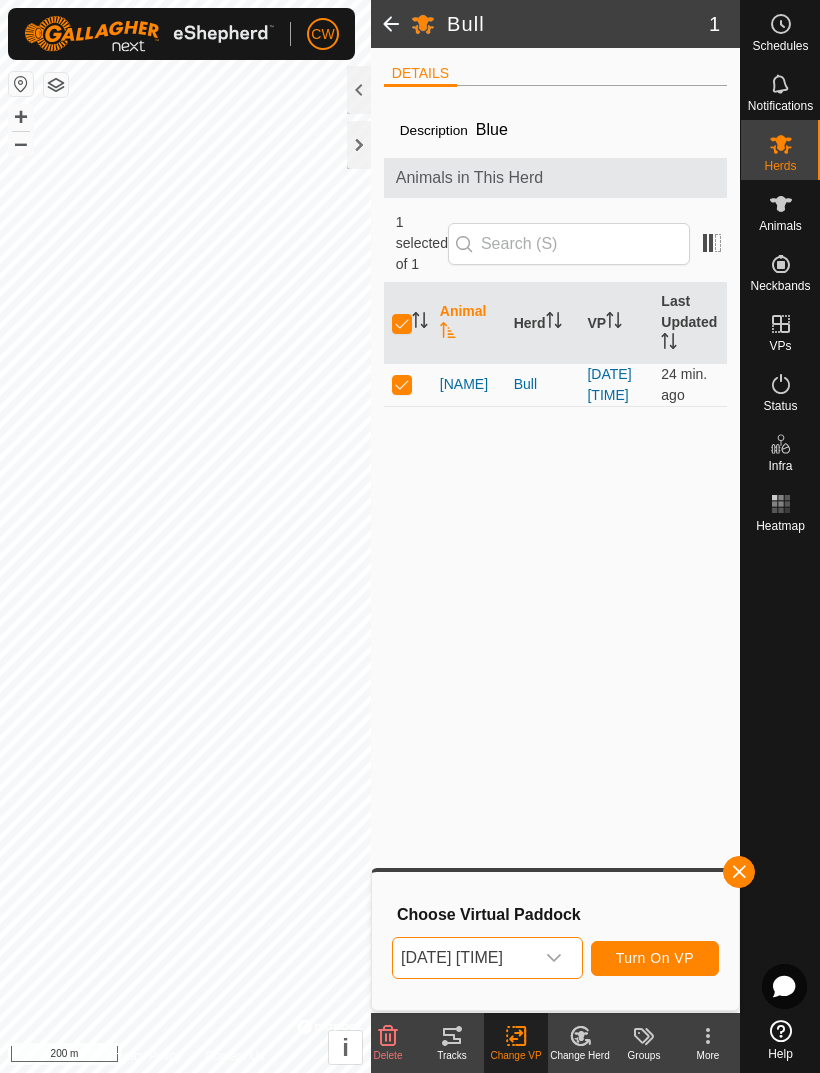 click on "Turn On VP" at bounding box center [655, 958] 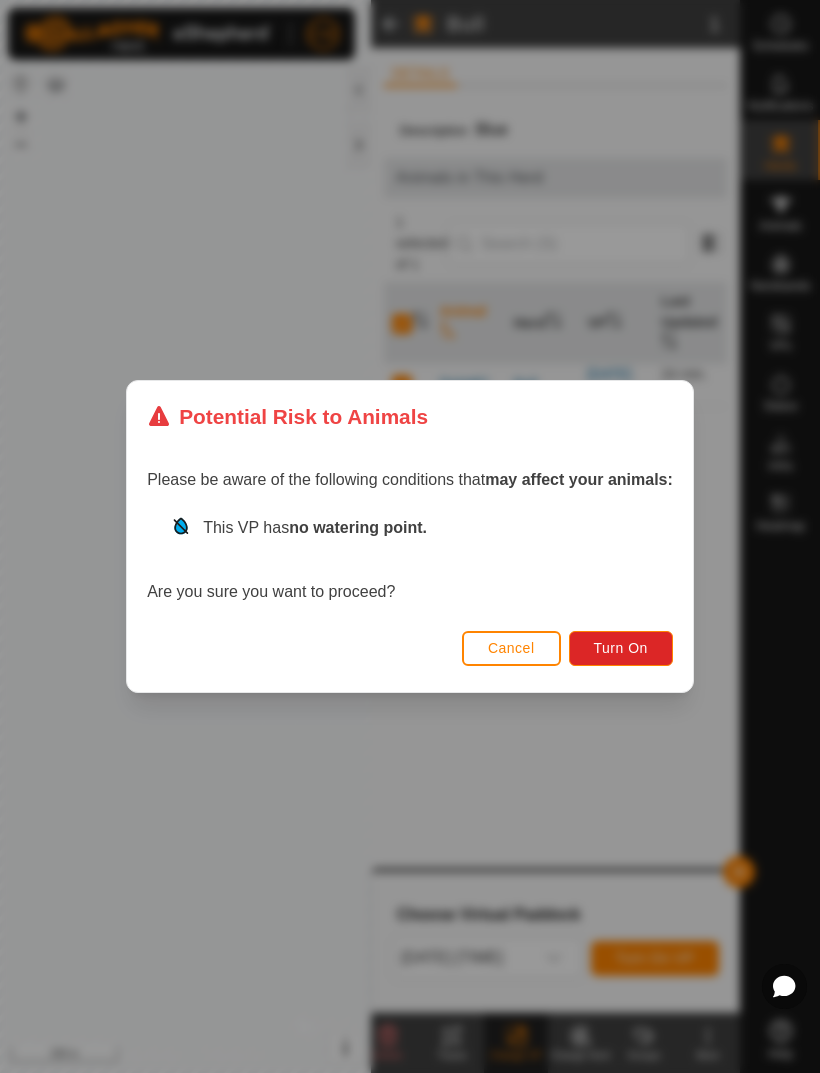 click on "Turn On" at bounding box center (621, 648) 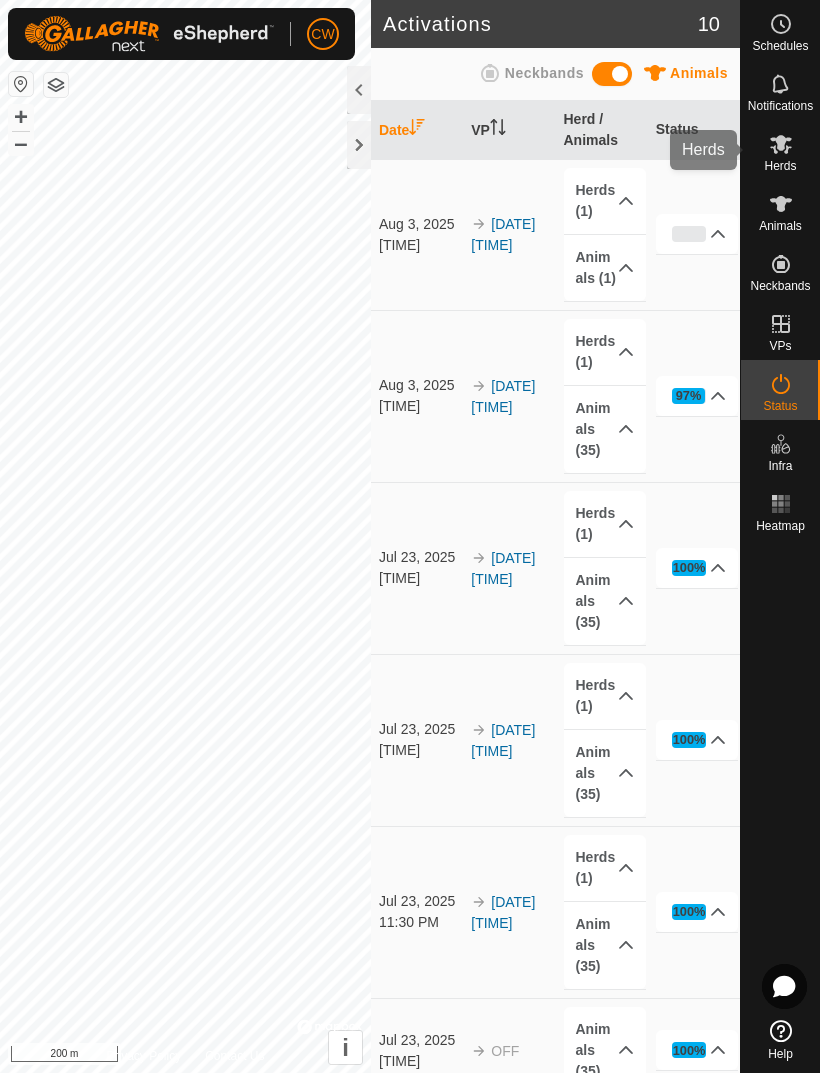 click 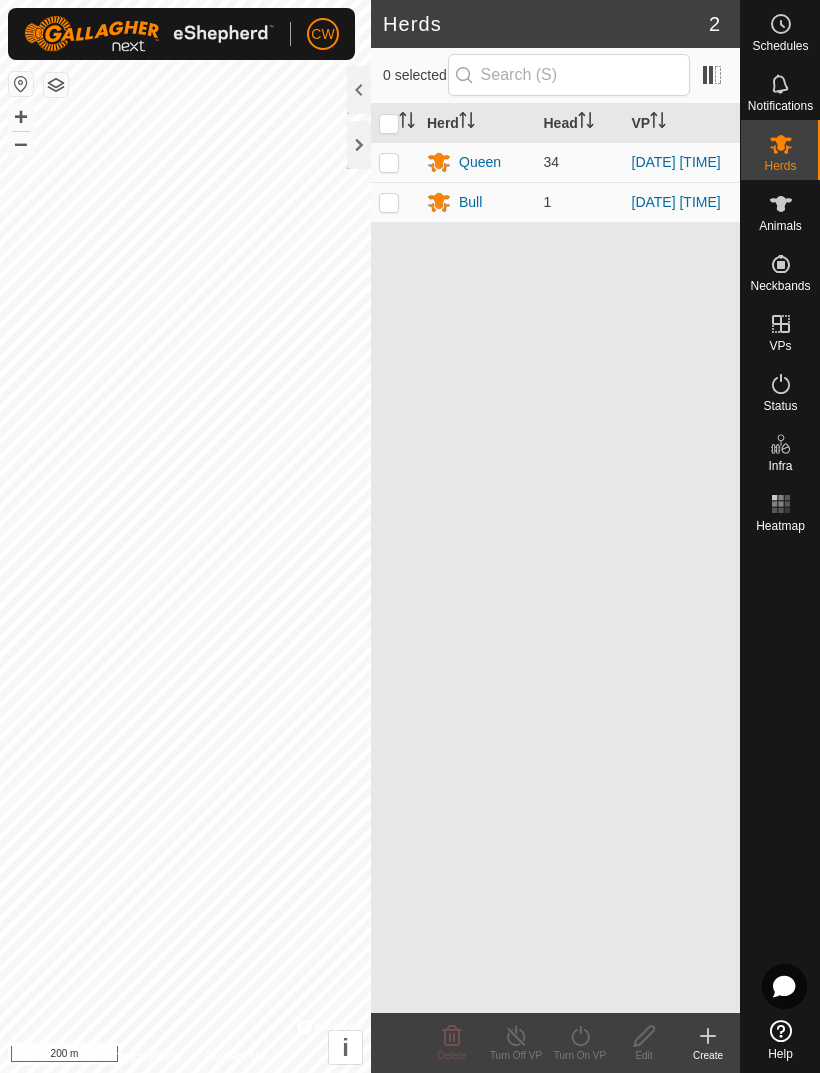 click on "Queen" at bounding box center (477, 162) 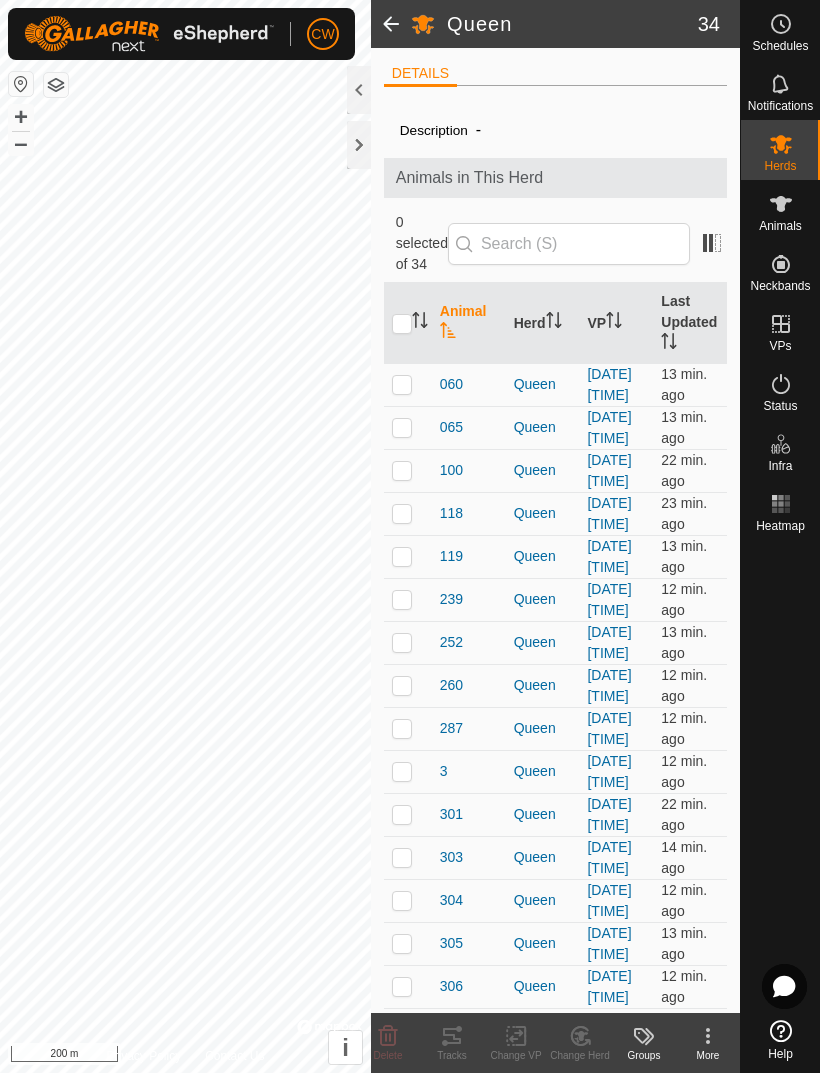 scroll, scrollTop: 0, scrollLeft: 0, axis: both 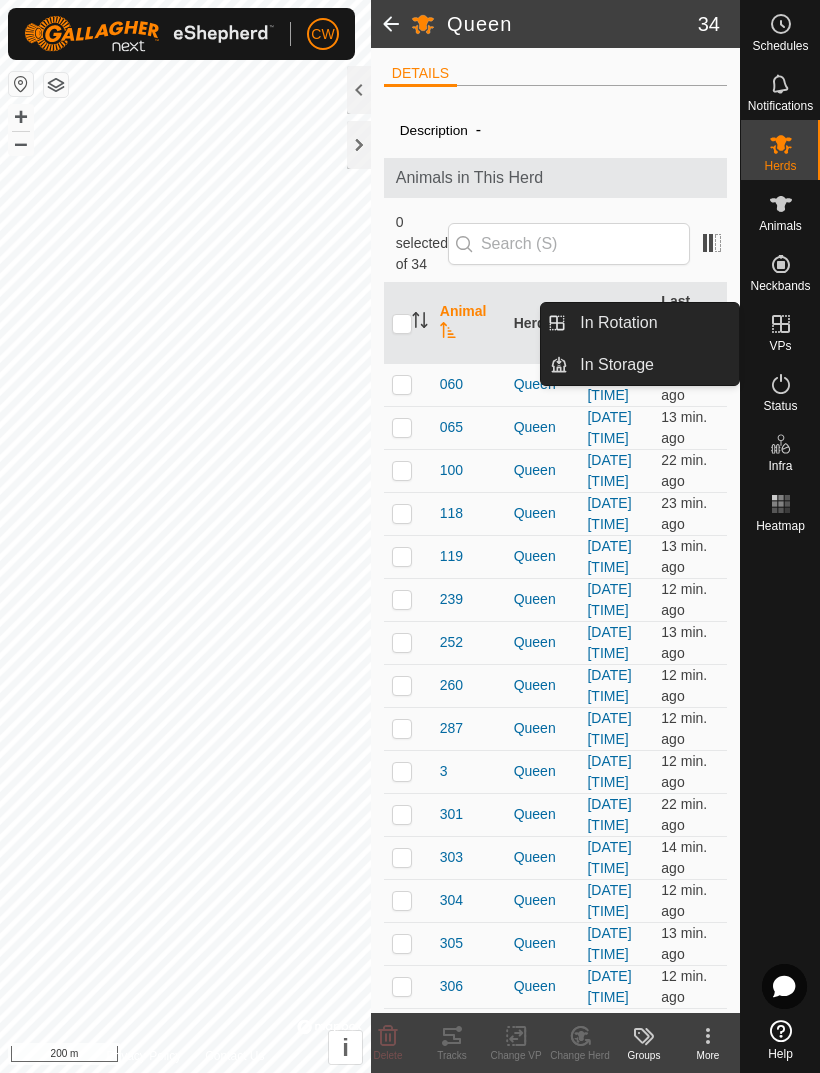 click on "In Rotation" at bounding box center [618, 323] 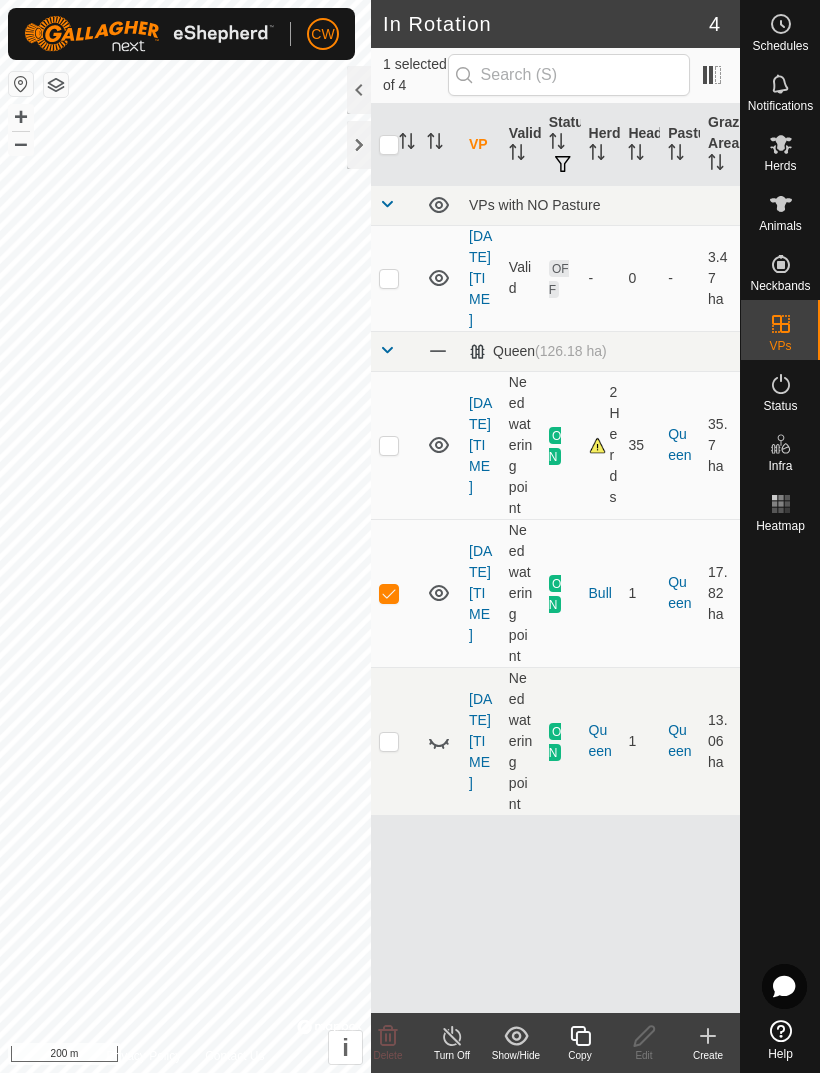 click at bounding box center (389, 593) 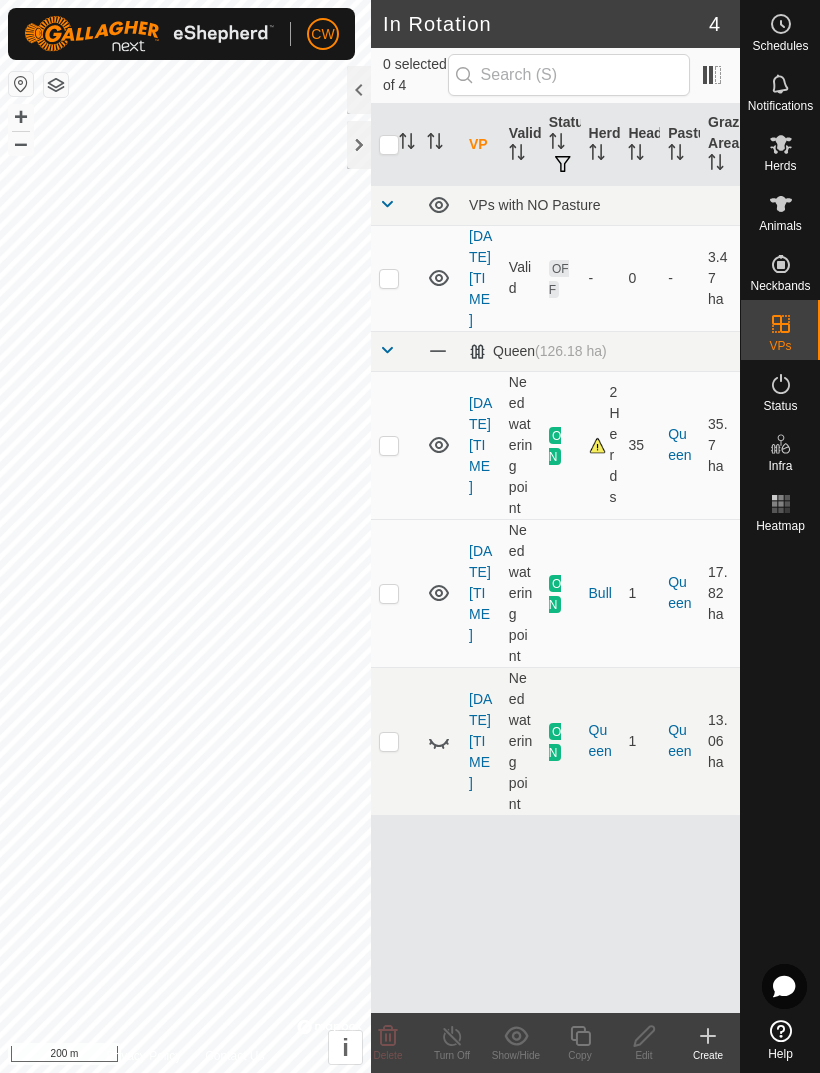 checkbox on "false" 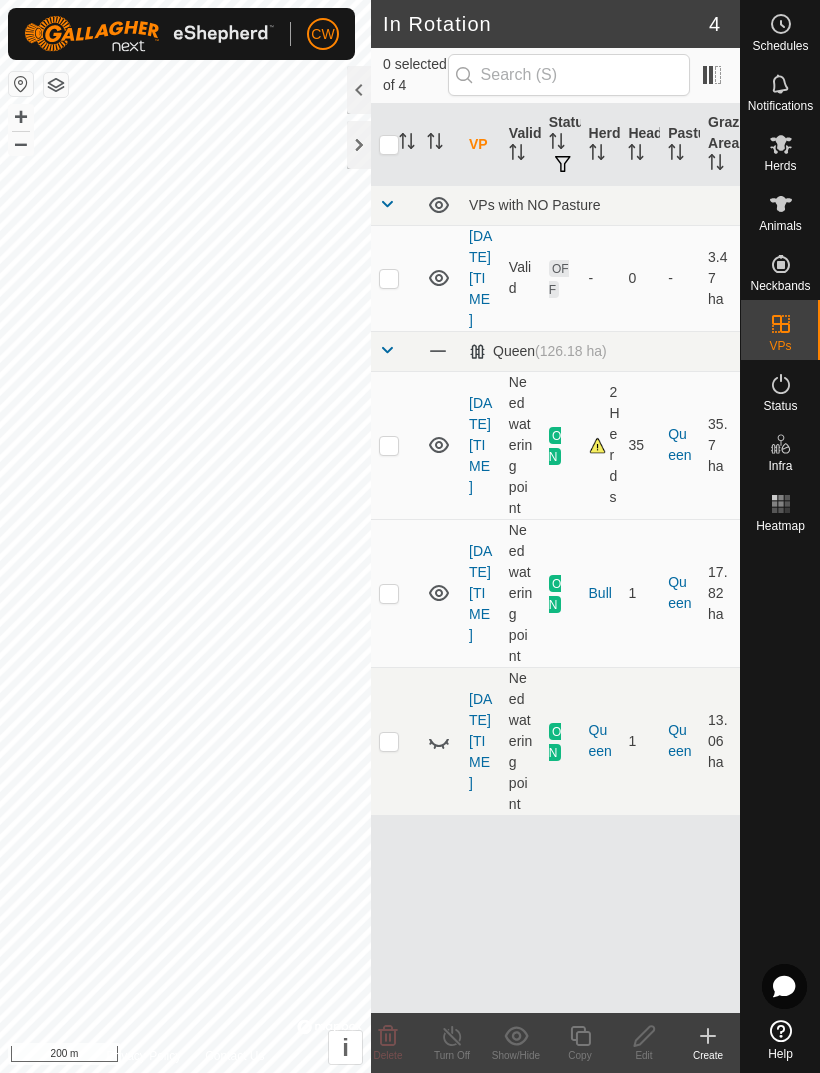 click at bounding box center [389, 445] 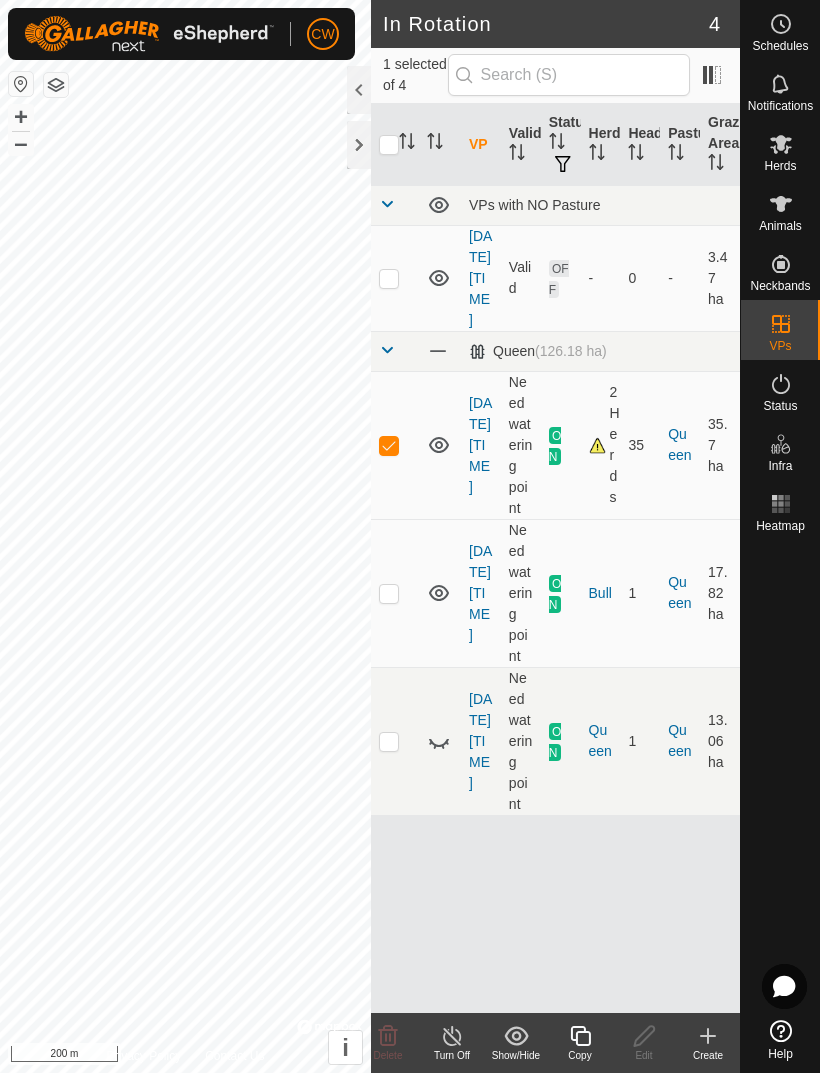 click at bounding box center (389, 593) 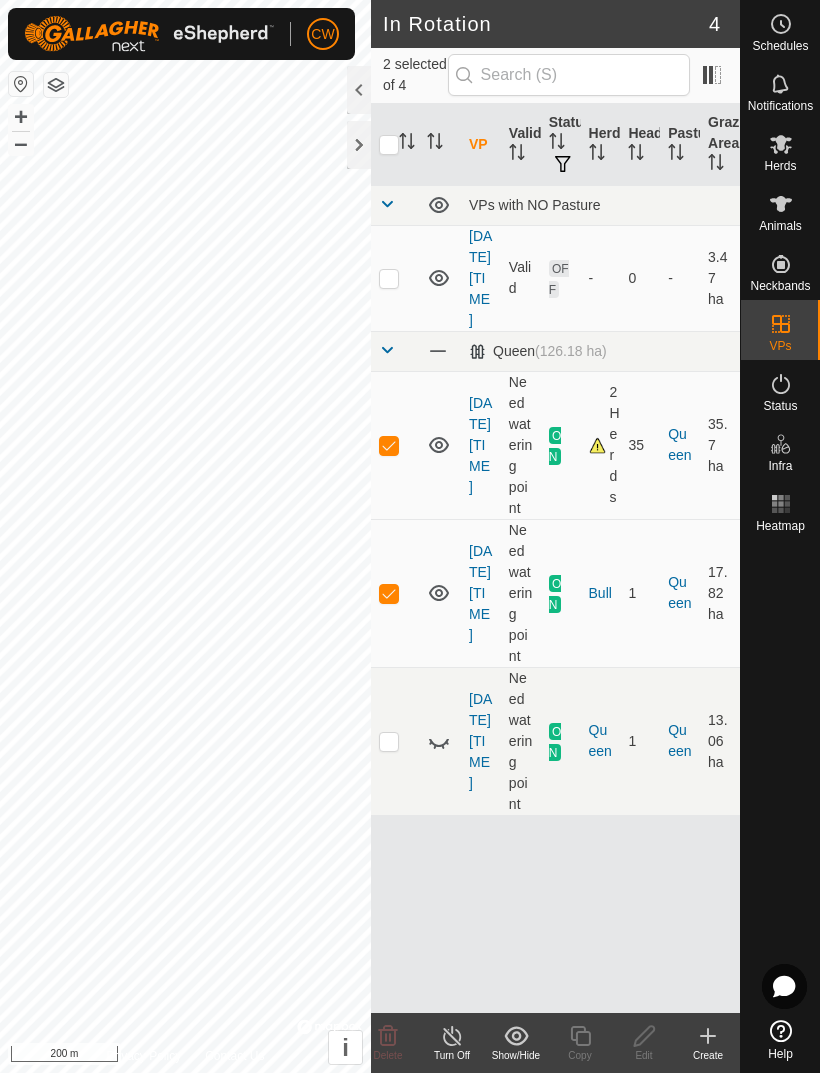 click at bounding box center (389, 593) 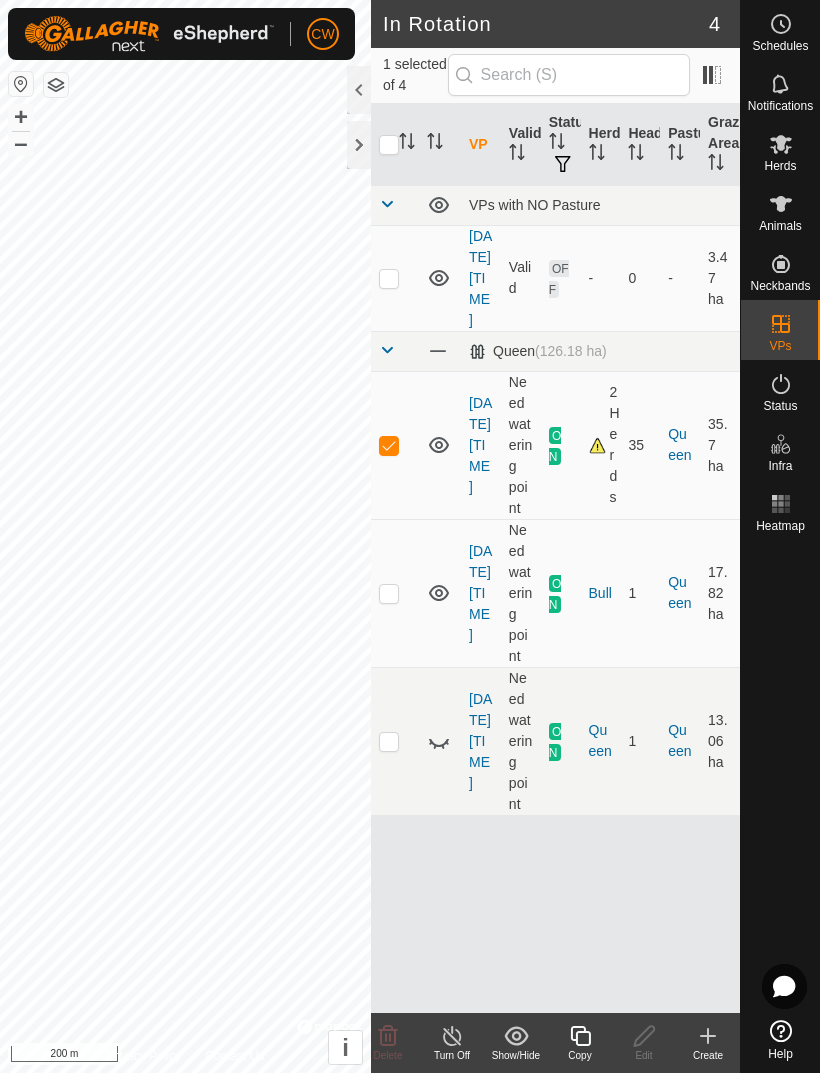 click at bounding box center [389, 445] 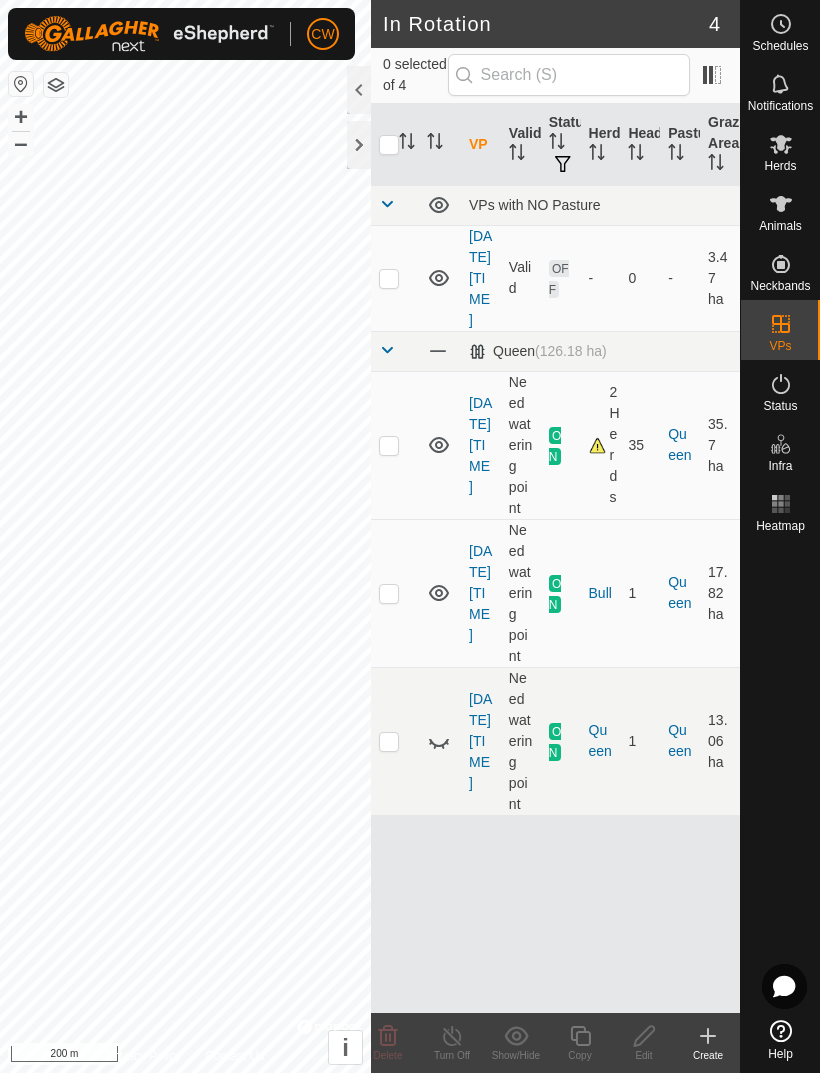click at bounding box center (395, 593) 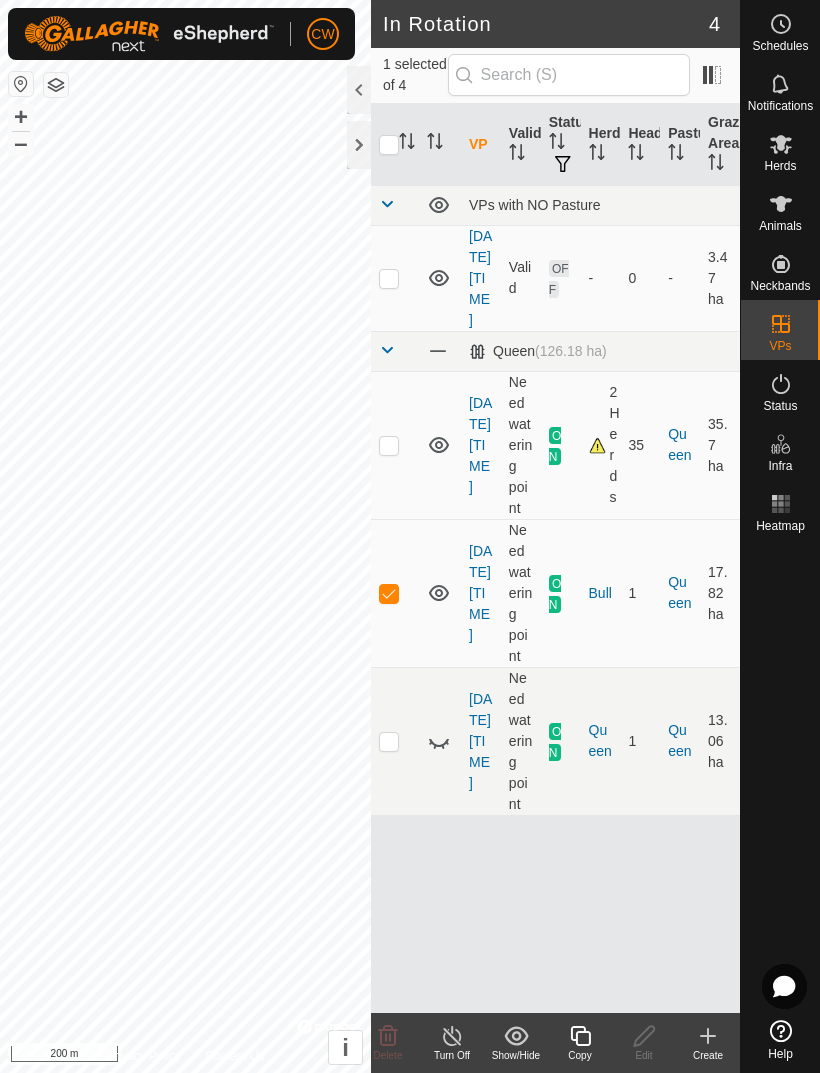 click at bounding box center (389, 593) 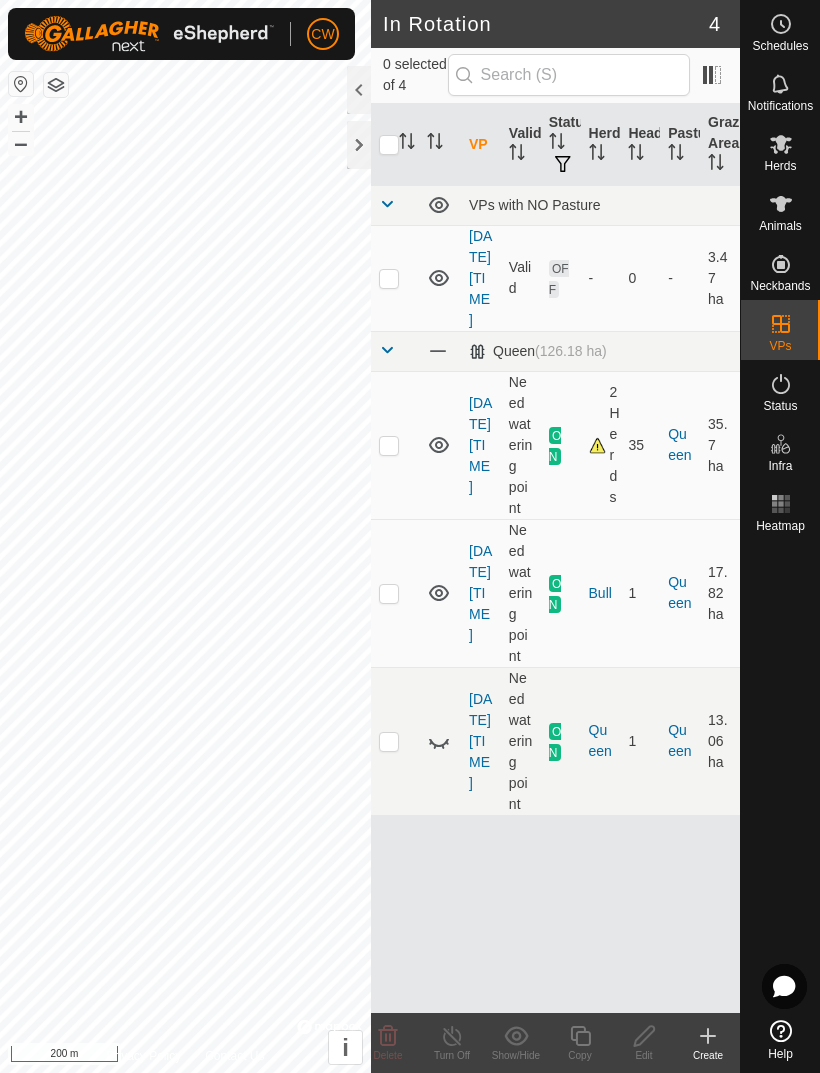 checkbox on "false" 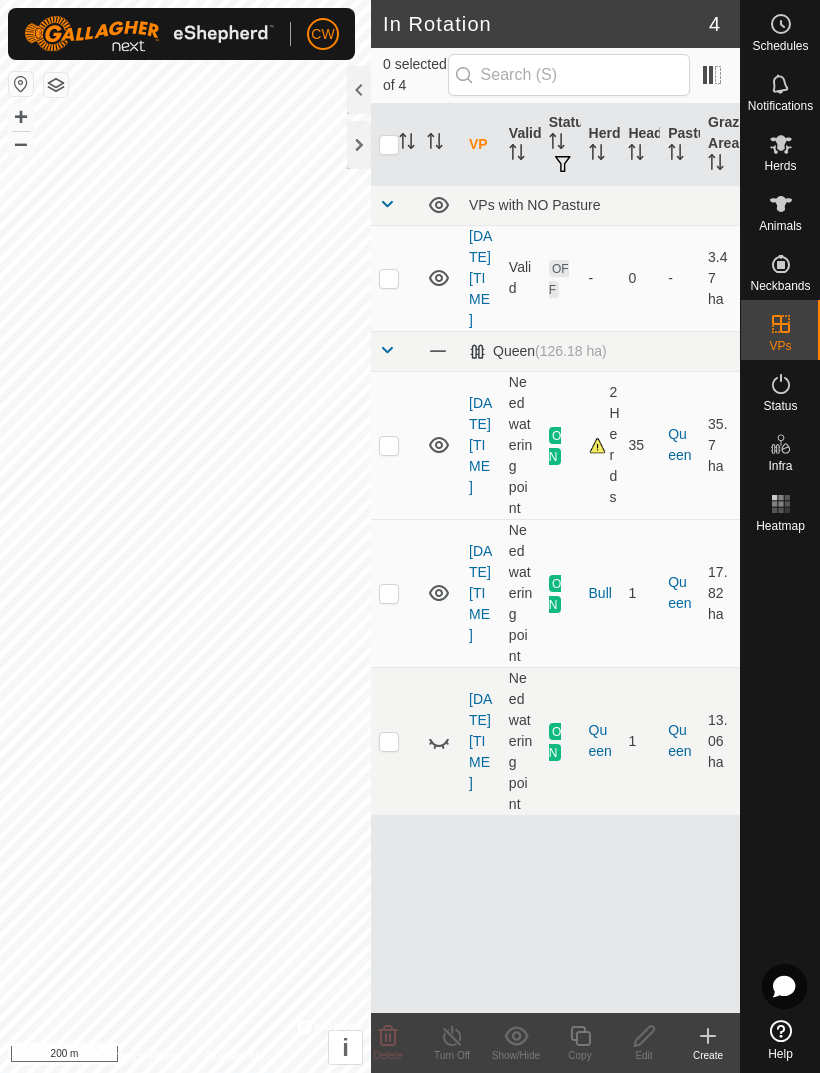 click at bounding box center (389, 445) 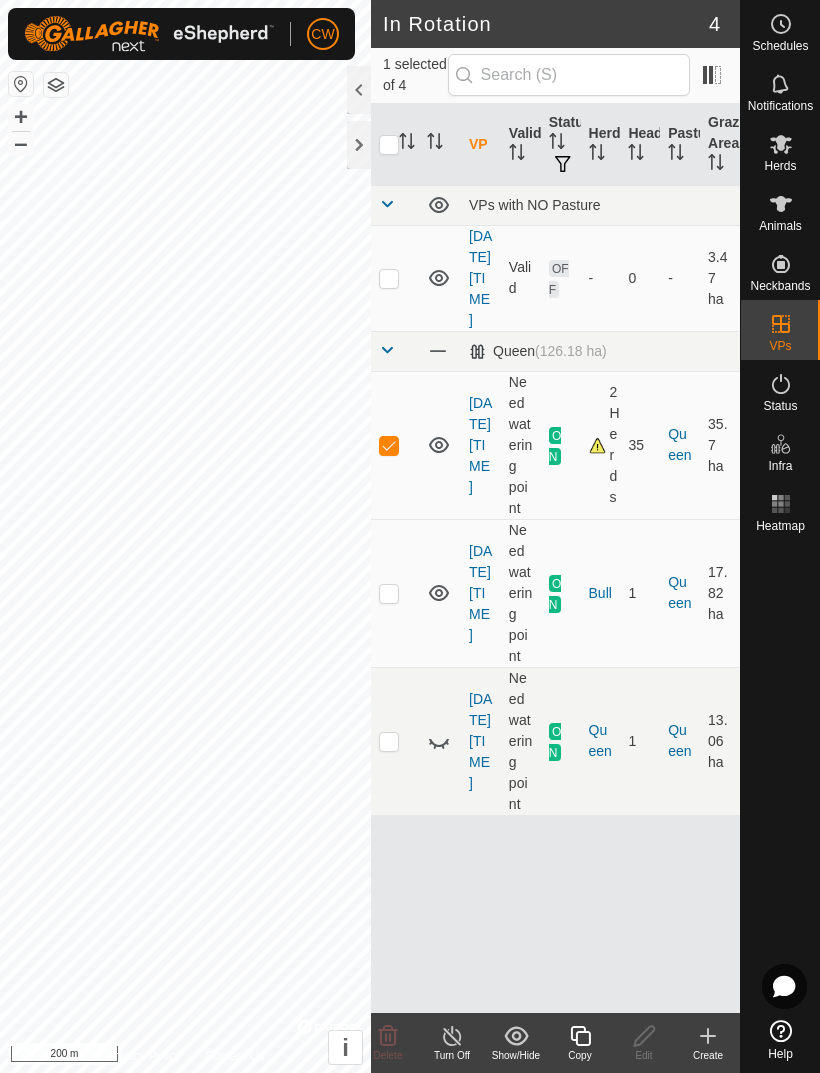 click at bounding box center [389, 445] 